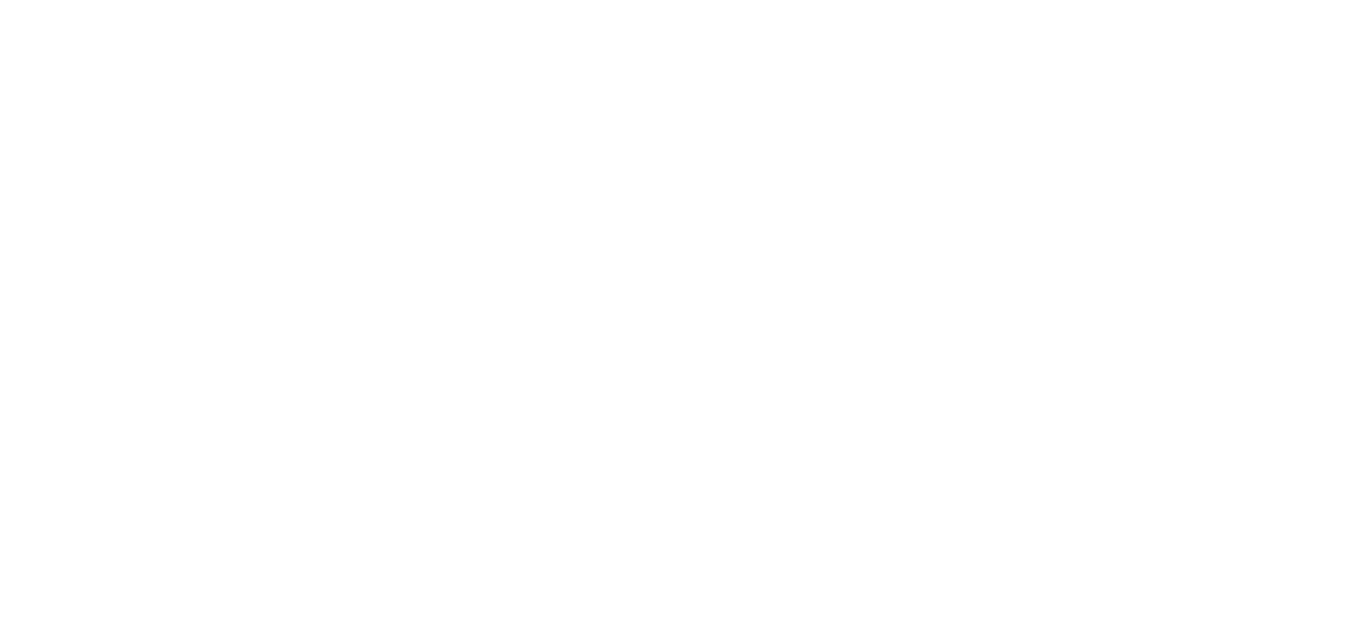 scroll, scrollTop: 0, scrollLeft: 0, axis: both 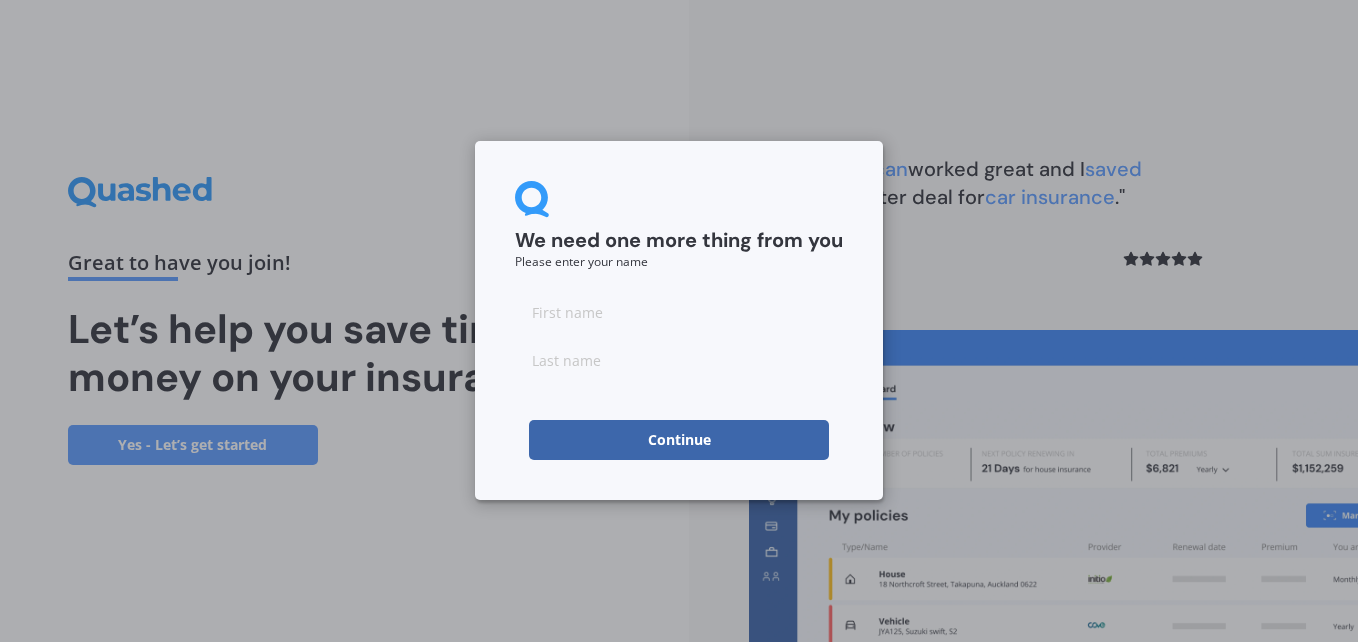 click at bounding box center [679, 312] 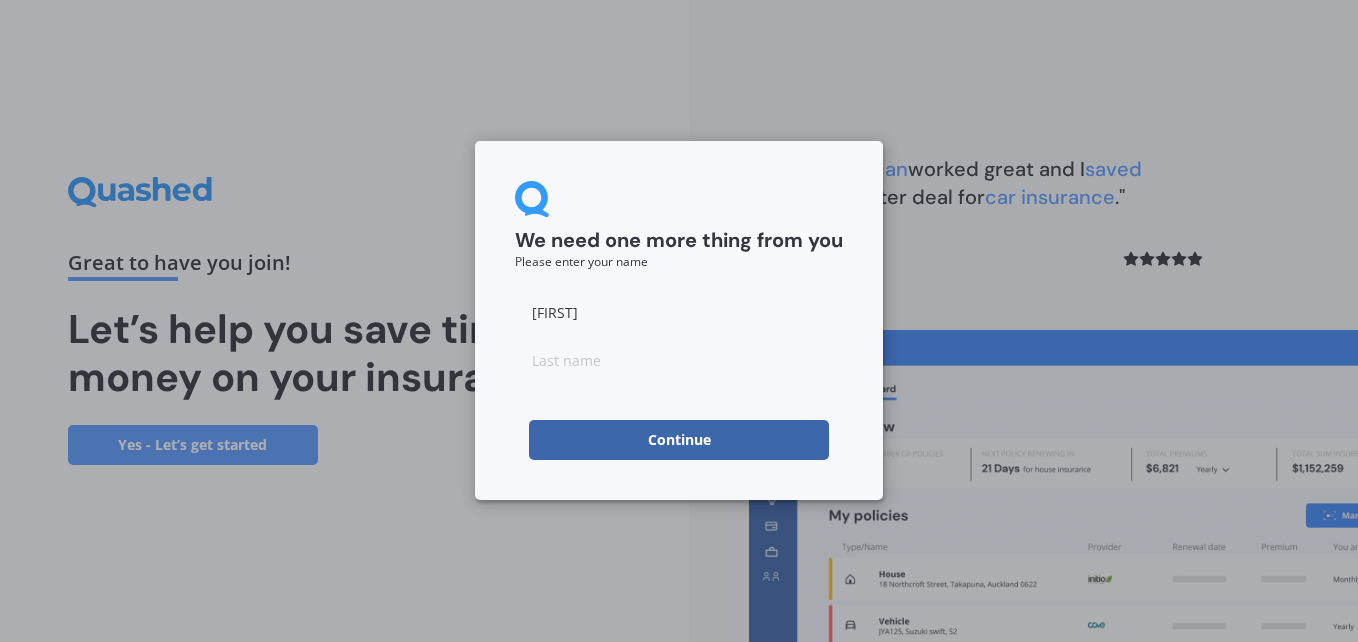 type on "[LAST]" 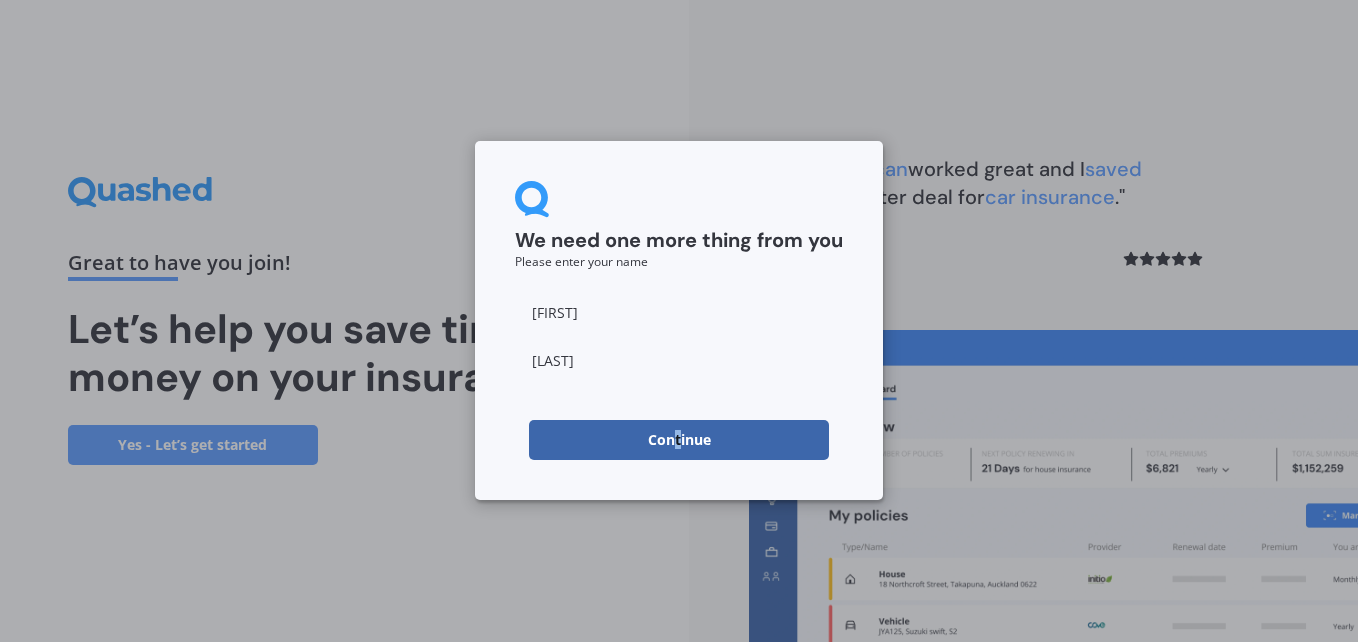 click on "Continue" at bounding box center (679, 440) 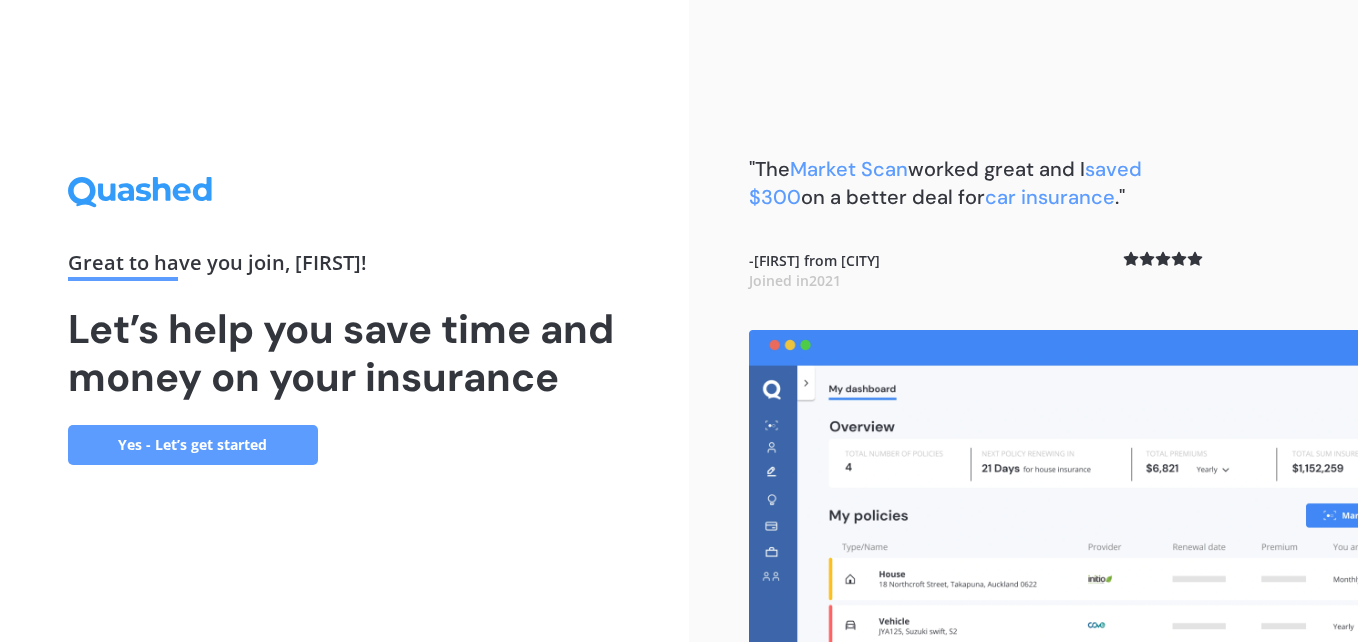 click on "Yes - Let’s get started" at bounding box center (193, 445) 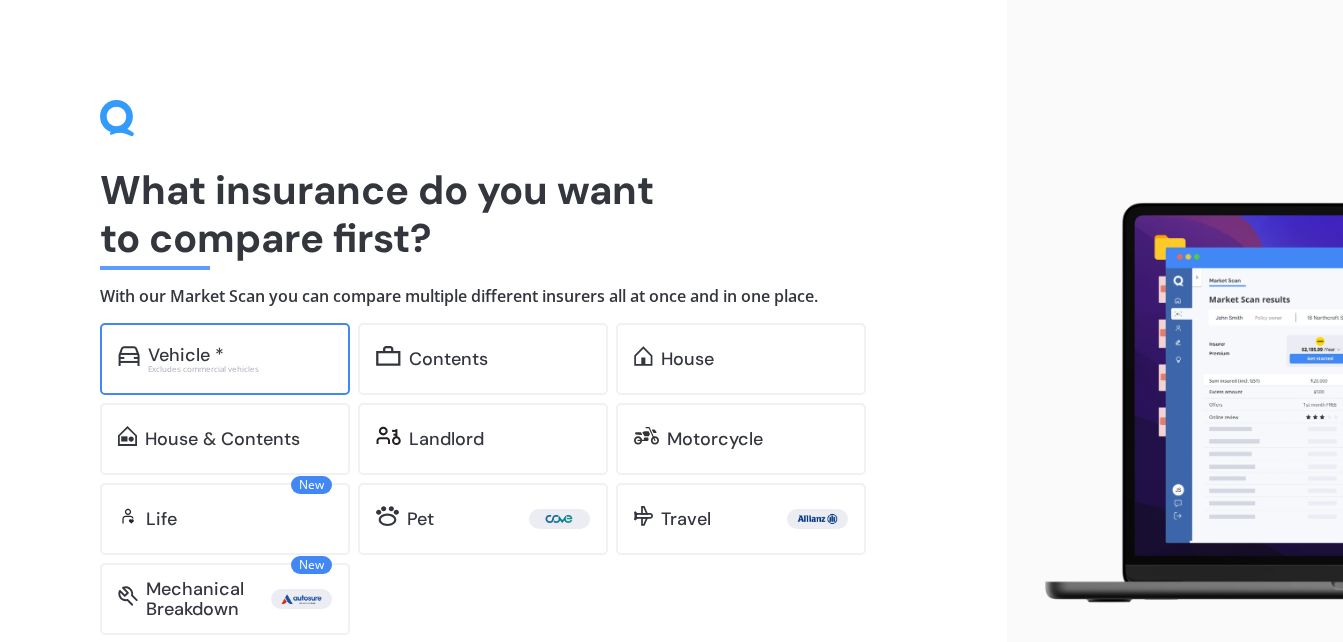 click on "Vehicle *" at bounding box center [186, 355] 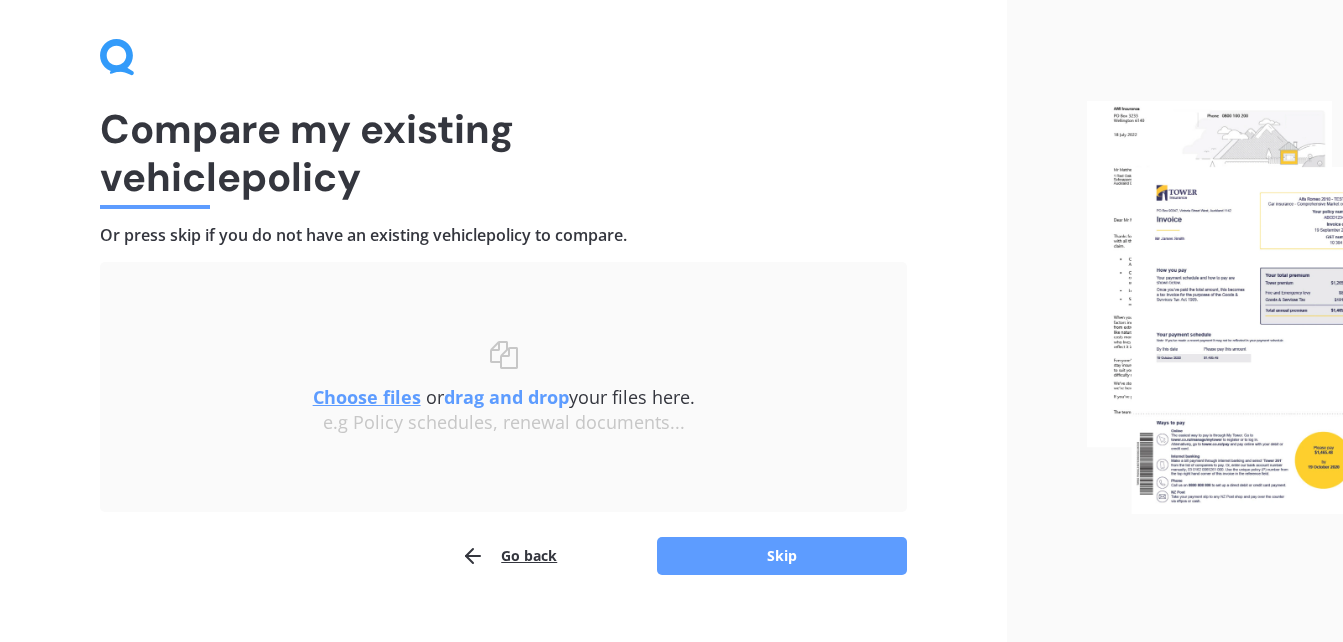 scroll, scrollTop: 95, scrollLeft: 0, axis: vertical 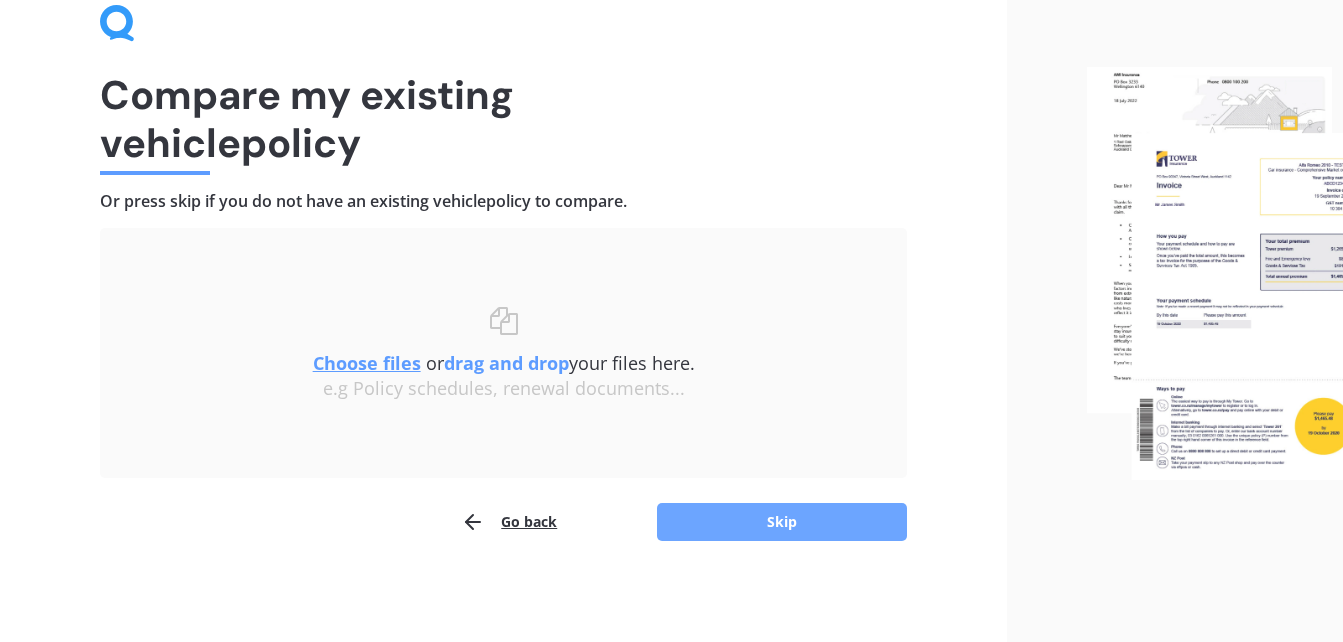 click on "Skip" at bounding box center (782, 522) 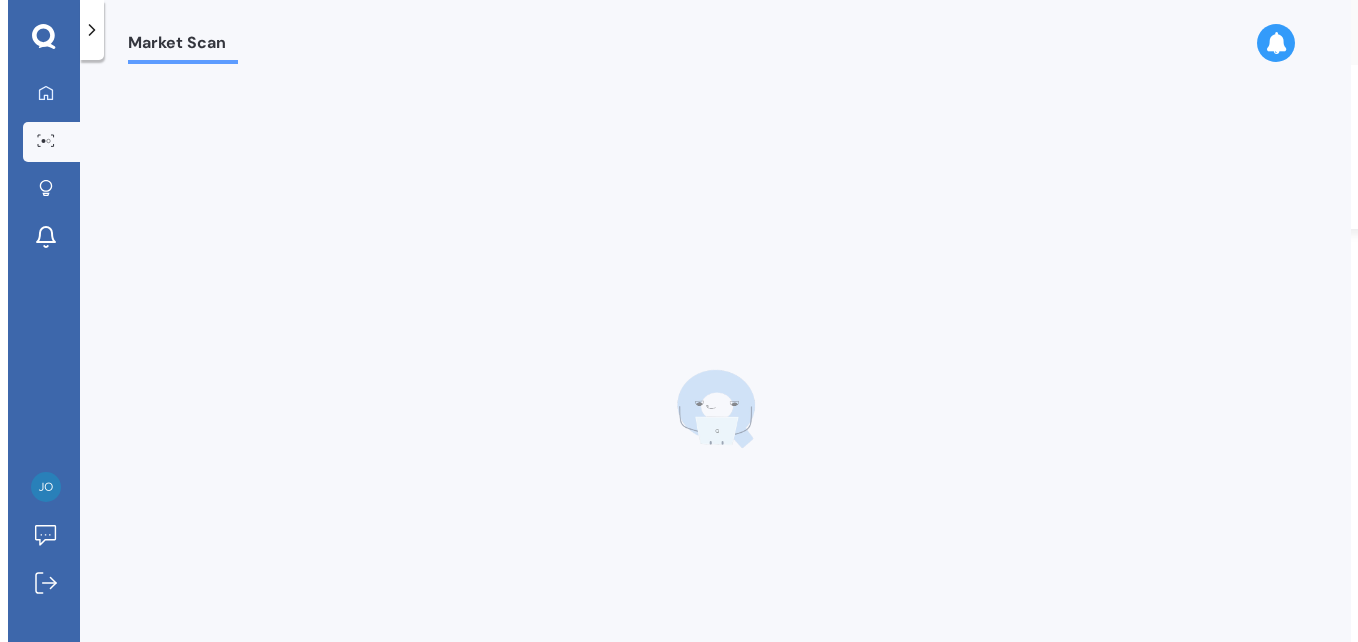 scroll, scrollTop: 0, scrollLeft: 0, axis: both 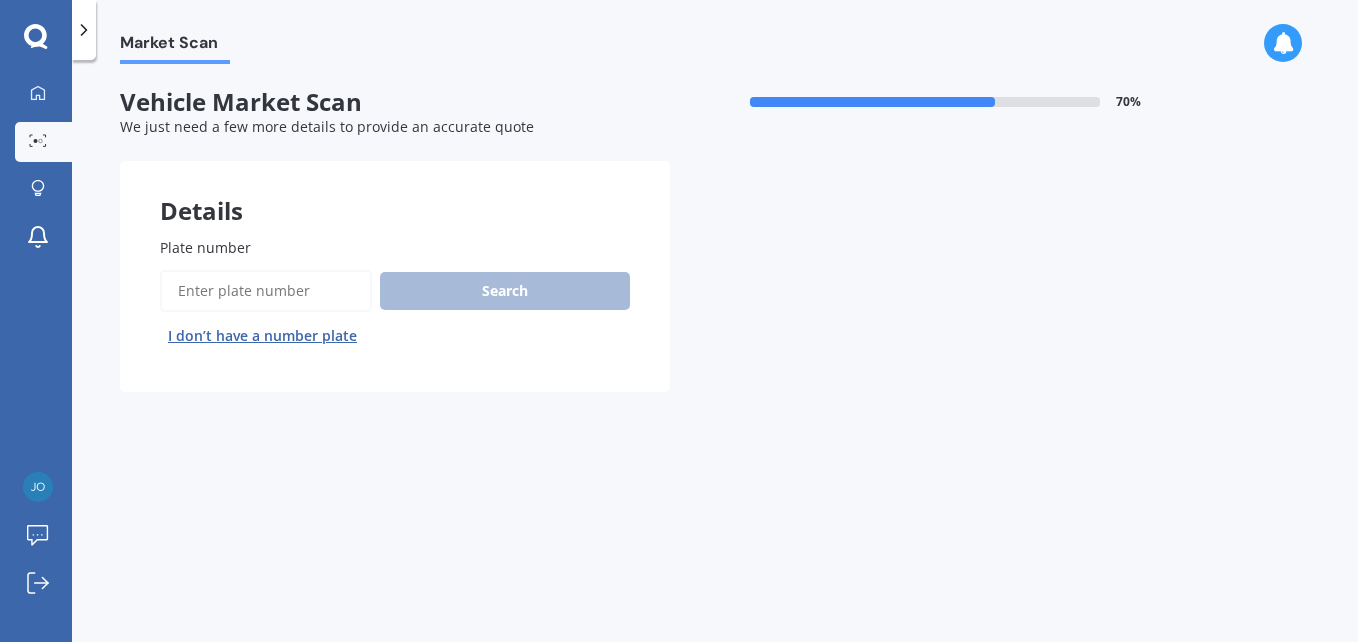 click on "Plate number" at bounding box center [266, 291] 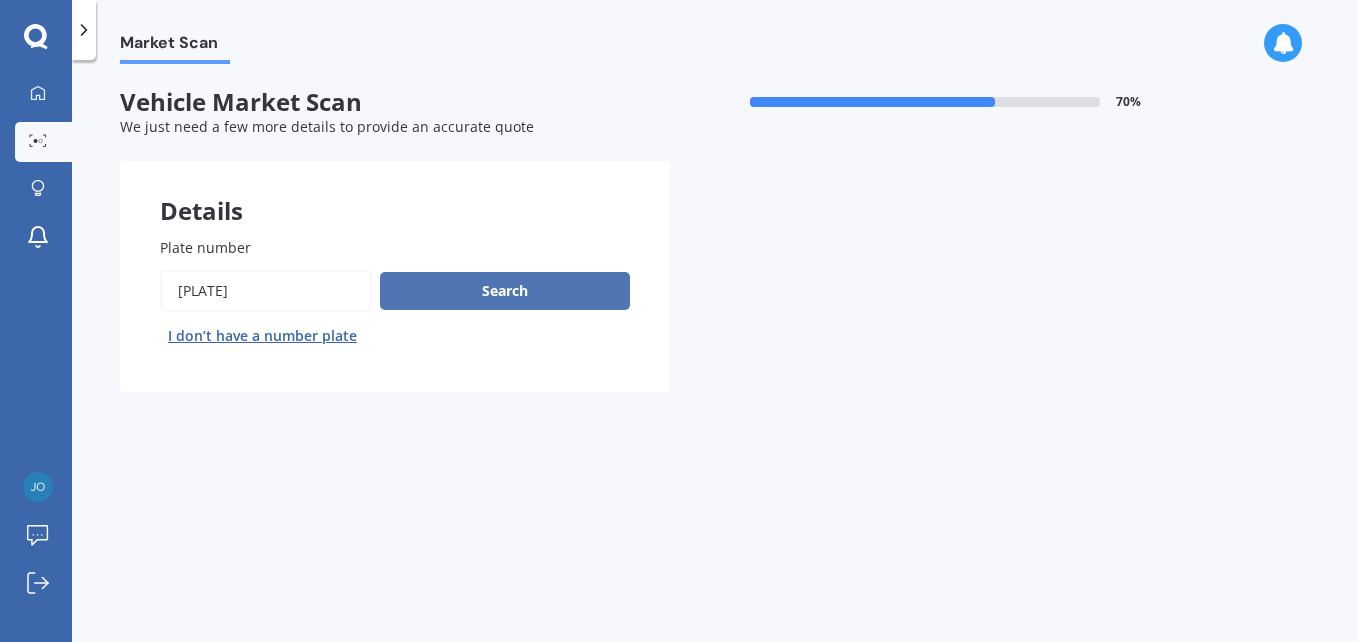 type on "[PLATE]" 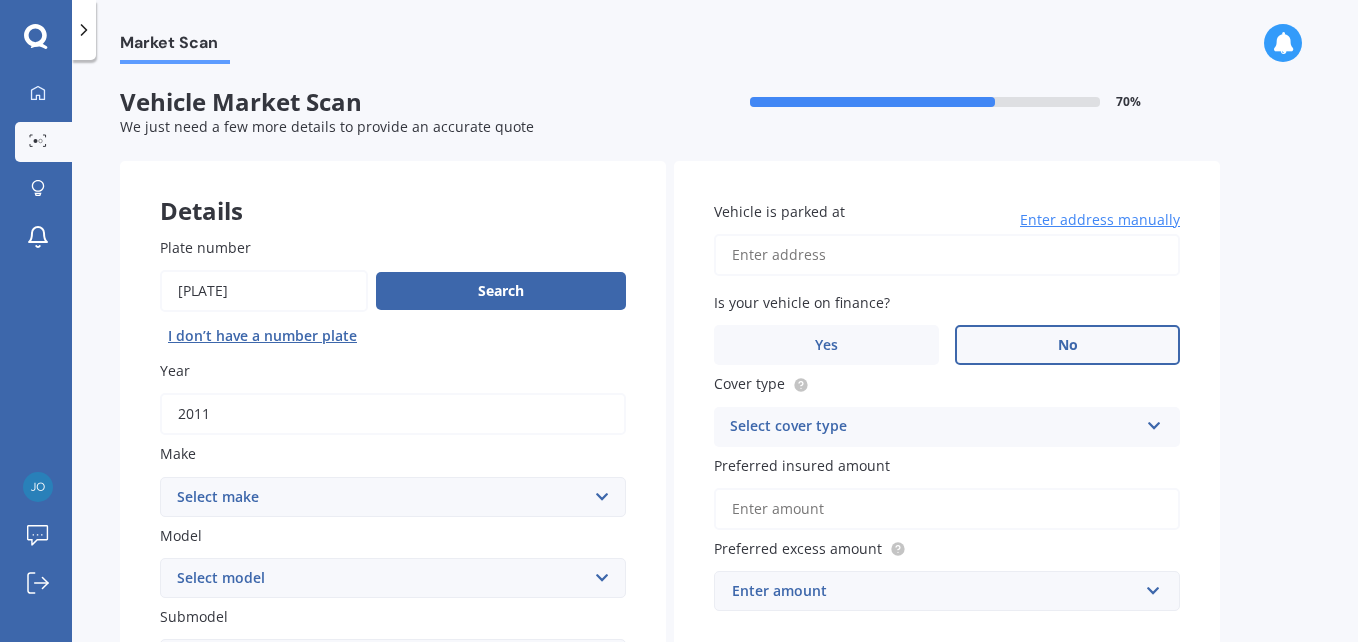 click on "No" at bounding box center (1068, 345) 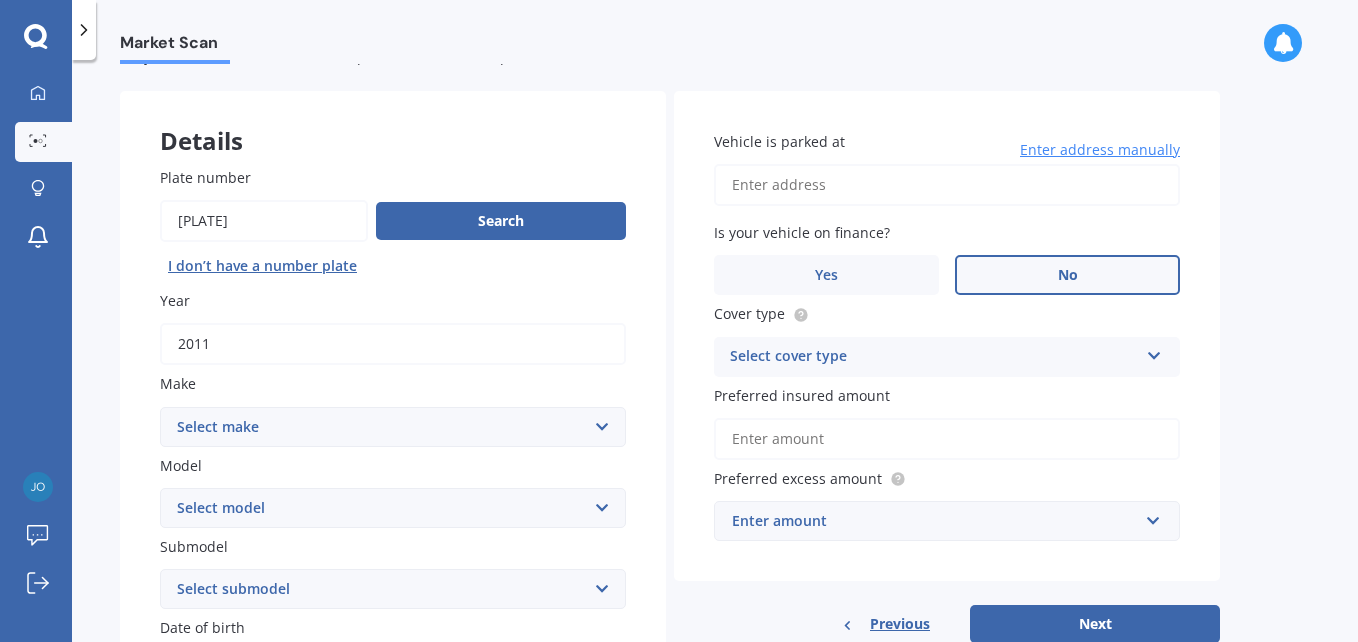 scroll, scrollTop: 100, scrollLeft: 0, axis: vertical 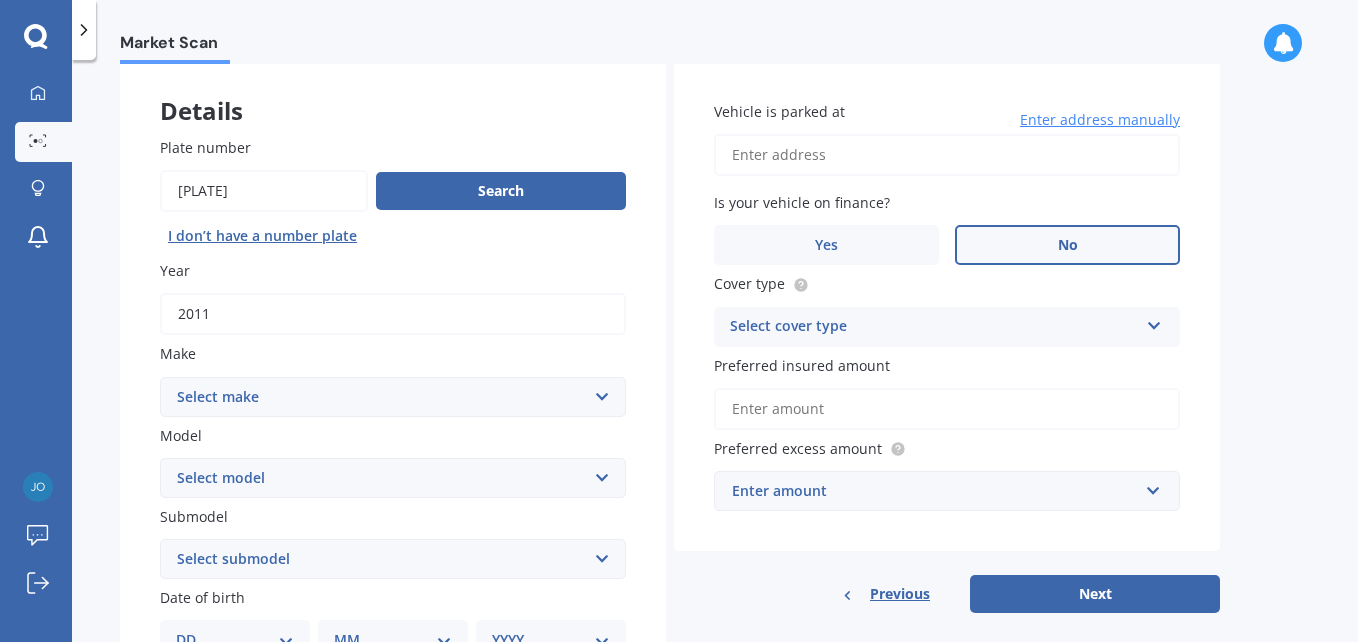 click on "Vehicle is parked at" at bounding box center [947, 155] 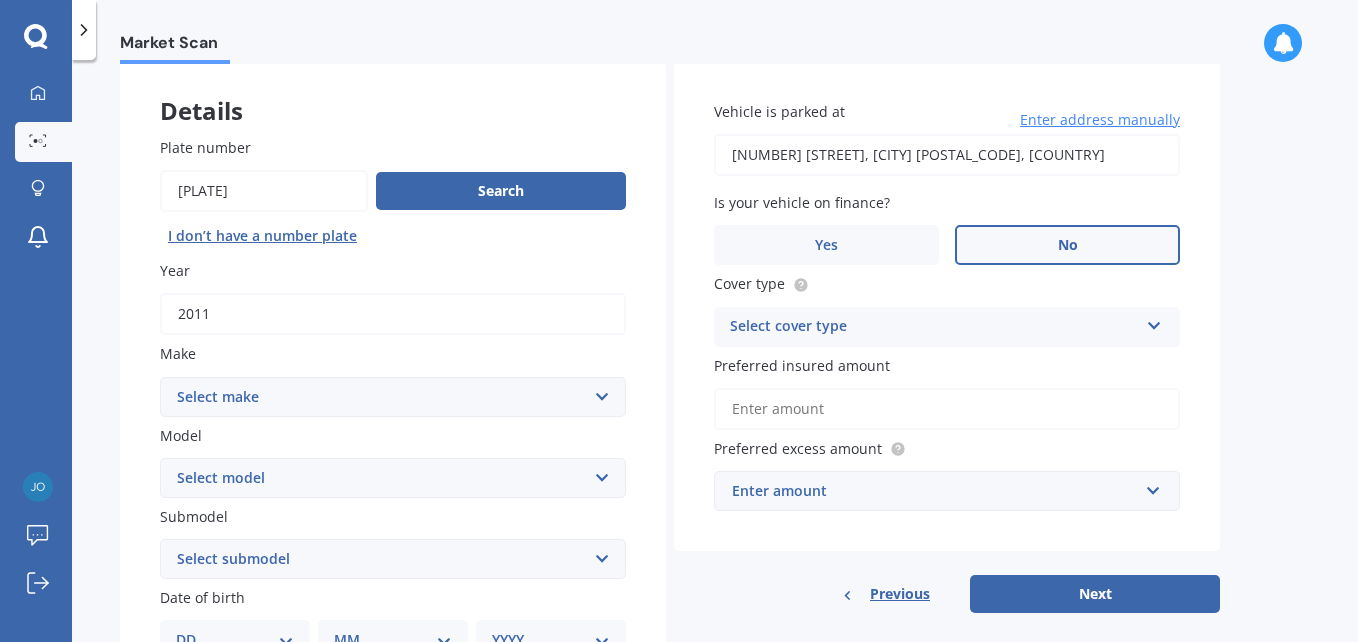select on "21" 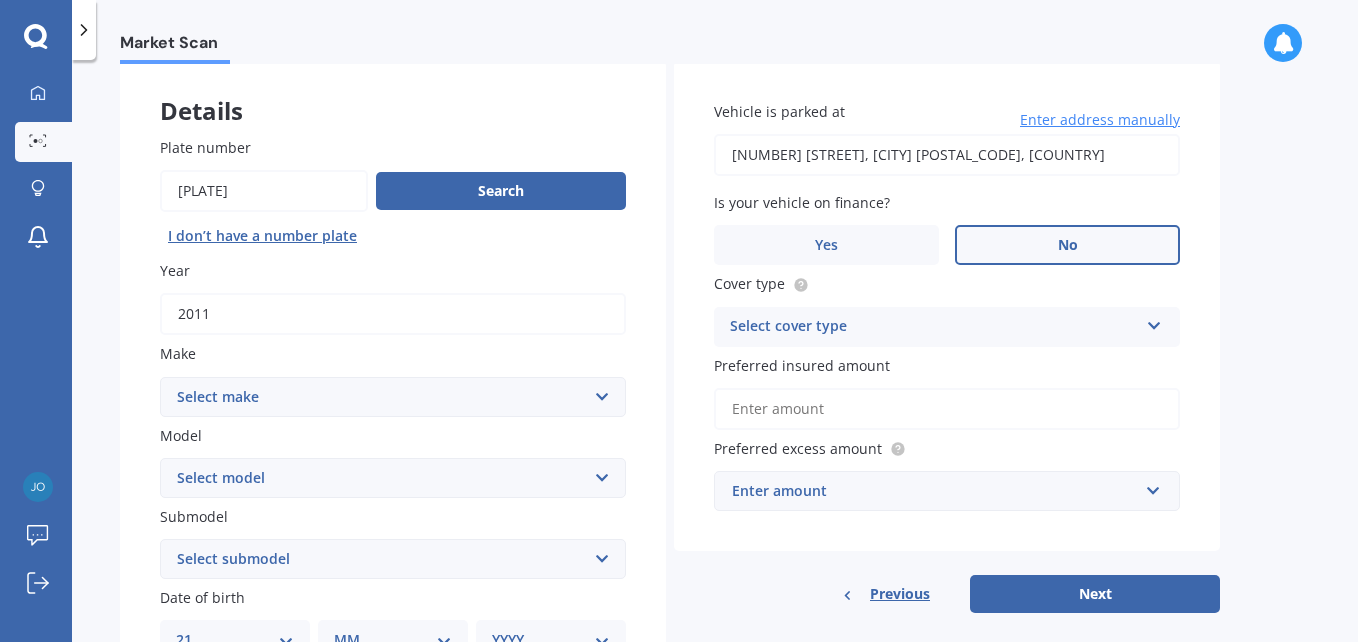 select on "10" 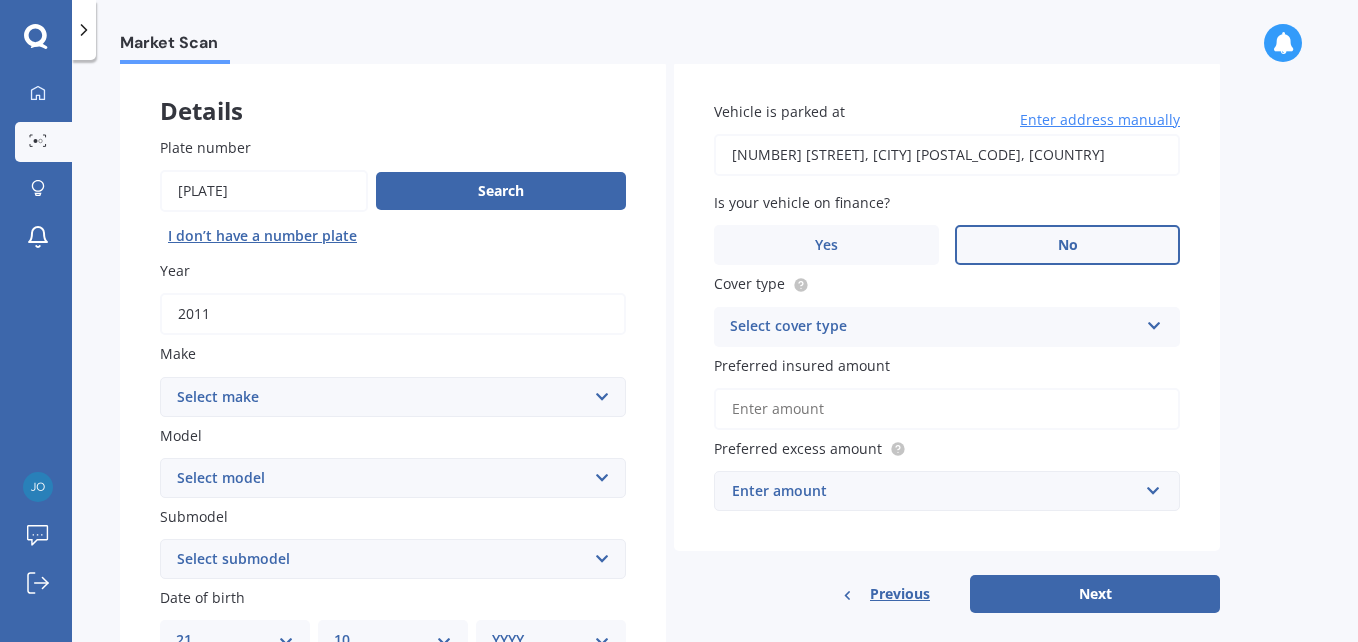 select on "1970" 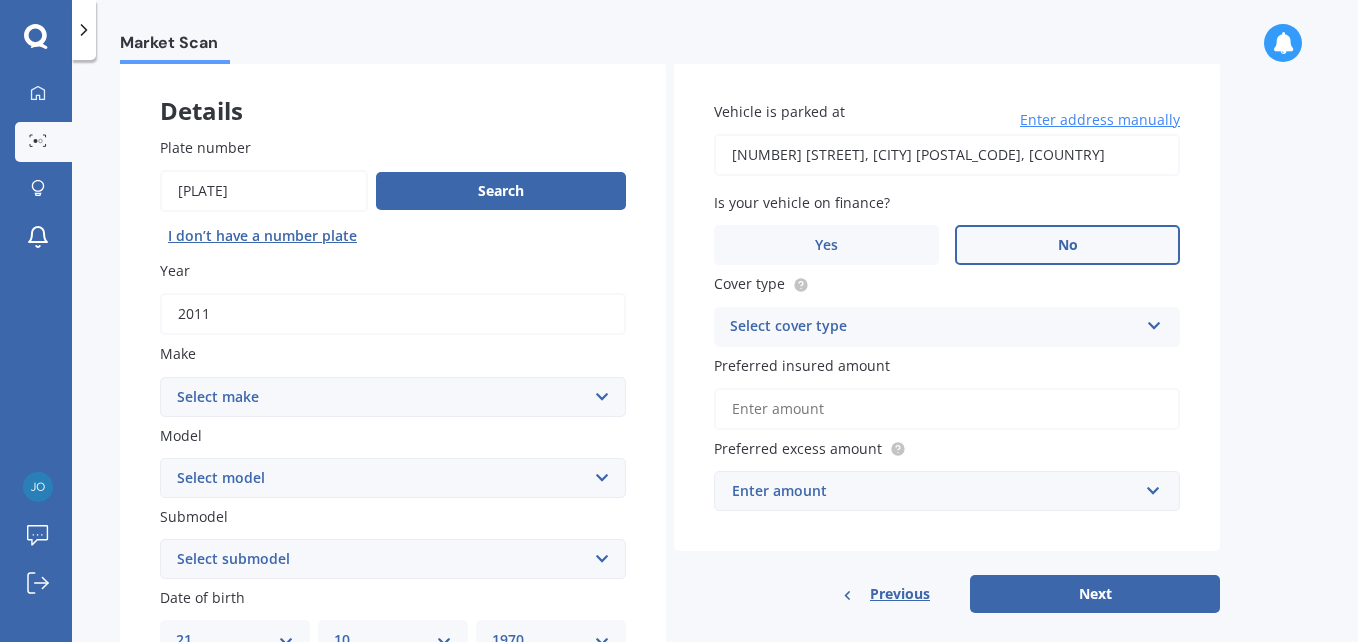 scroll, scrollTop: 4, scrollLeft: 0, axis: vertical 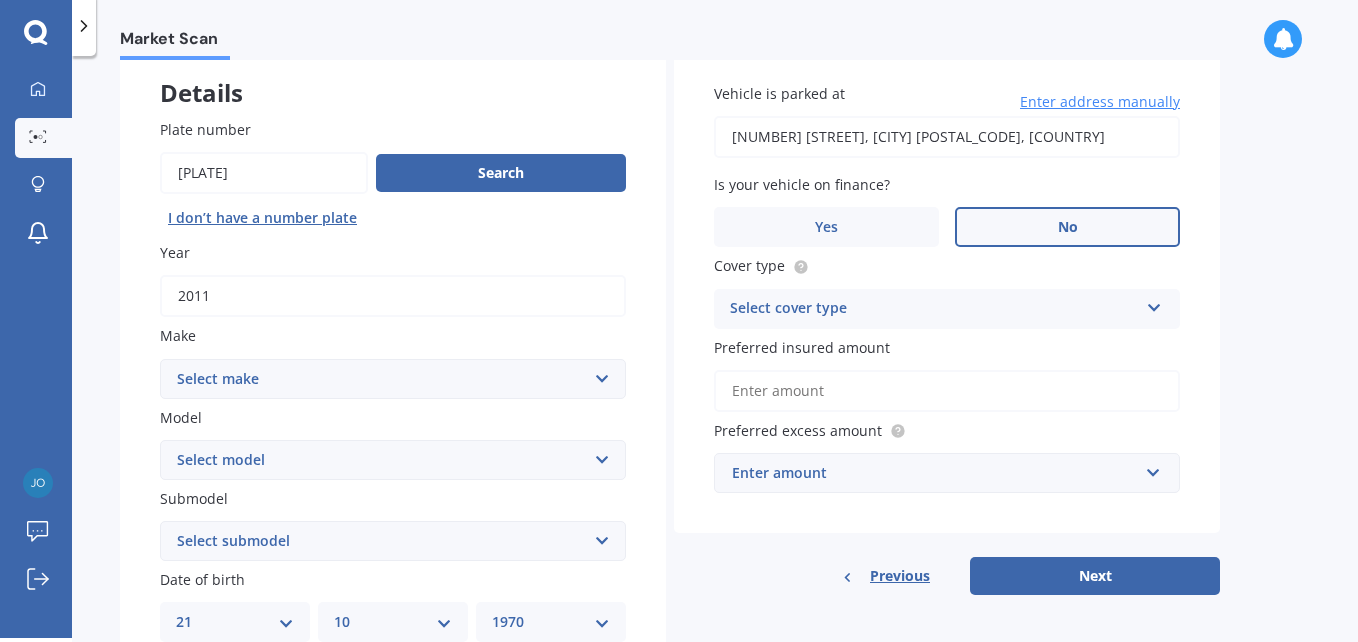 click on "Select make AC ALFA ROMEO ASTON MARTIN AUDI AUSTIN BEDFORD Bentley BMW BYD CADILLAC CAN-AM CHERY CHEVROLET CHRYSLER Citroen CRUISEAIR CUPRA DAEWOO DAIHATSU DAIMLER DAMON DIAHATSU DODGE EXOCET FACTORY FIVE FERRARI FIAT Fiord FLEETWOOD FORD FOTON FRASER GEELY GENESIS GEORGIE BOY GMC GREAT WALL GWM HAVAL HILLMAN HINO HOLDEN HOLIDAY RAMBLER HONDA HUMMER HYUNDAI INFINITI ISUZU IVECO JAC JAECOO JAGUAR JEEP KGM KIA LADA LAMBORGHINI LANCIA LANDROVER LDV LEAPMOTOR LEXUS LINCOLN LOTUS LUNAR M.G M.G. MAHINDRA MASERATI MAZDA MCLAREN MERCEDES AMG Mercedes Benz MERCEDES-AMG MERCURY MINI Mitsubishi MORGAN MORRIS NEWMAR Nissan OMODA OPEL OXFORD PEUGEOT Plymouth Polestar PONTIAC PORSCHE PROTON RAM Range Rover Rayne RENAULT ROLLS ROYCE ROVER SAAB SATURN SEAT SHELBY SKODA SMART SSANGYONG SUBARU SUZUKI TATA TESLA TIFFIN Toyota TRIUMPH TVR Vauxhall VOLKSWAGEN VOLVO WESTFIELD WINNEBAGO ZX" at bounding box center [393, 379] 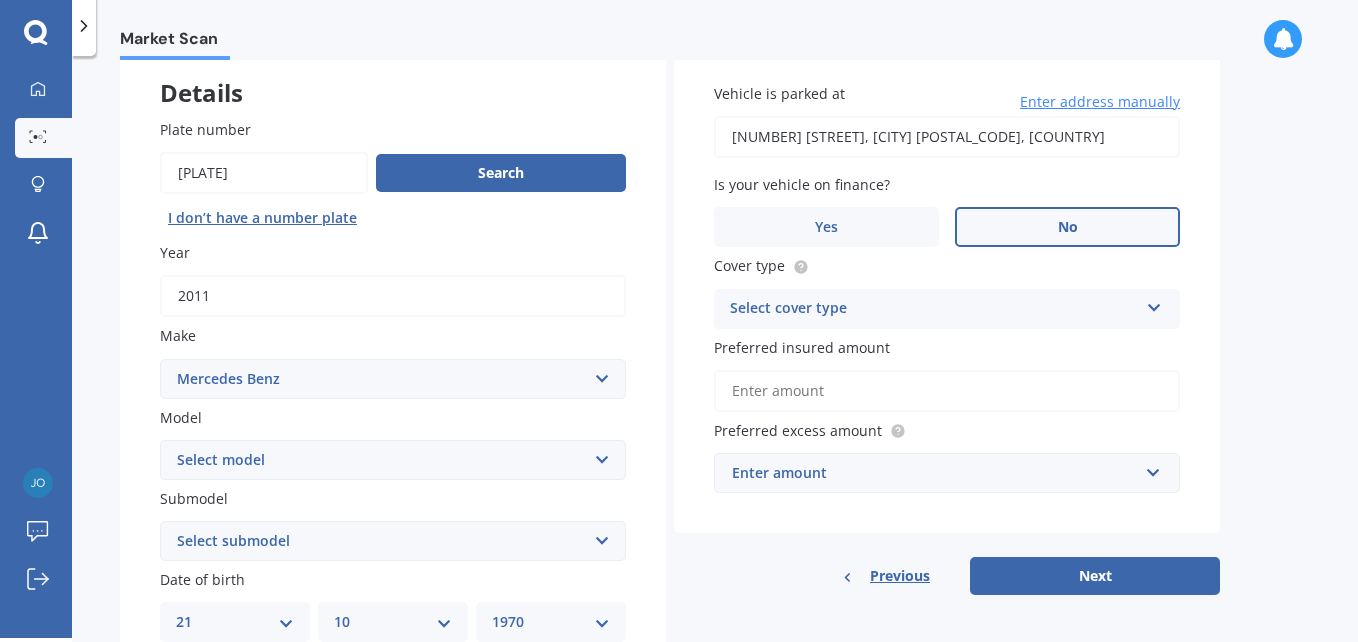 click on "Select make AC ALFA ROMEO ASTON MARTIN AUDI AUSTIN BEDFORD Bentley BMW BYD CADILLAC CAN-AM CHERY CHEVROLET CHRYSLER Citroen CRUISEAIR CUPRA DAEWOO DAIHATSU DAIMLER DAMON DIAHATSU DODGE EXOCET FACTORY FIVE FERRARI FIAT Fiord FLEETWOOD FORD FOTON FRASER GEELY GENESIS GEORGIE BOY GMC GREAT WALL GWM HAVAL HILLMAN HINO HOLDEN HOLIDAY RAMBLER HONDA HUMMER HYUNDAI INFINITI ISUZU IVECO JAC JAECOO JAGUAR JEEP KGM KIA LADA LAMBORGHINI LANCIA LANDROVER LDV LEAPMOTOR LEXUS LINCOLN LOTUS LUNAR M.G M.G. MAHINDRA MASERATI MAZDA MCLAREN MERCEDES AMG Mercedes Benz MERCEDES-AMG MERCURY MINI Mitsubishi MORGAN MORRIS NEWMAR Nissan OMODA OPEL OXFORD PEUGEOT Plymouth Polestar PONTIAC PORSCHE PROTON RAM Range Rover Rayne RENAULT ROLLS ROYCE ROVER SAAB SATURN SEAT SHELBY SKODA SMART SSANGYONG SUBARU SUZUKI TATA TESLA TIFFIN Toyota TRIUMPH TVR Vauxhall VOLKSWAGEN VOLVO WESTFIELD WINNEBAGO ZX" at bounding box center [393, 379] 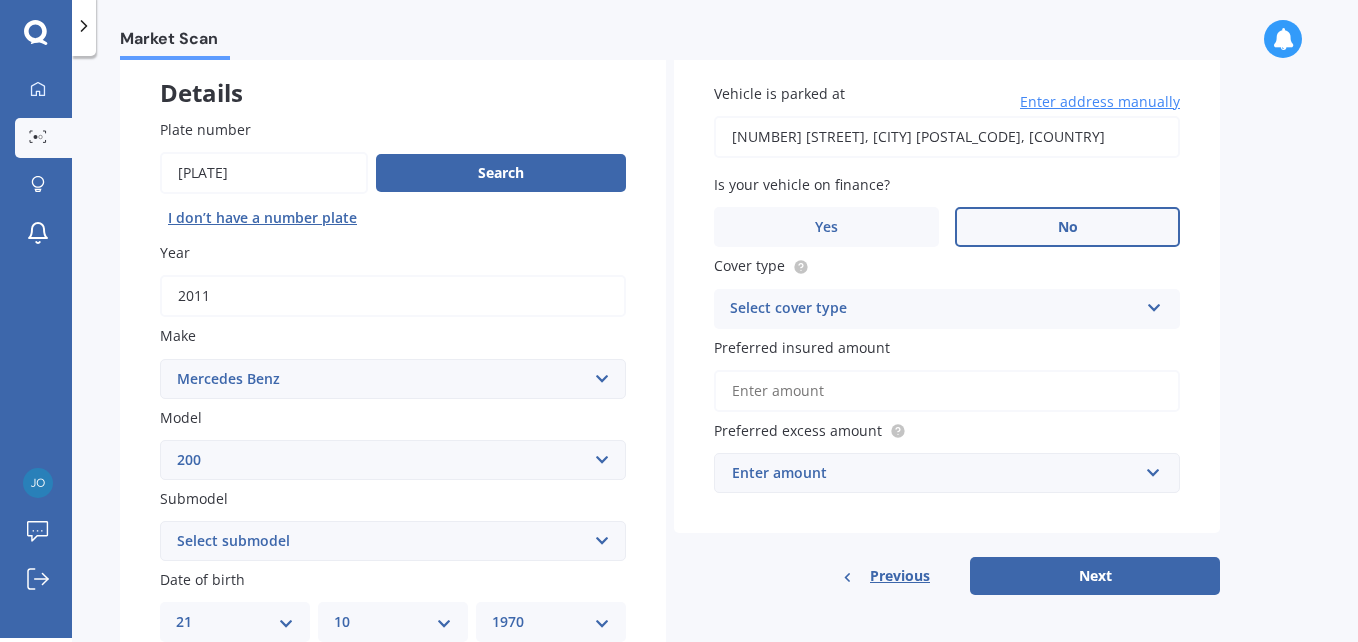 click on "Select model 190 200 220 230 240 250 260 280 300 320 350 380 400 420 450 500 550 560 600 A140 A160 A170 A180 A190 A200 A250 Auto Sleeper B C C200 C300 C320 C63 CL CLA CLC CLK CLS E E-CLASS EQA250 EQC400 G Professional G300 G350 G63 GL GL350 GLA GLB GLC GLC - Class GLE GLS GLS400 GLS500 GLS600 M-Class Maybach S600 Maybach S650 Maybach S680 MB ML R S SL SLK Sprinter Ultima V-Class Vaneo Viano Vito X-Class" at bounding box center (393, 460) 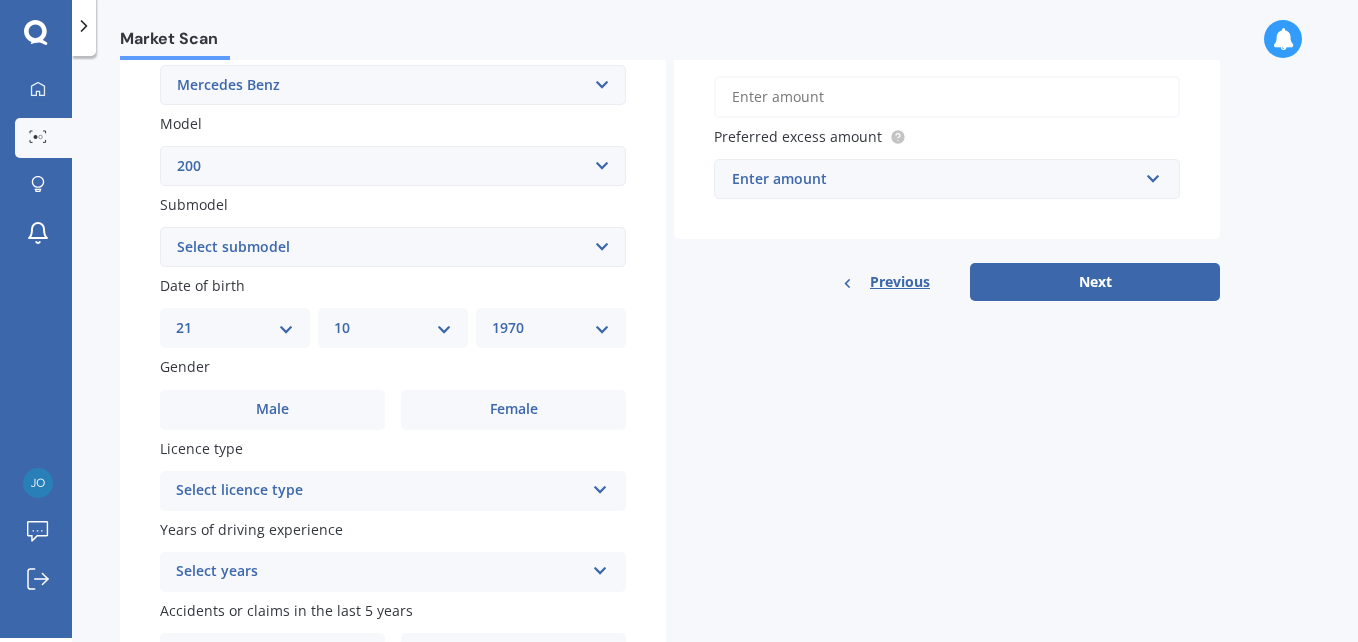 scroll, scrollTop: 414, scrollLeft: 0, axis: vertical 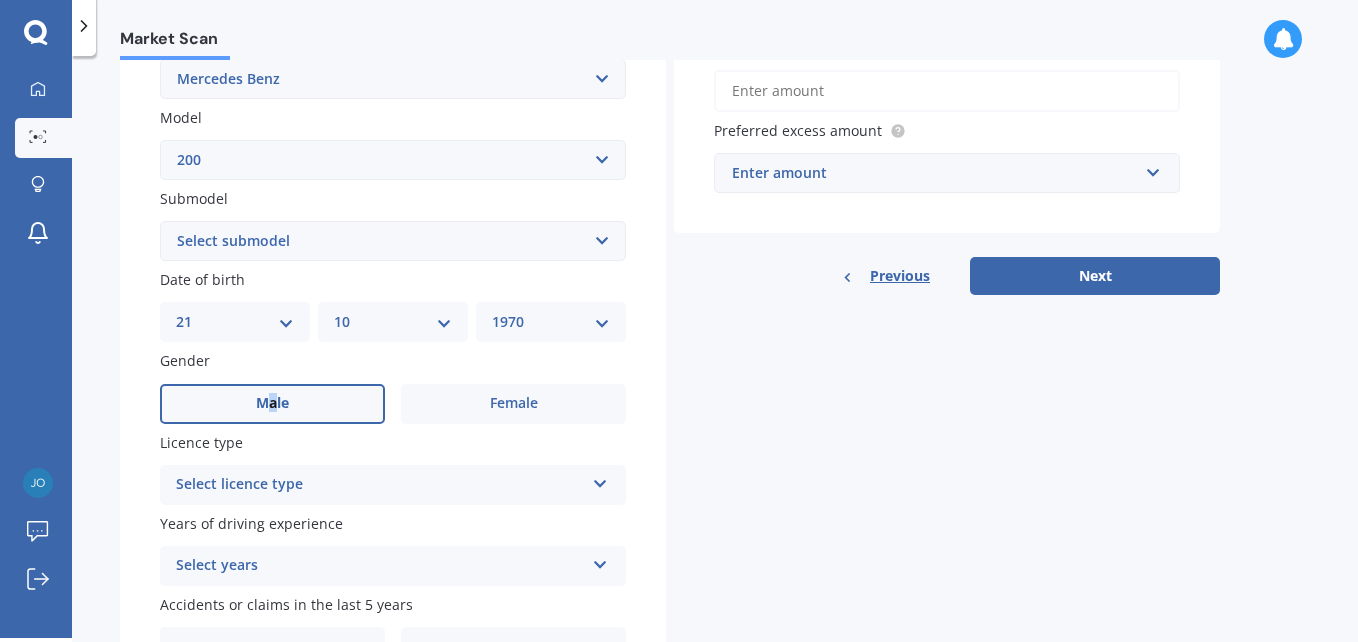 click on "Male" at bounding box center (272, 403) 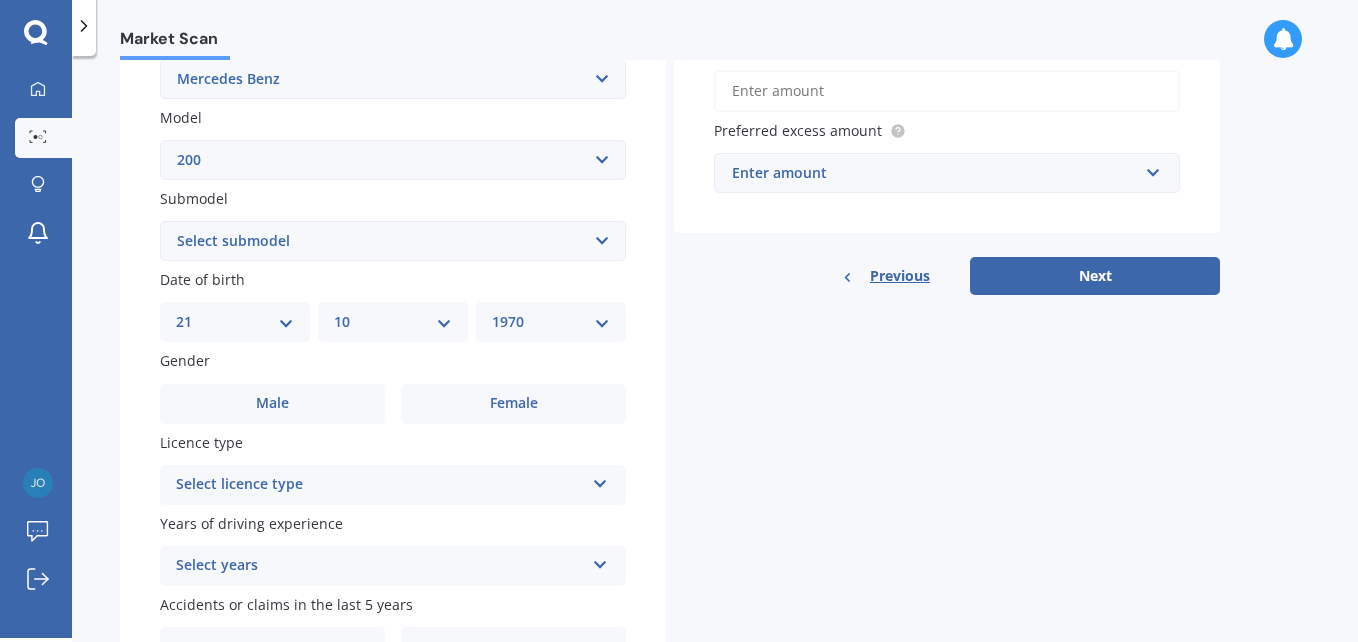 click at bounding box center (600, 480) 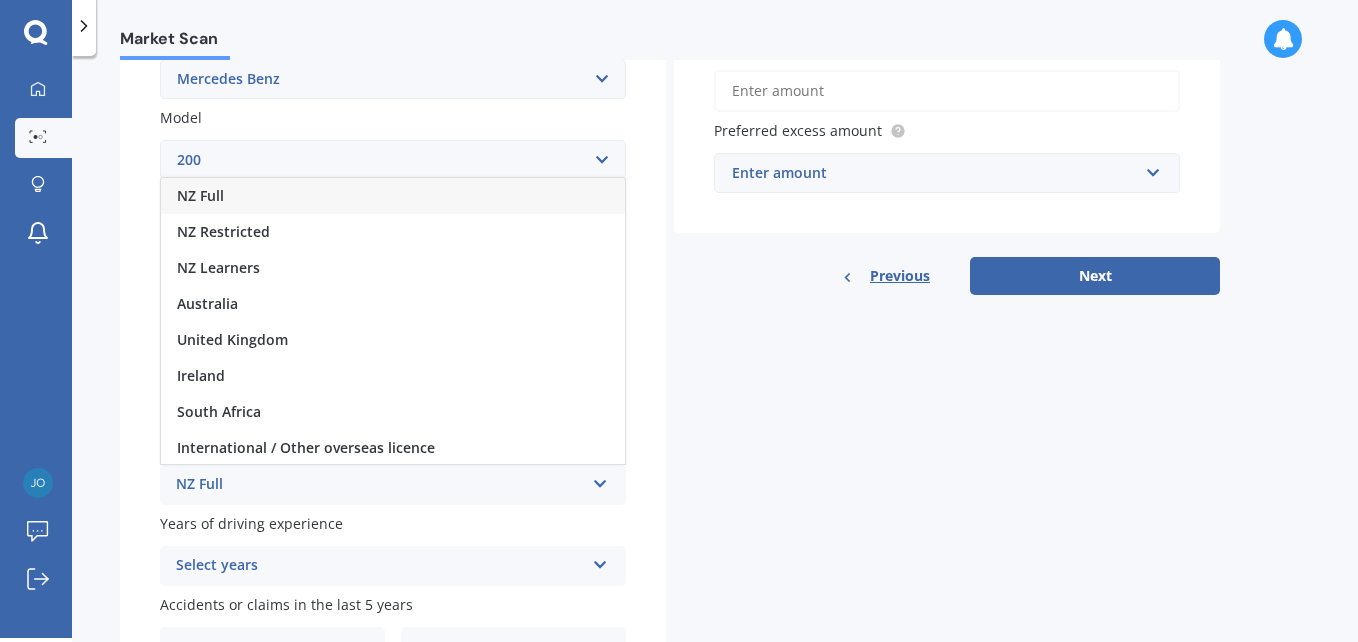 click on "NZ Full" at bounding box center [200, 195] 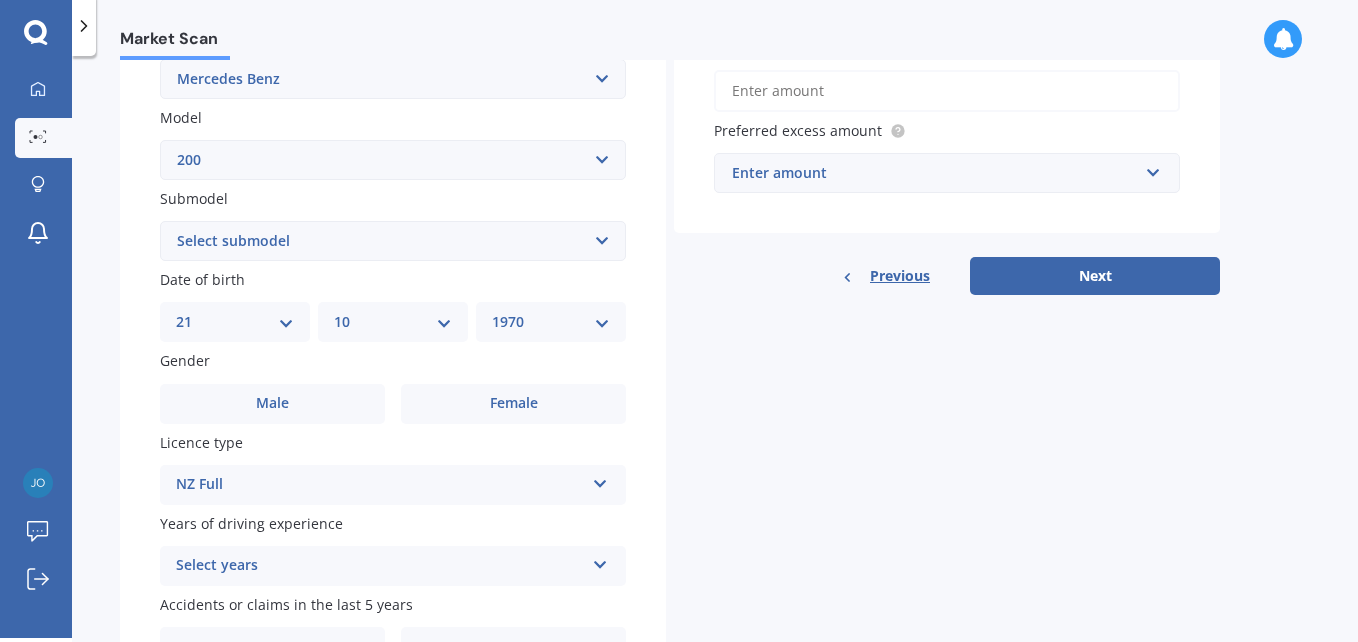 click at bounding box center (600, 561) 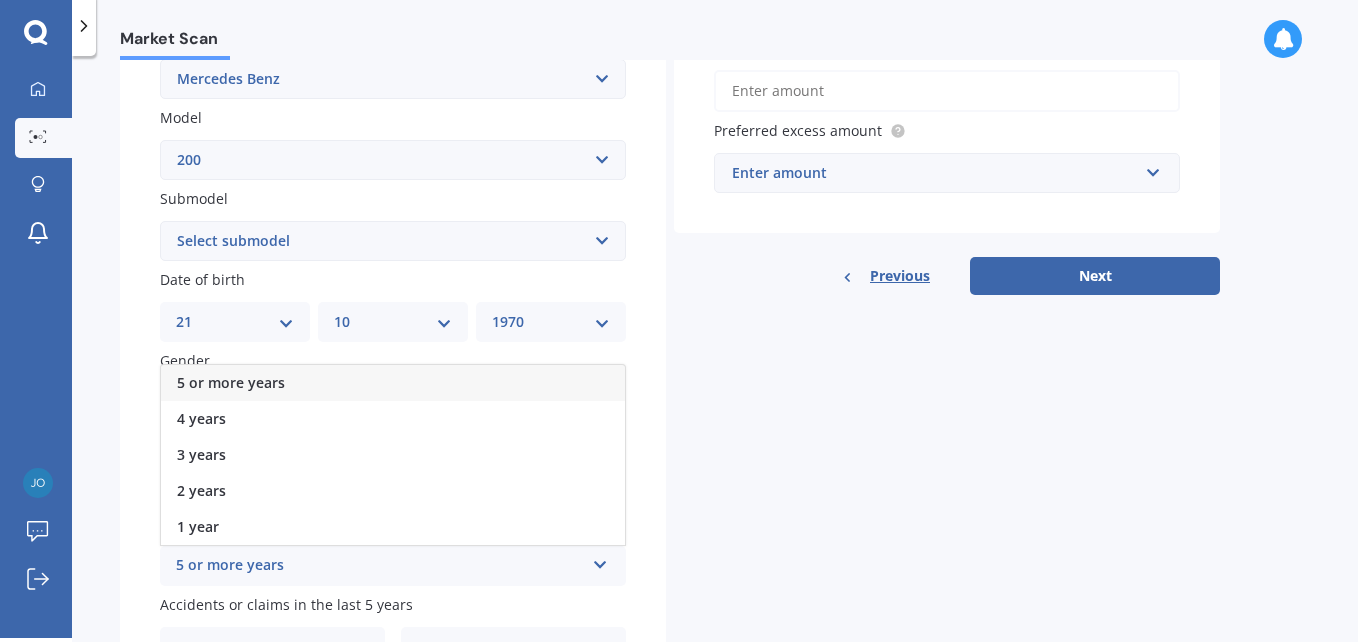 click on "5 or more years" at bounding box center (231, 382) 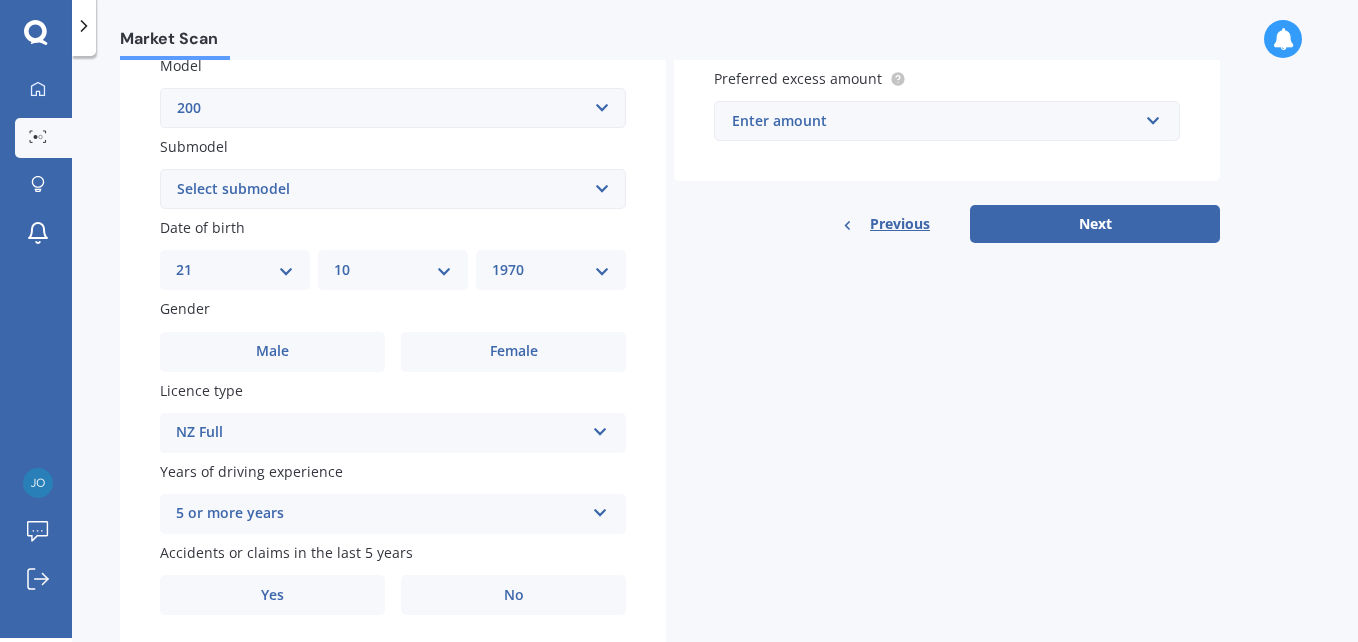 scroll, scrollTop: 535, scrollLeft: 0, axis: vertical 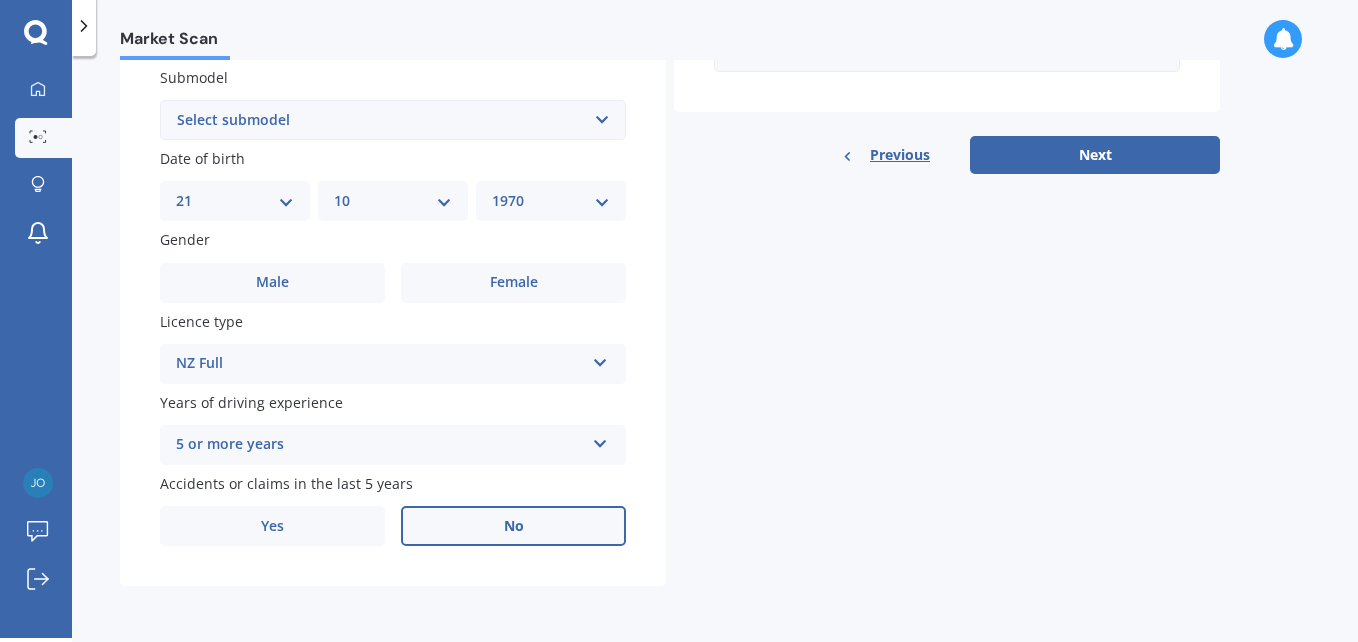 click on "No" at bounding box center (514, 526) 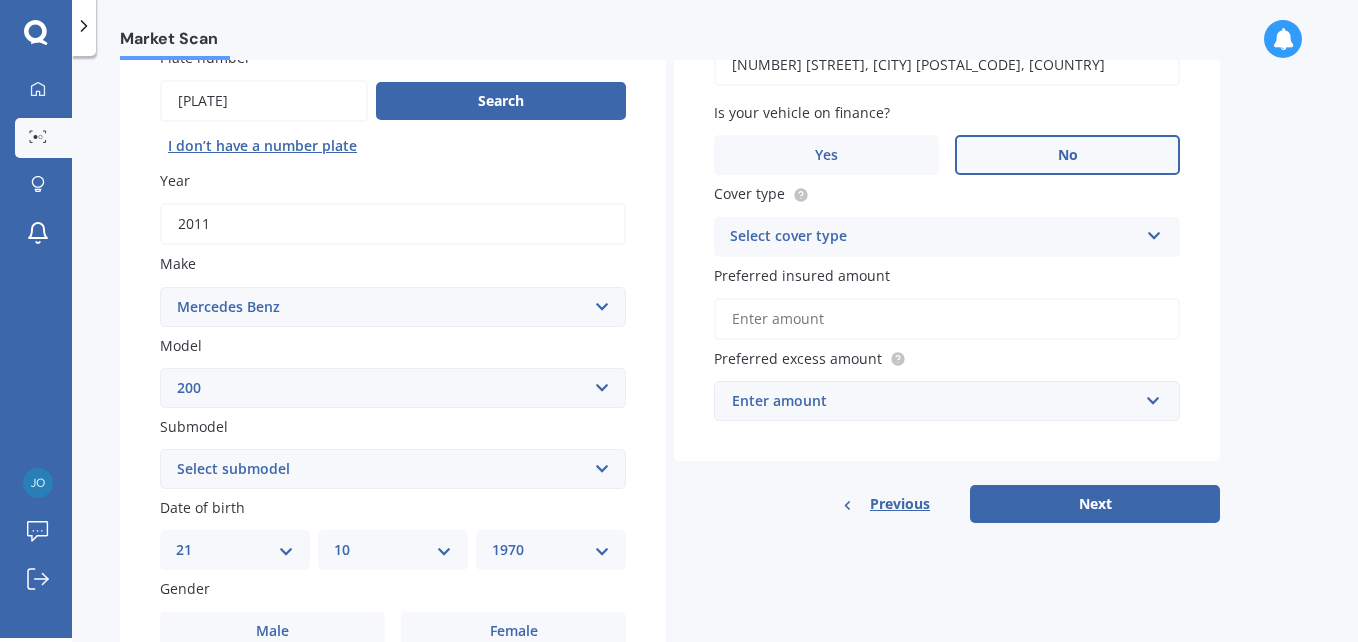 scroll, scrollTop: 200, scrollLeft: 0, axis: vertical 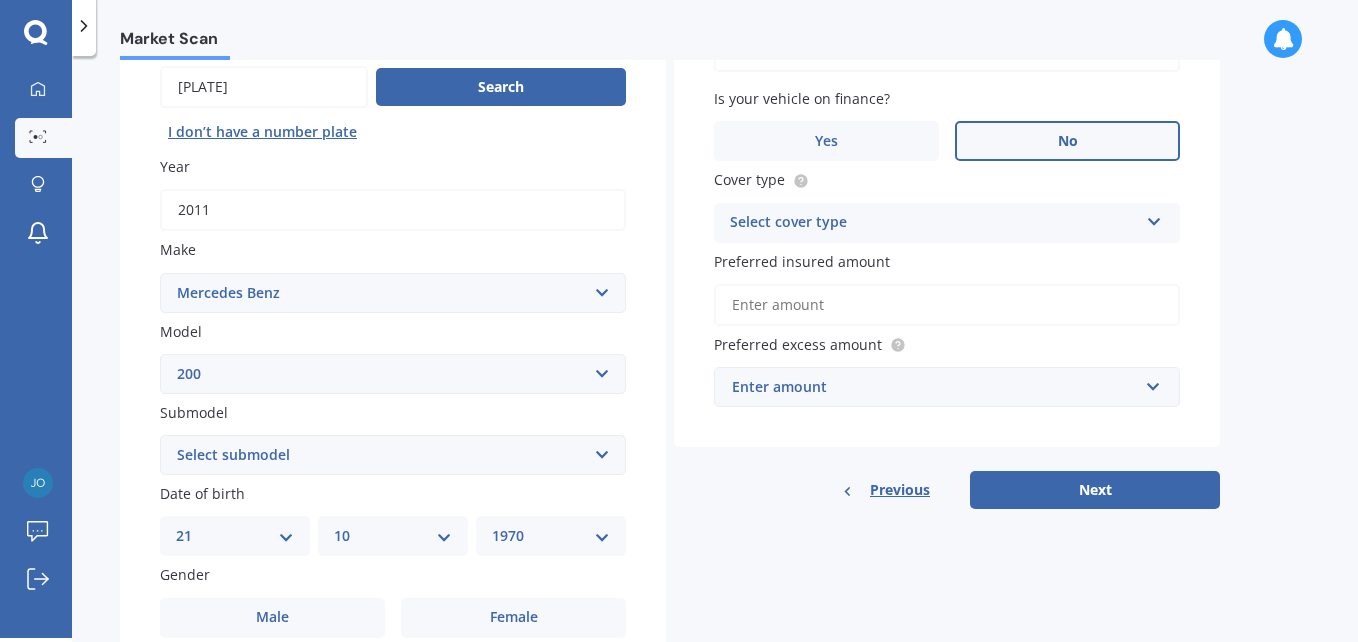 click at bounding box center (1154, 218) 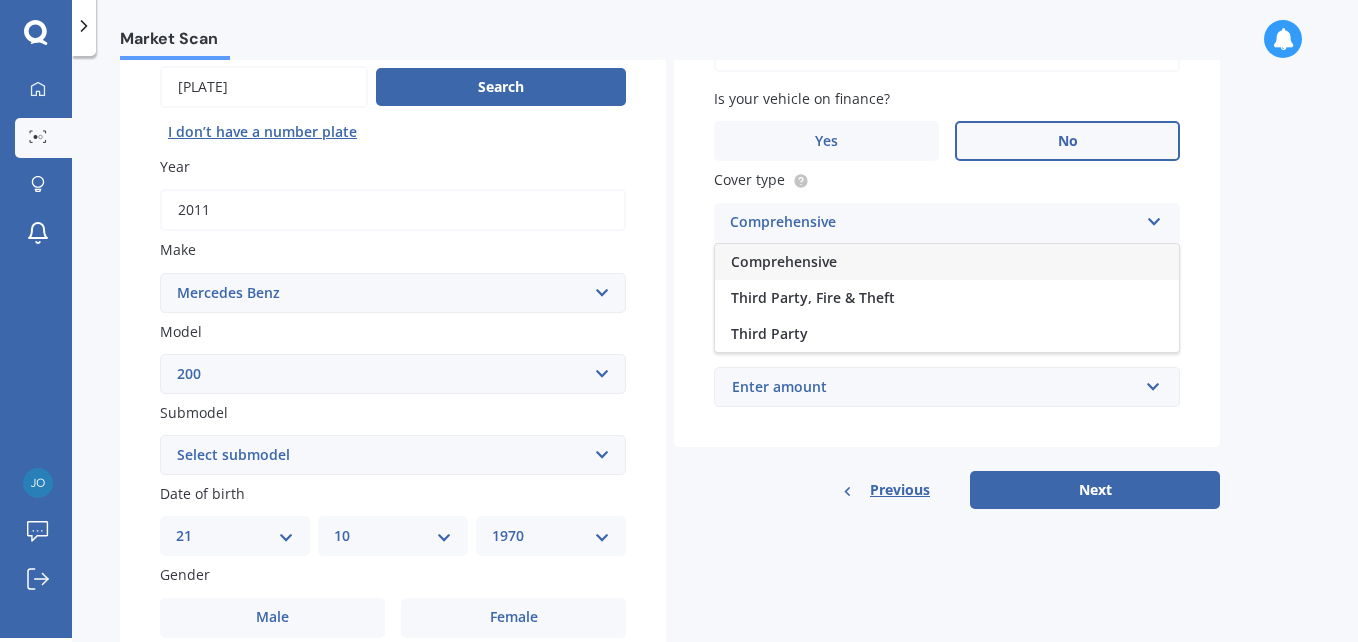 click on "Comprehensive" at bounding box center (784, 261) 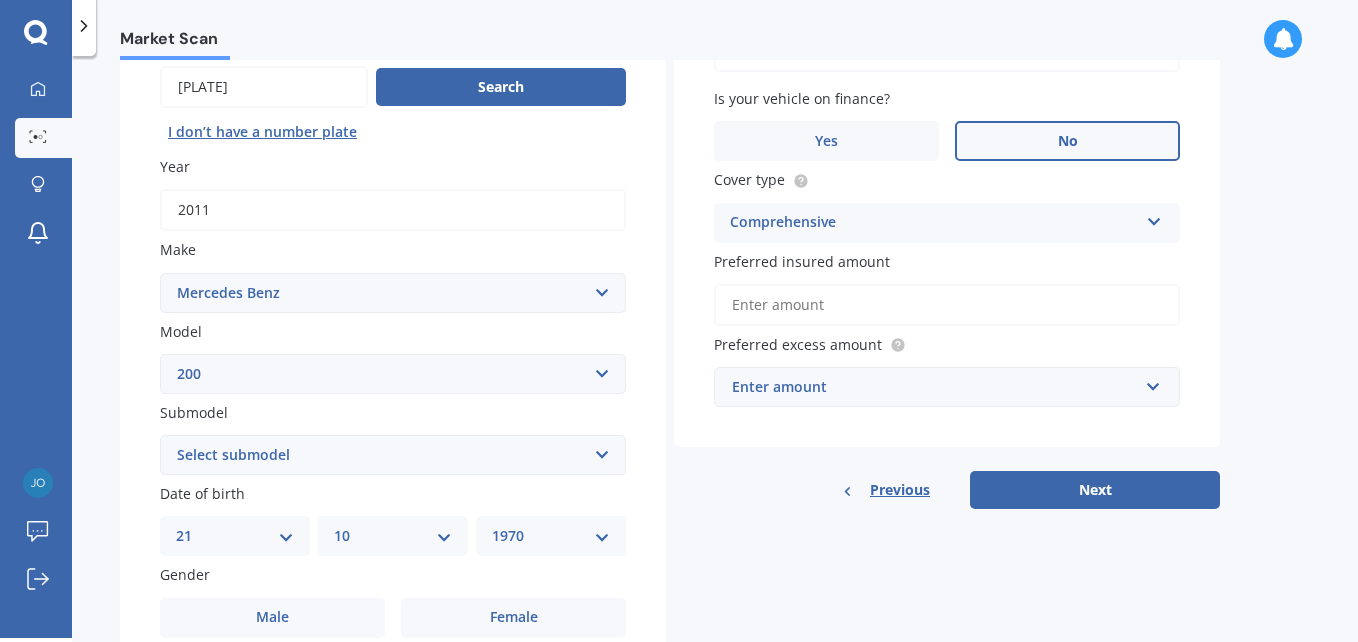 click on "Preferred insured amount" at bounding box center (947, 305) 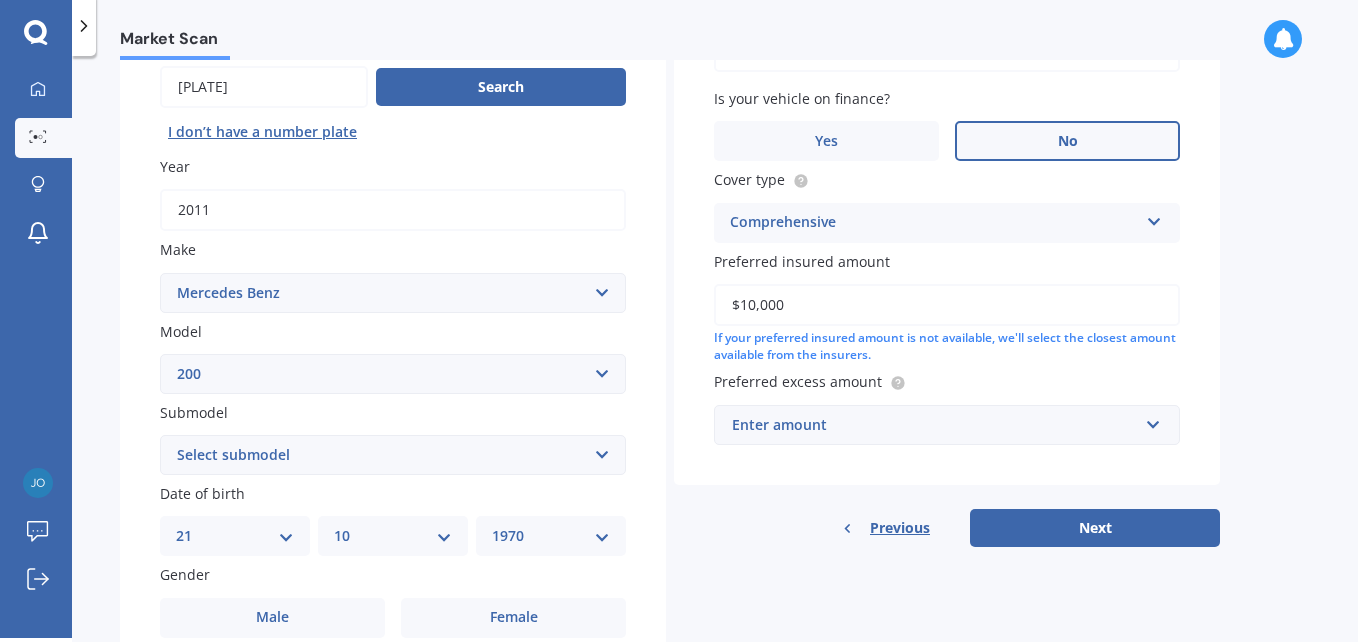 type on "$10,000" 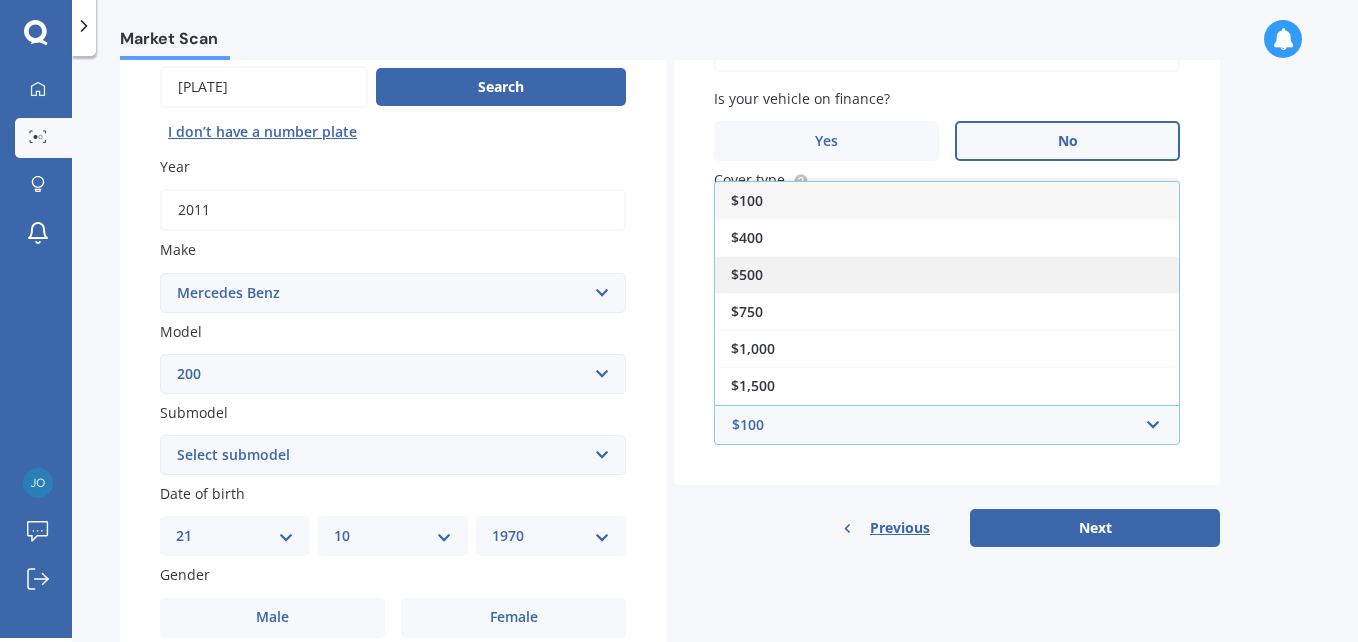 click on "$500" at bounding box center (947, 274) 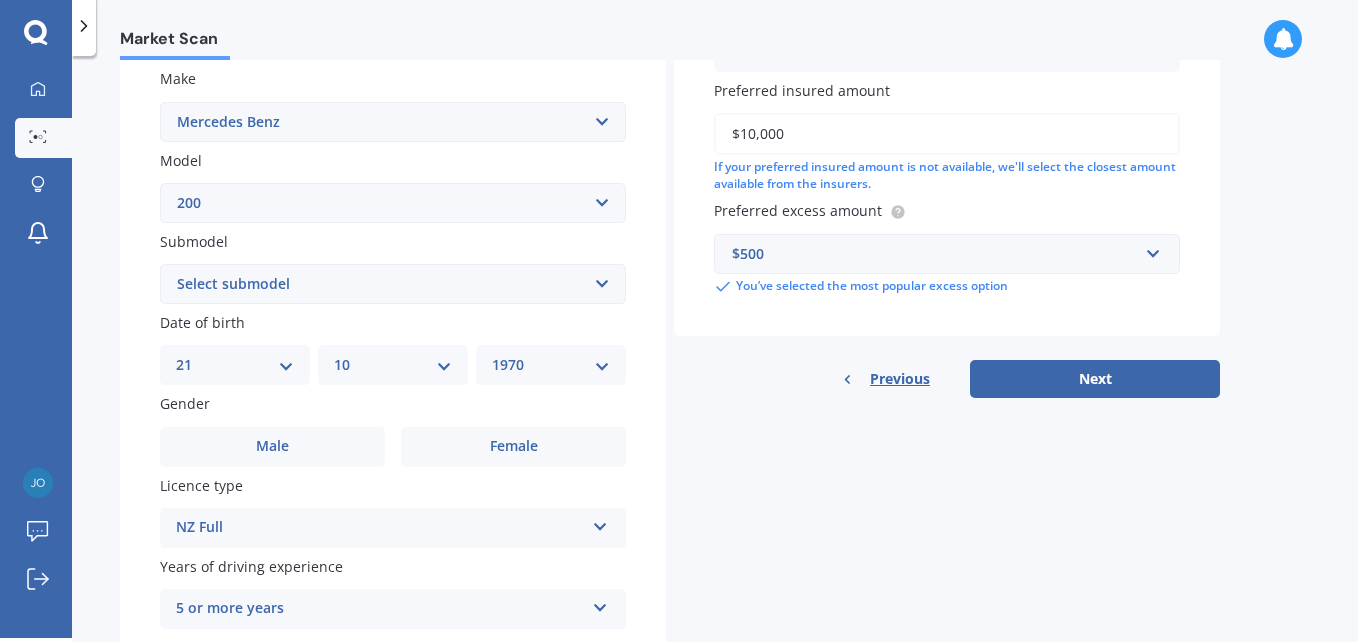 scroll, scrollTop: 400, scrollLeft: 0, axis: vertical 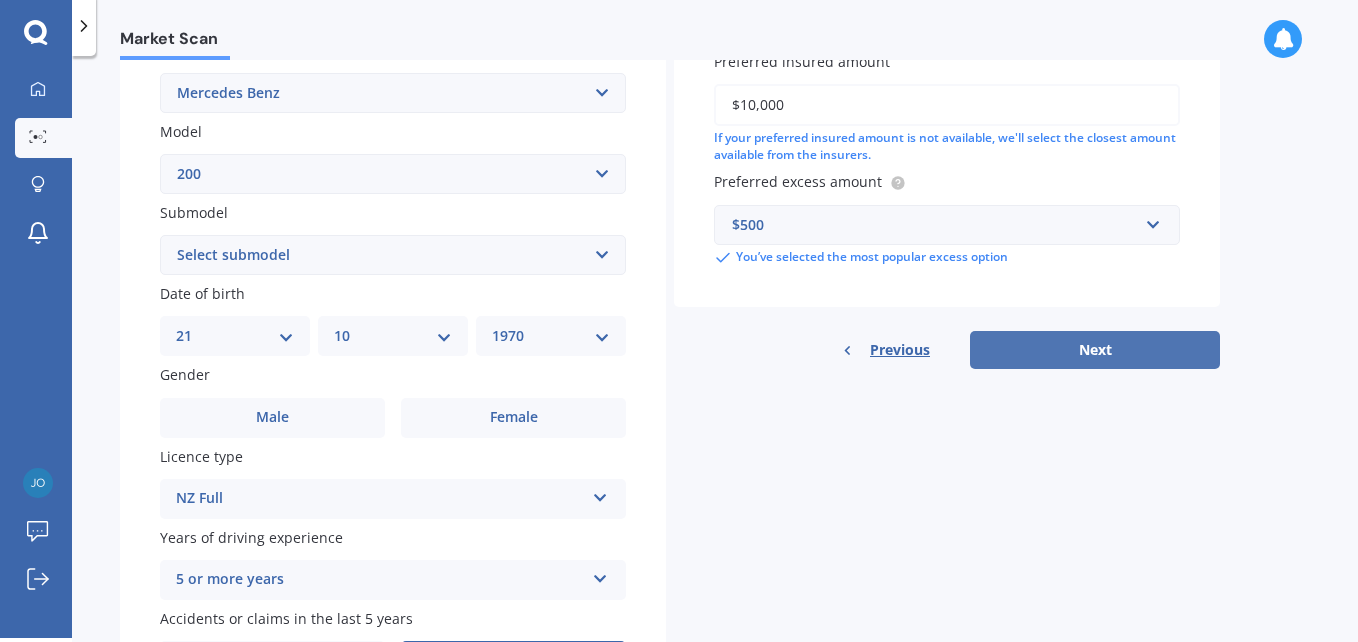 click on "Next" at bounding box center [1095, 350] 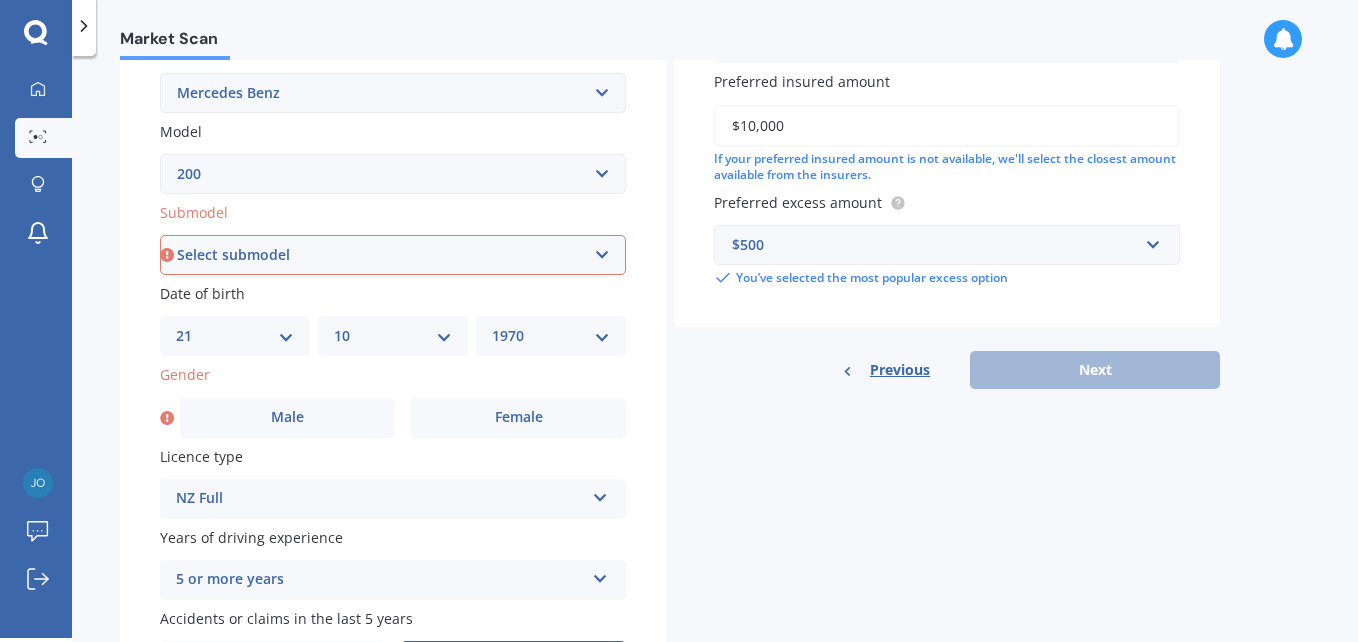 click on "Select submodel (All) D" at bounding box center (393, 255) 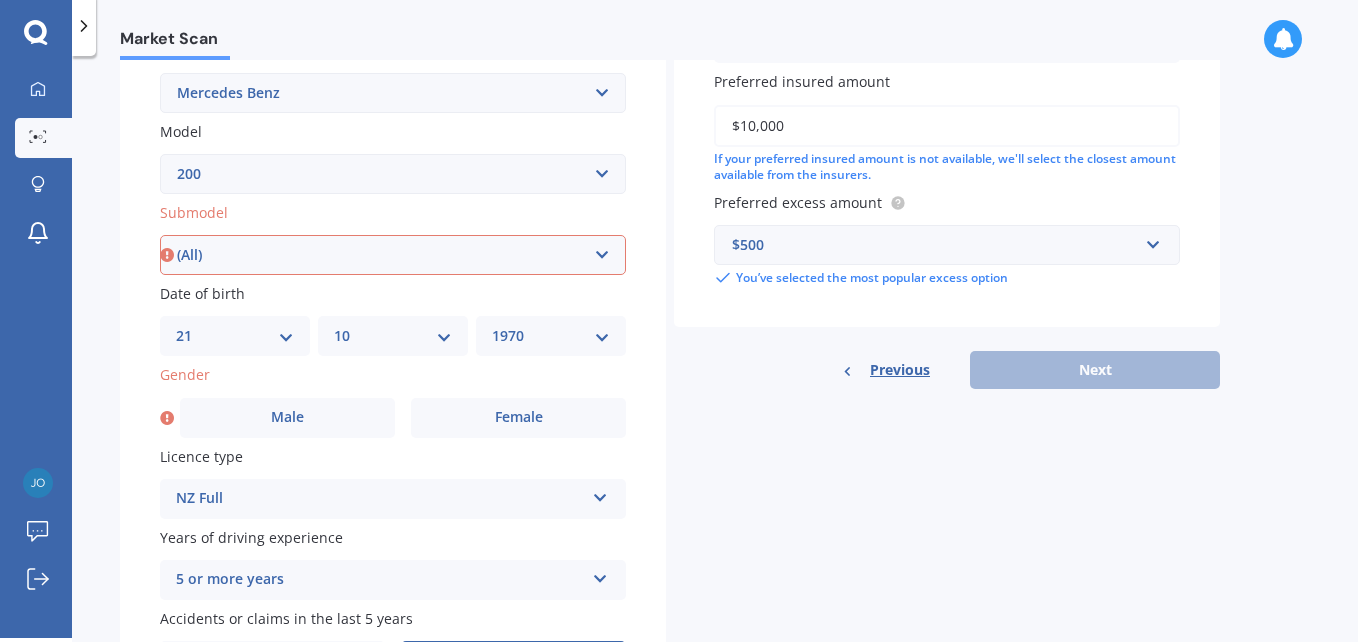 click on "Select submodel (All) D" at bounding box center (393, 255) 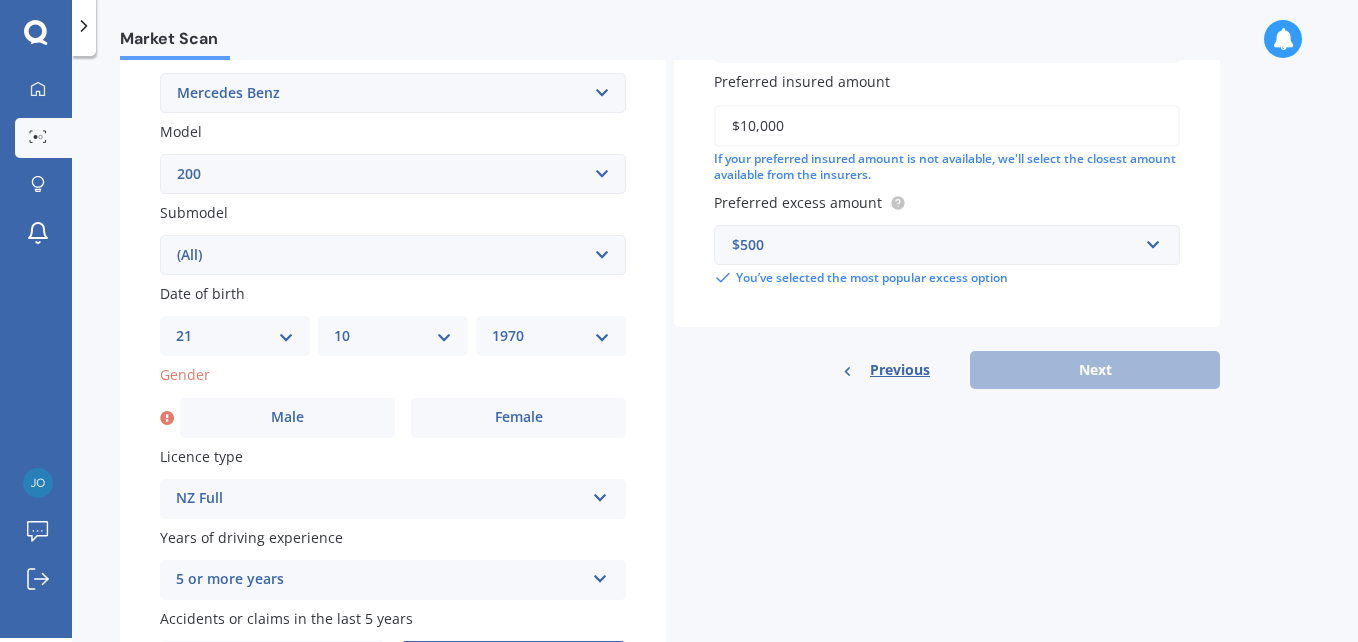 click on "Previous Next" at bounding box center [947, 370] 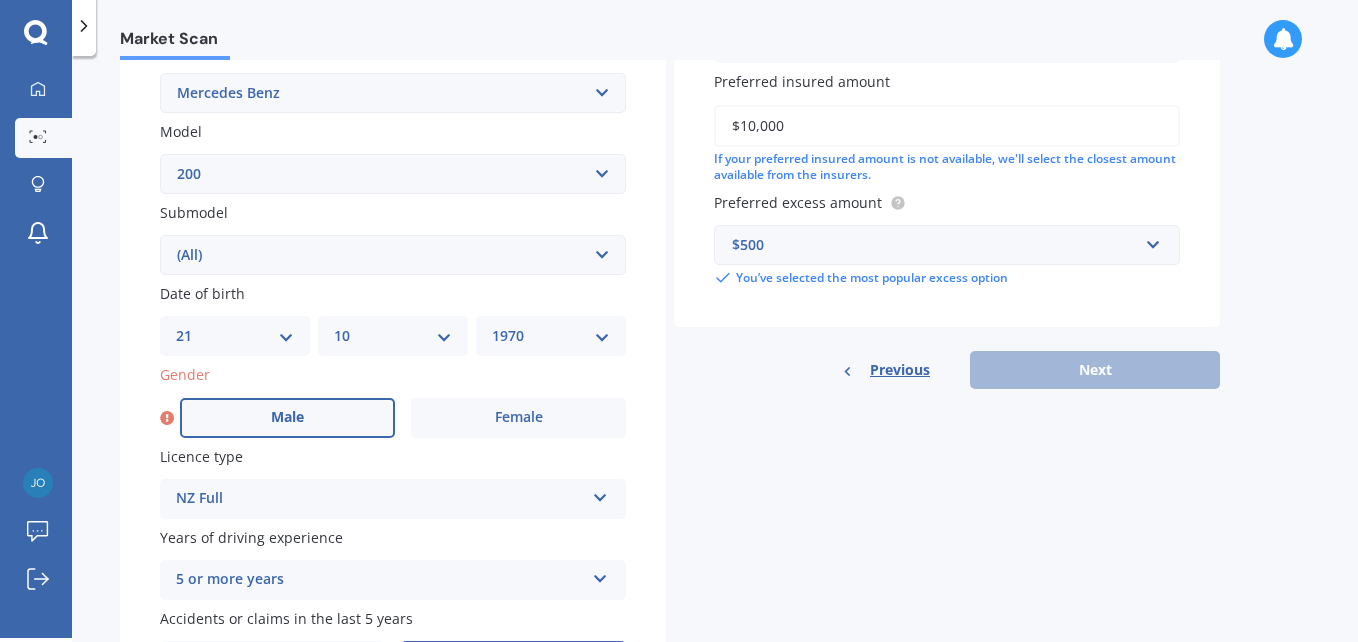 click on "Male" at bounding box center [287, 417] 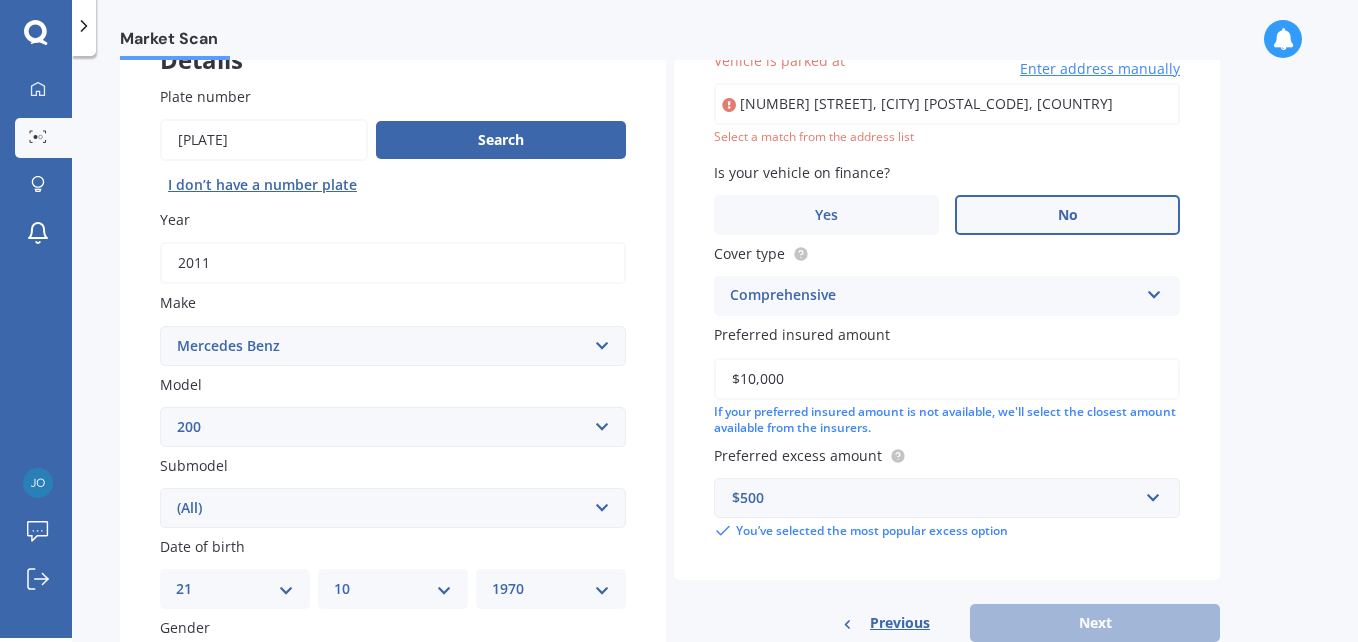 scroll, scrollTop: 137, scrollLeft: 0, axis: vertical 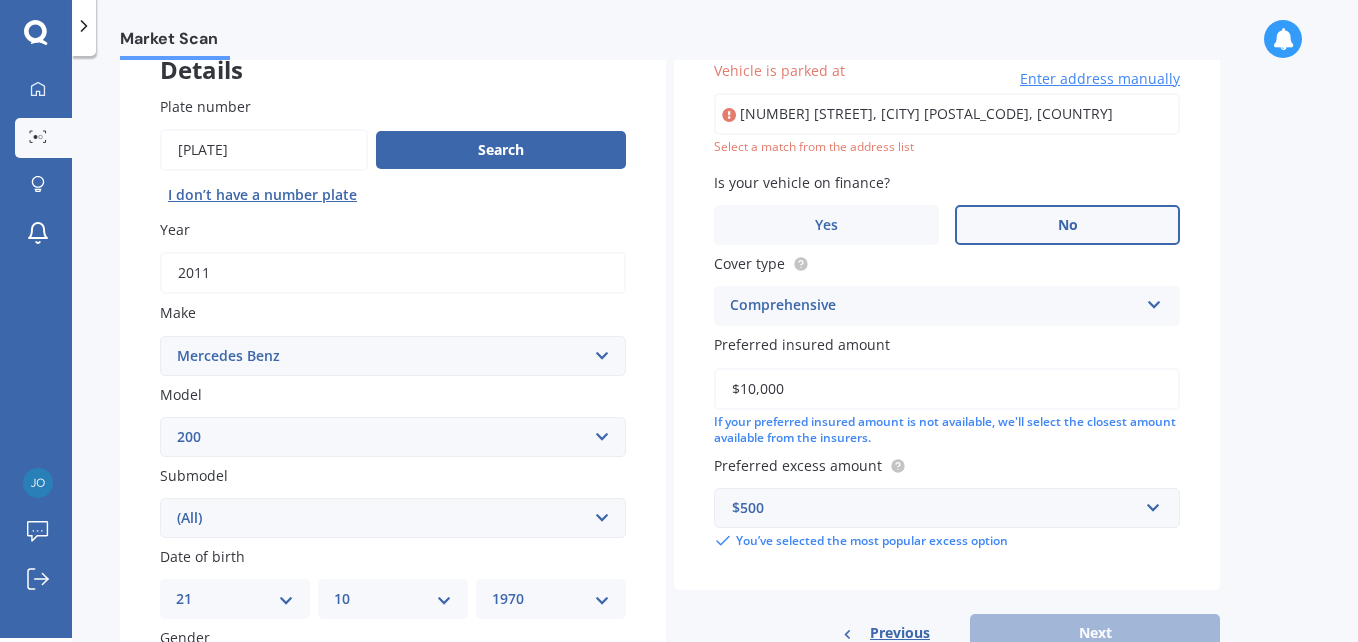 click on "[NUMBER] [STREET], [CITY] [POSTAL_CODE], [COUNTRY]" at bounding box center (947, 114) 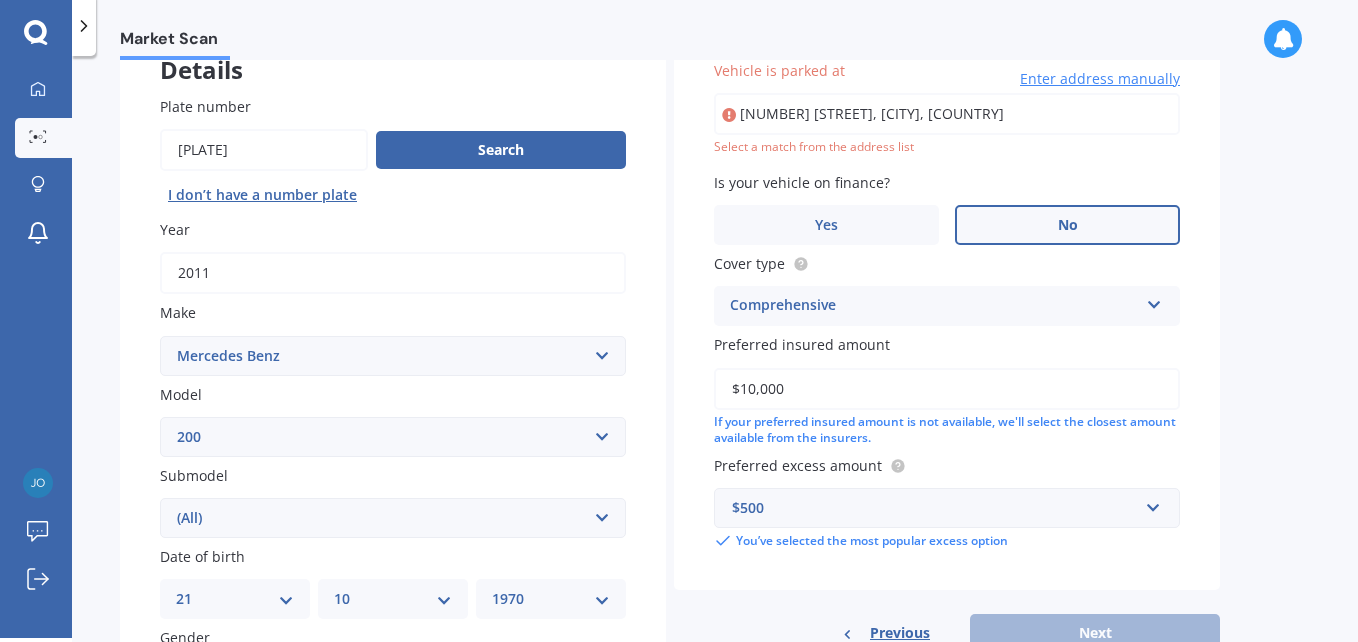 type on "[NUMBER] [STREET], [CITY] [POSTAL_CODE]" 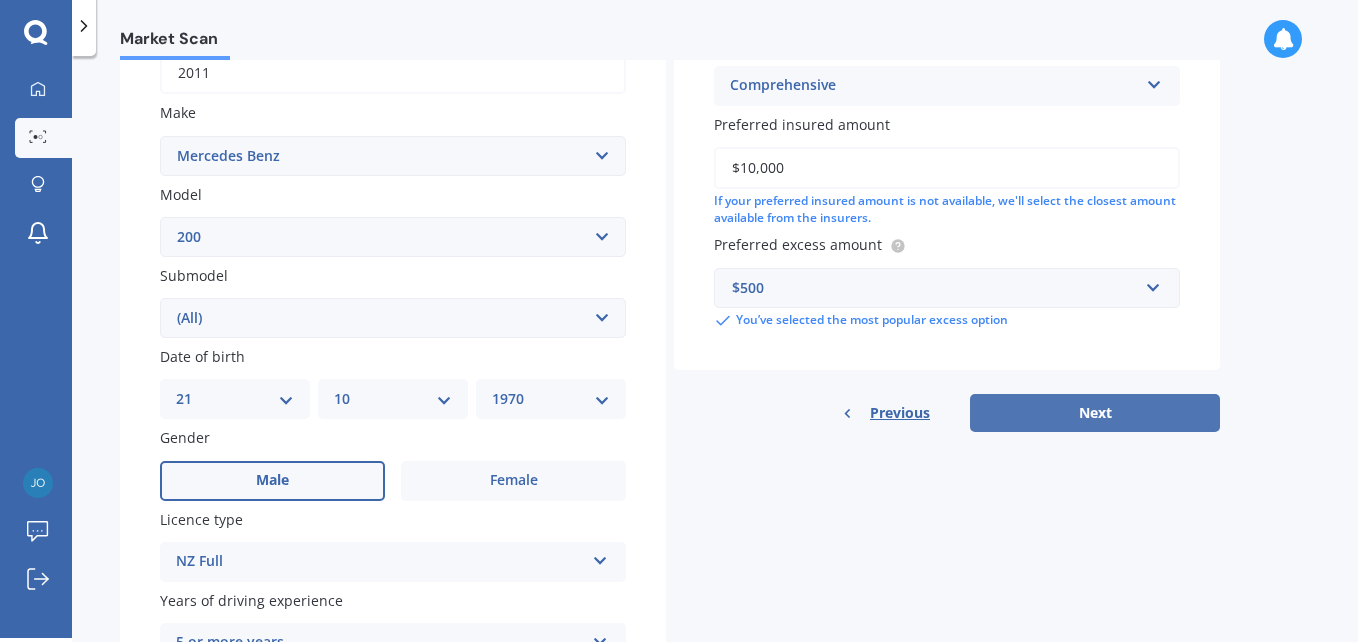 click on "Next" at bounding box center (1095, 413) 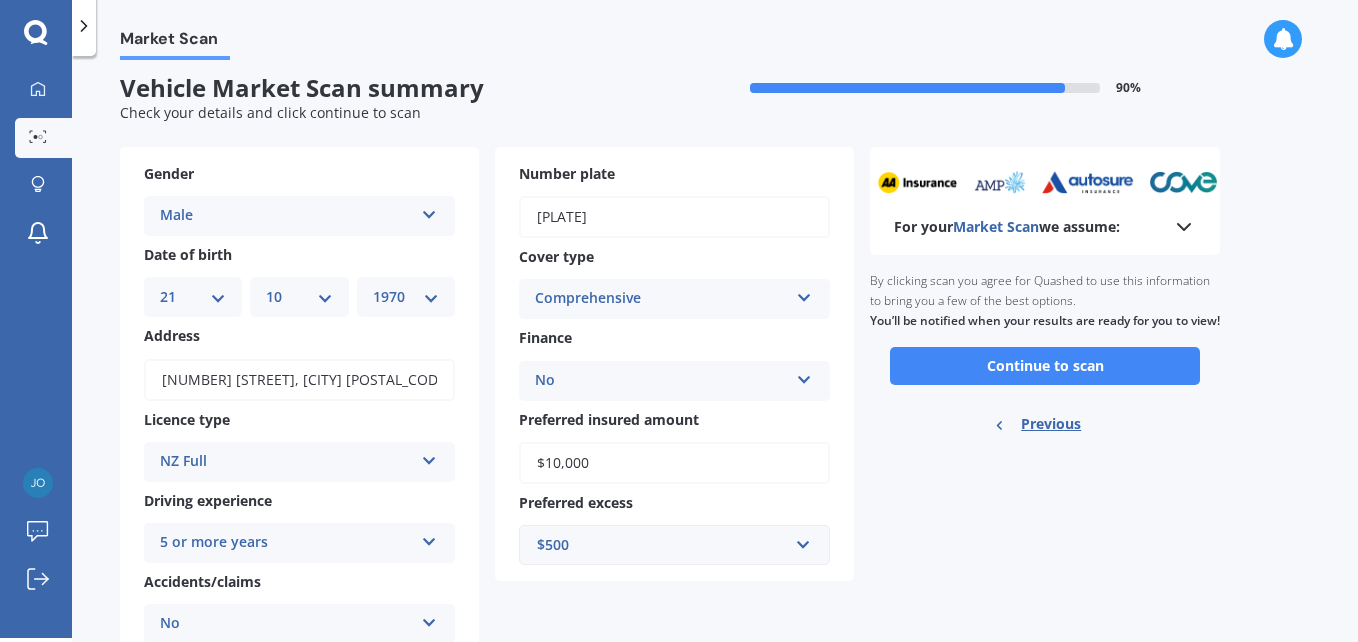 scroll, scrollTop: 0, scrollLeft: 0, axis: both 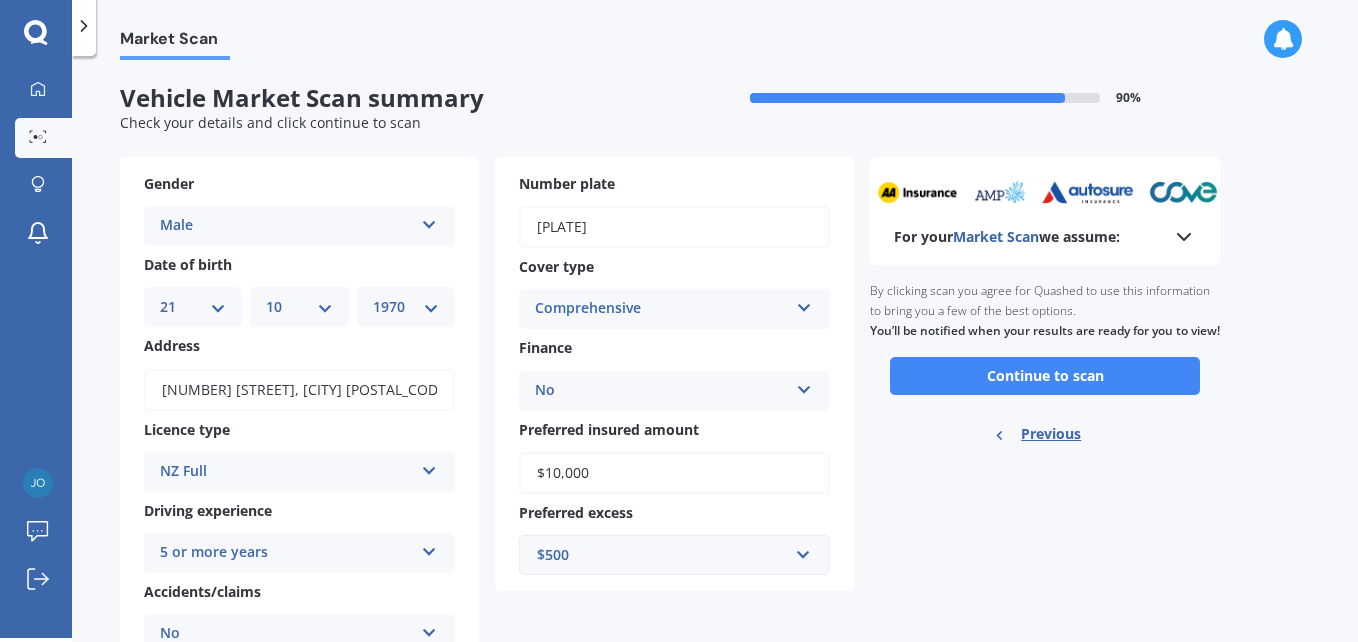 click 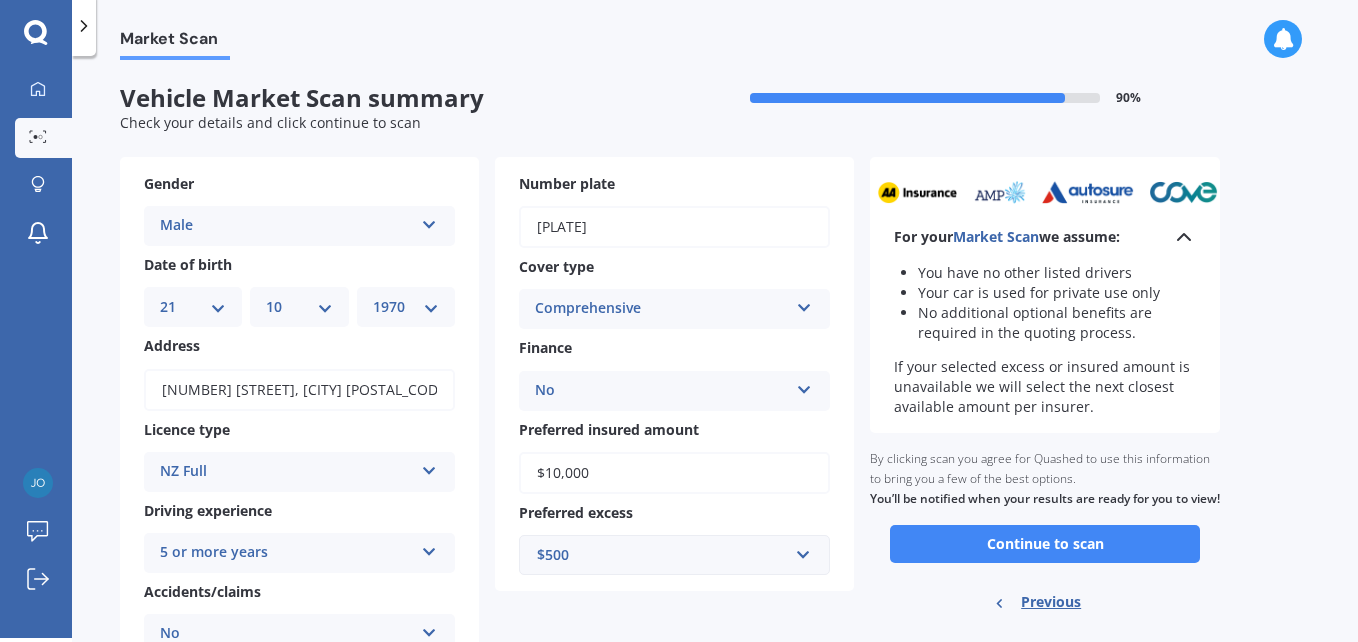 click 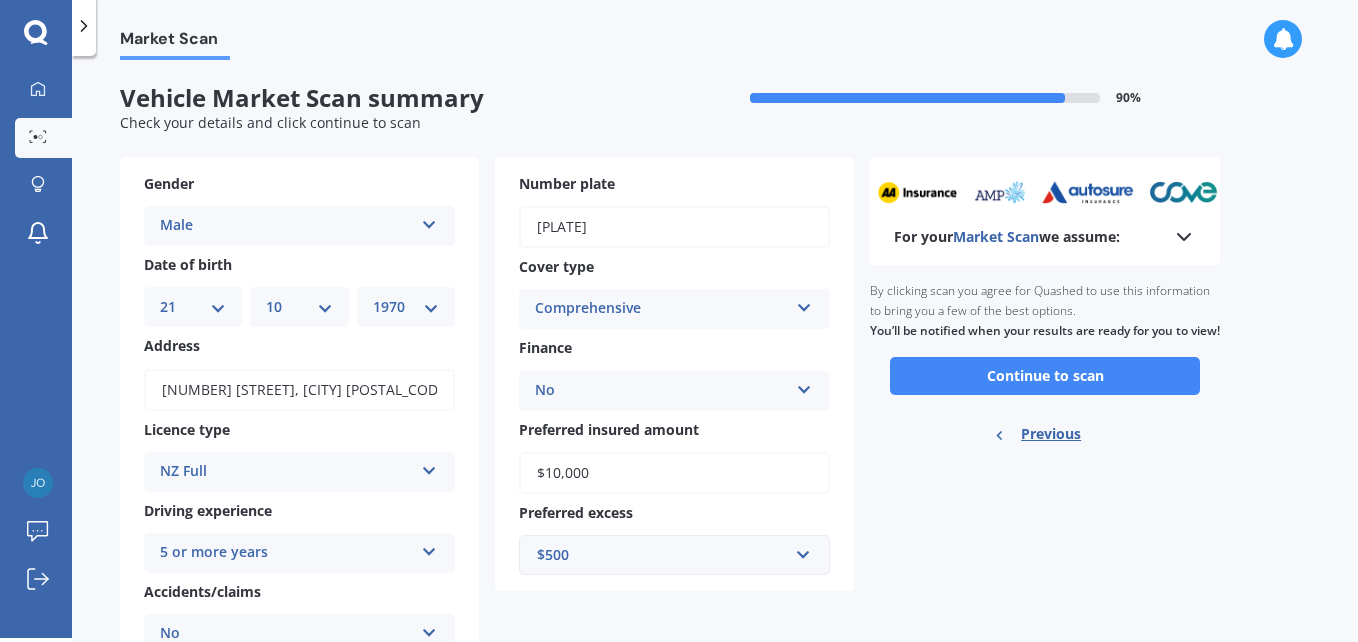 click on "Continue to scan" at bounding box center [1045, 376] 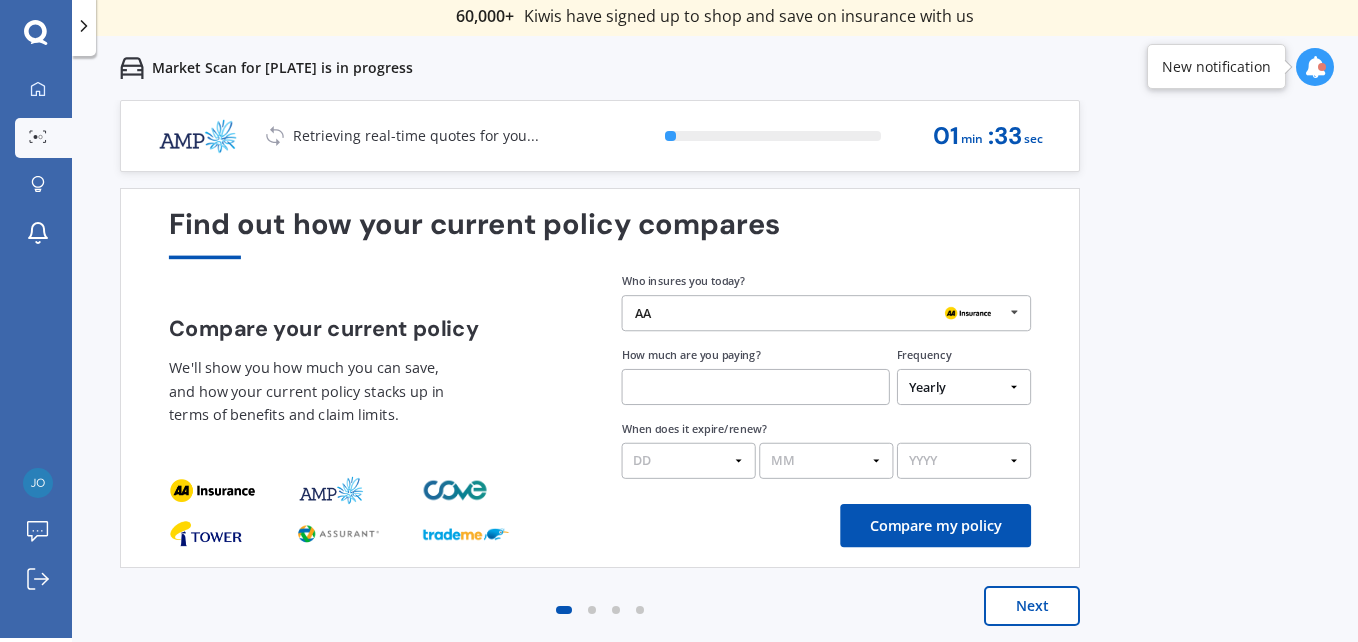 click at bounding box center [1014, 312] 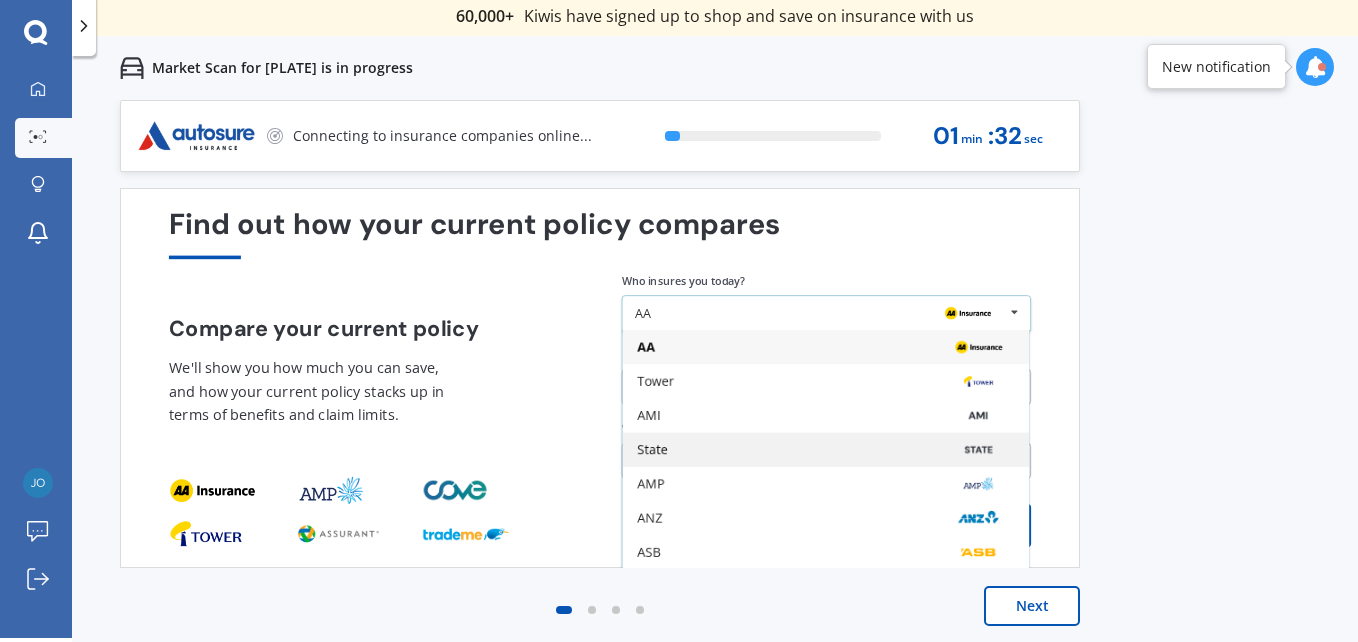 click on "State" at bounding box center [825, 450] 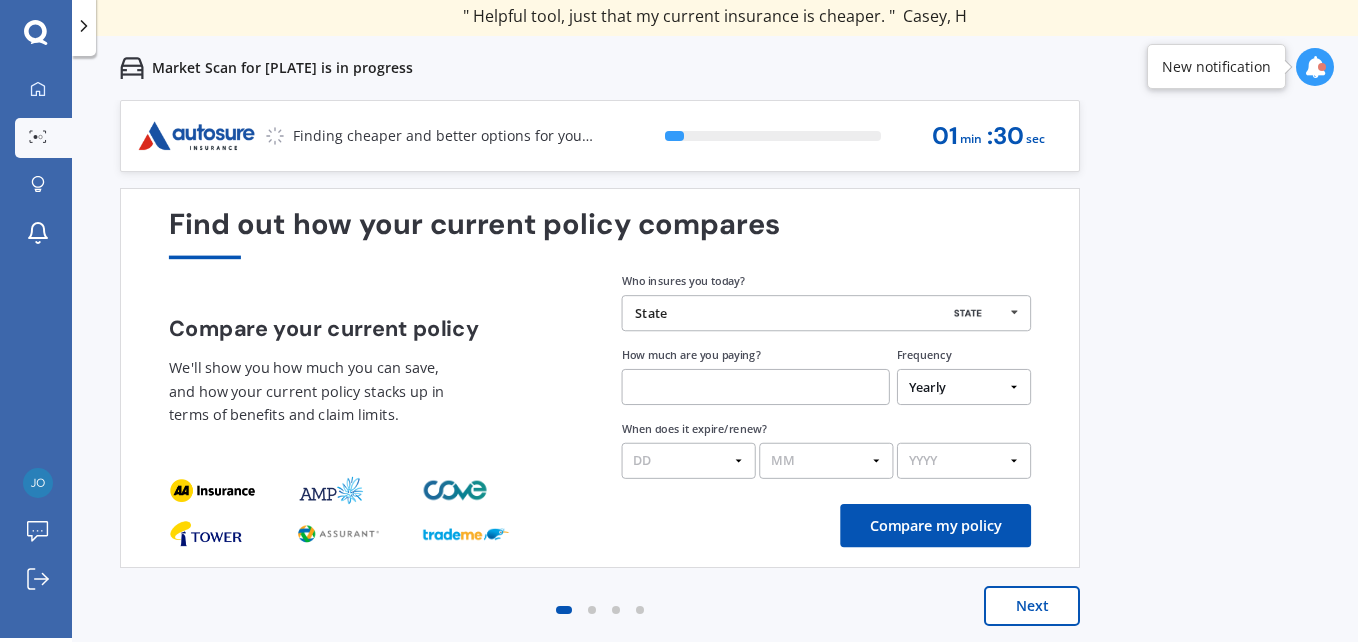 click at bounding box center [756, 387] 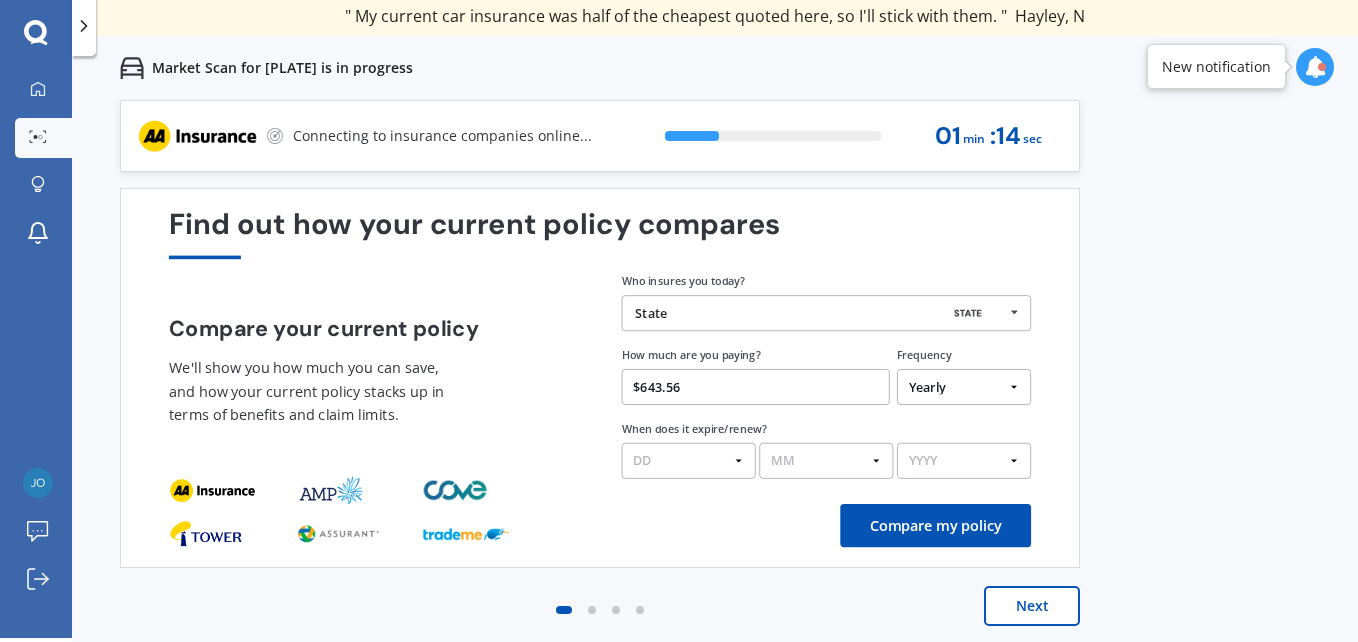 type on "$643.56" 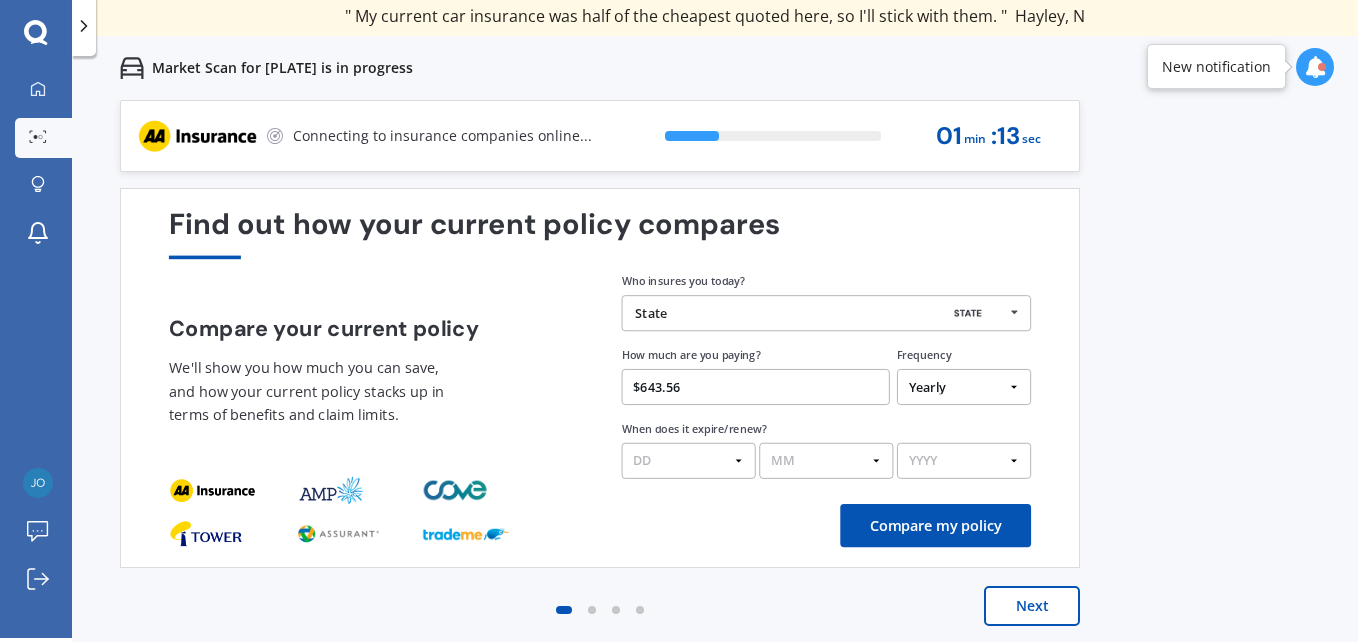 click on "Yearly Six-Monthly Quarterly Monthly Fortnightly Weekly One-Off" at bounding box center (964, 387) 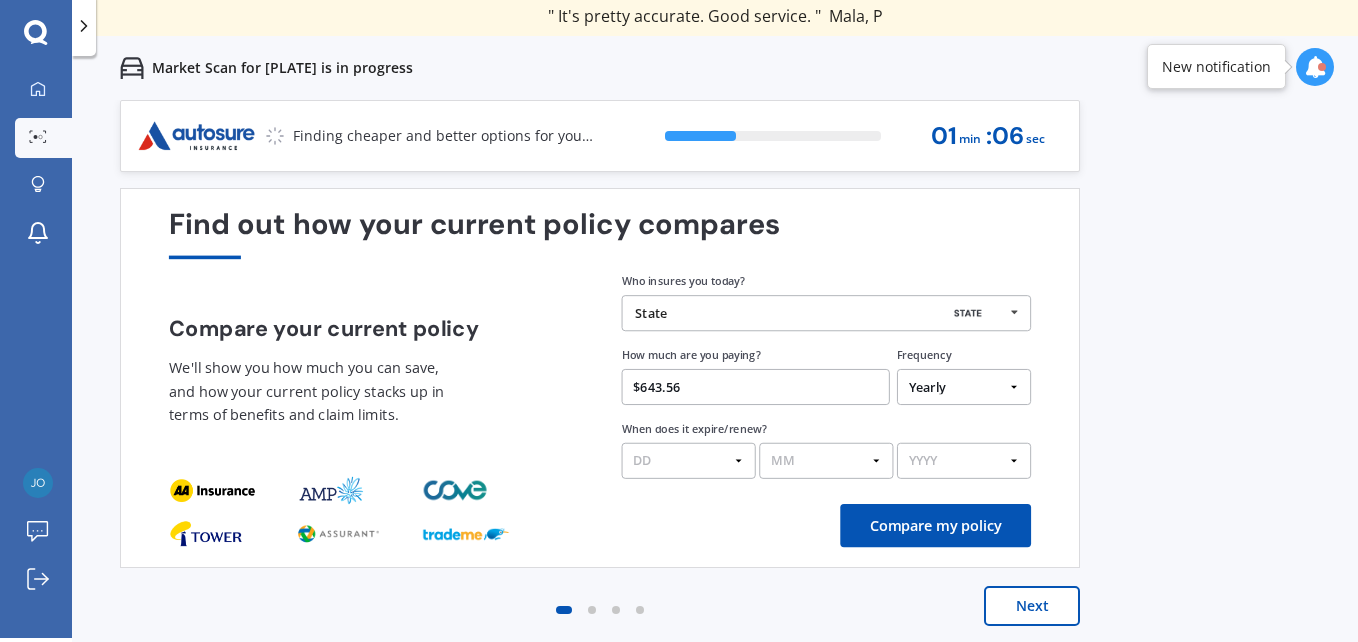 click on "DD 01 02 03 04 05 06 07 08 09 10 11 12 13 14 15 16 17 18 19 20 21 22 23 24 25 26 27 28 29 30 31" at bounding box center (689, 461) 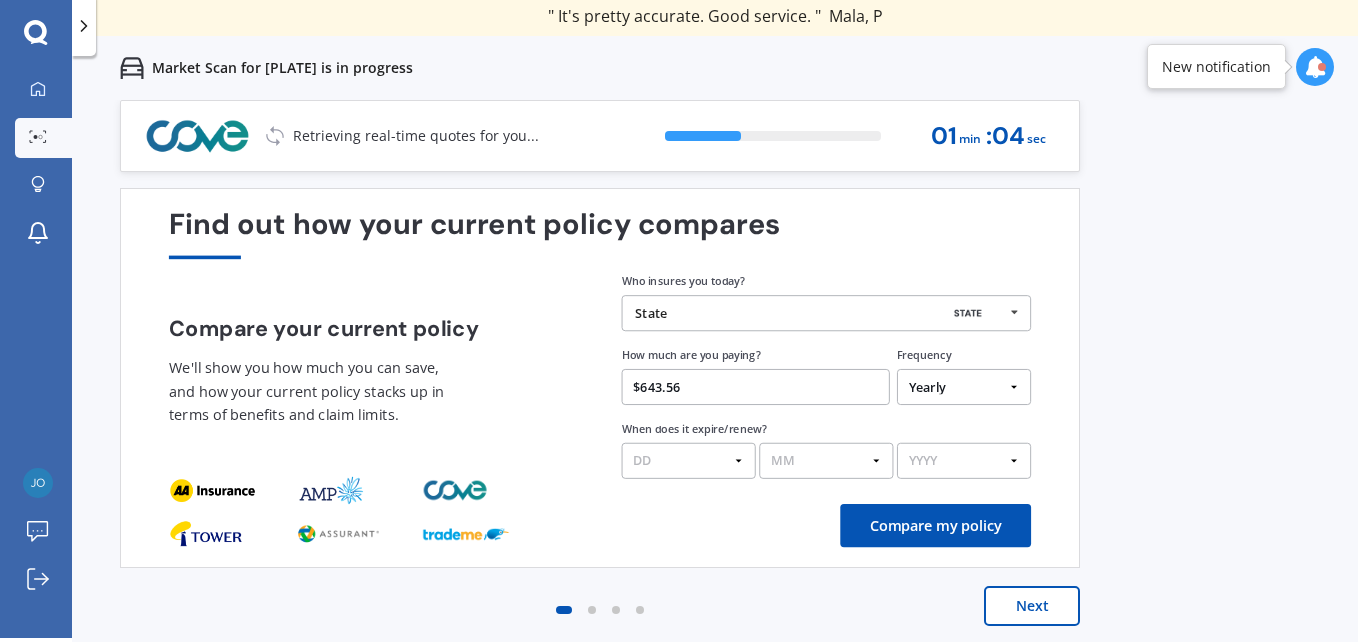 select on "04" 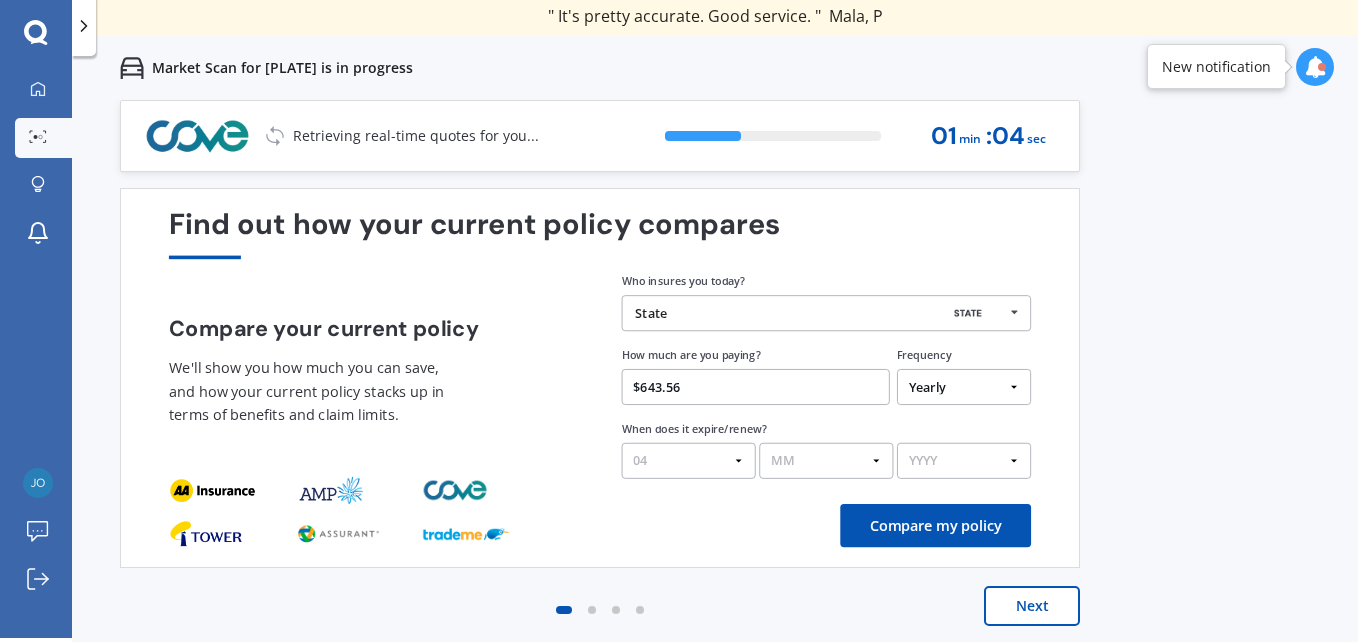 click on "MM 01 02 03 04 05 06 07 08 09 10 11 12" at bounding box center (826, 461) 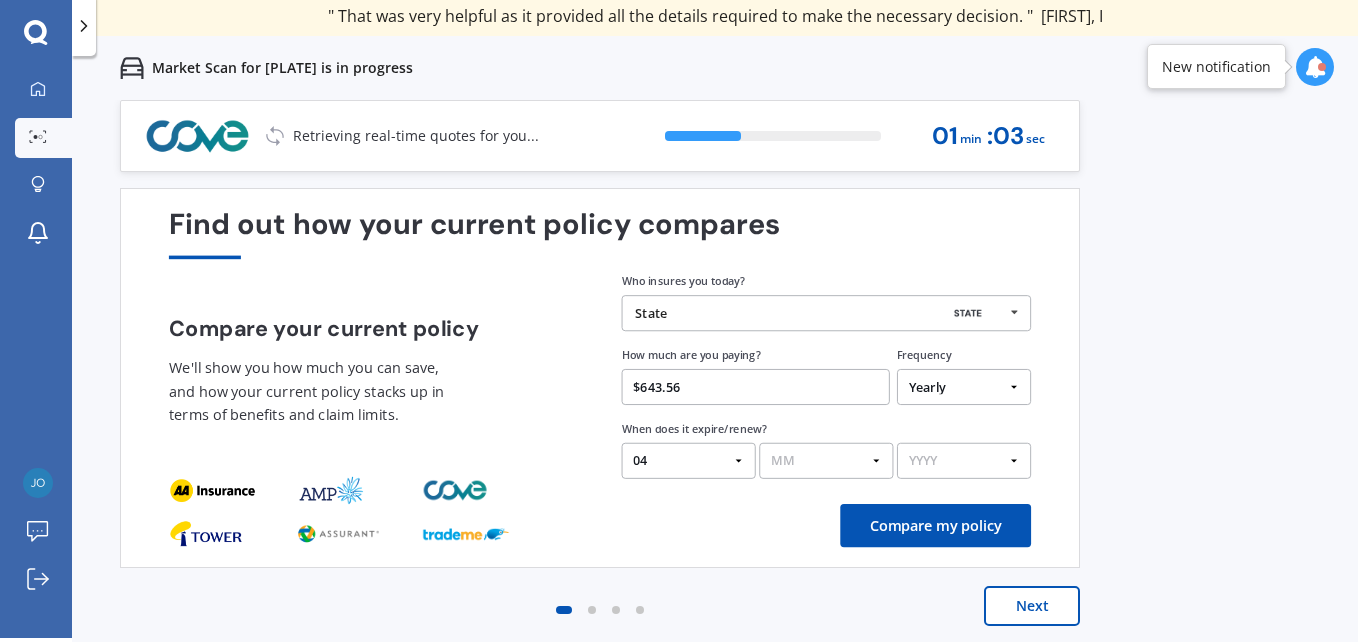select on "11" 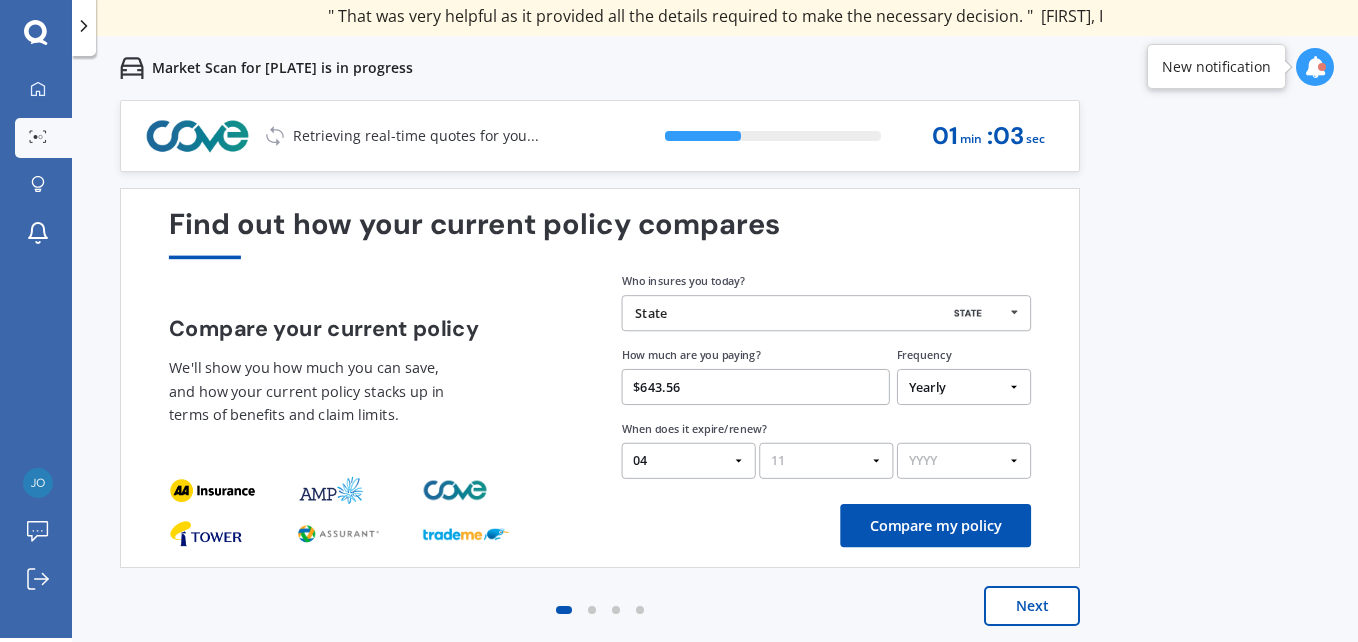 click on "YYYY 2026 2025 2024" at bounding box center (964, 461) 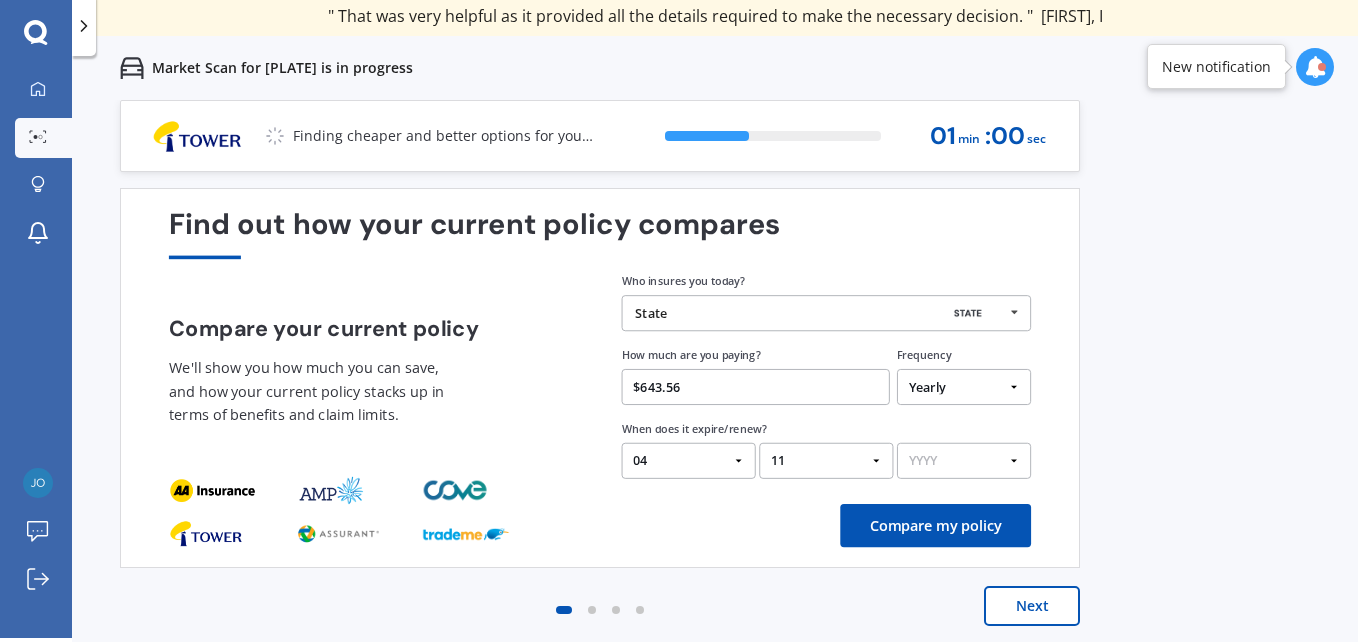 select on "2025" 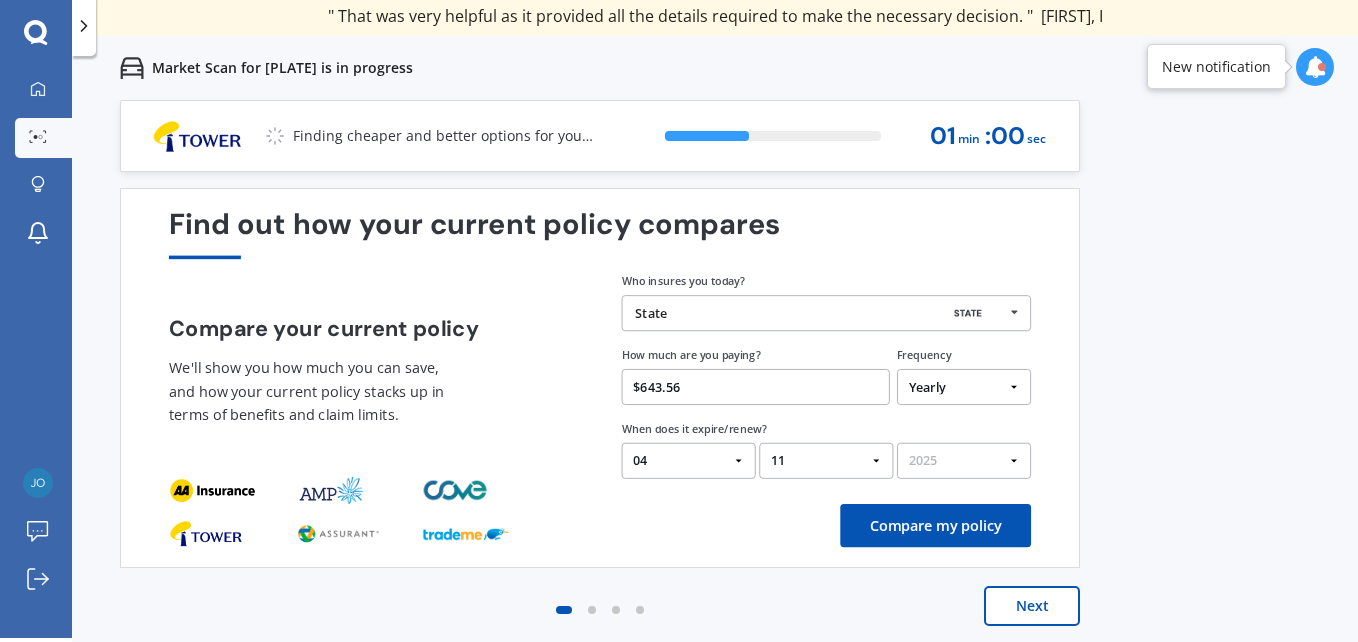 click on "Find out how your current policy compares" at bounding box center (600, 233) 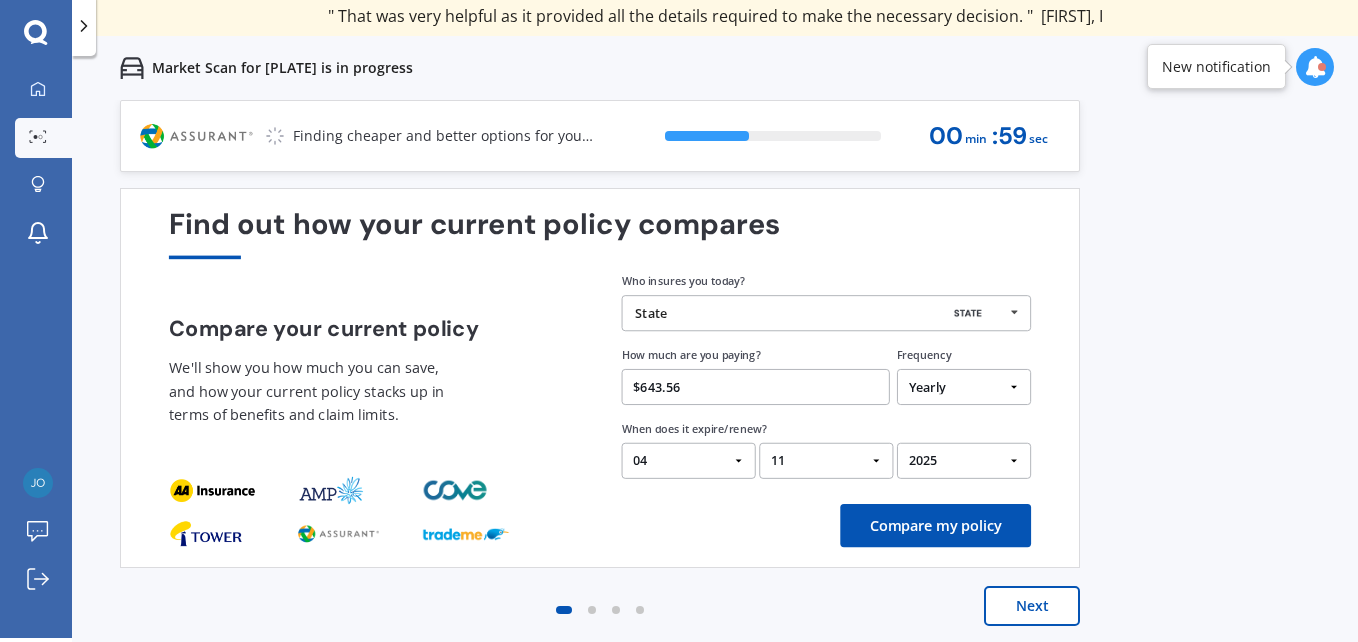 click on "Compare my policy" at bounding box center [935, 525] 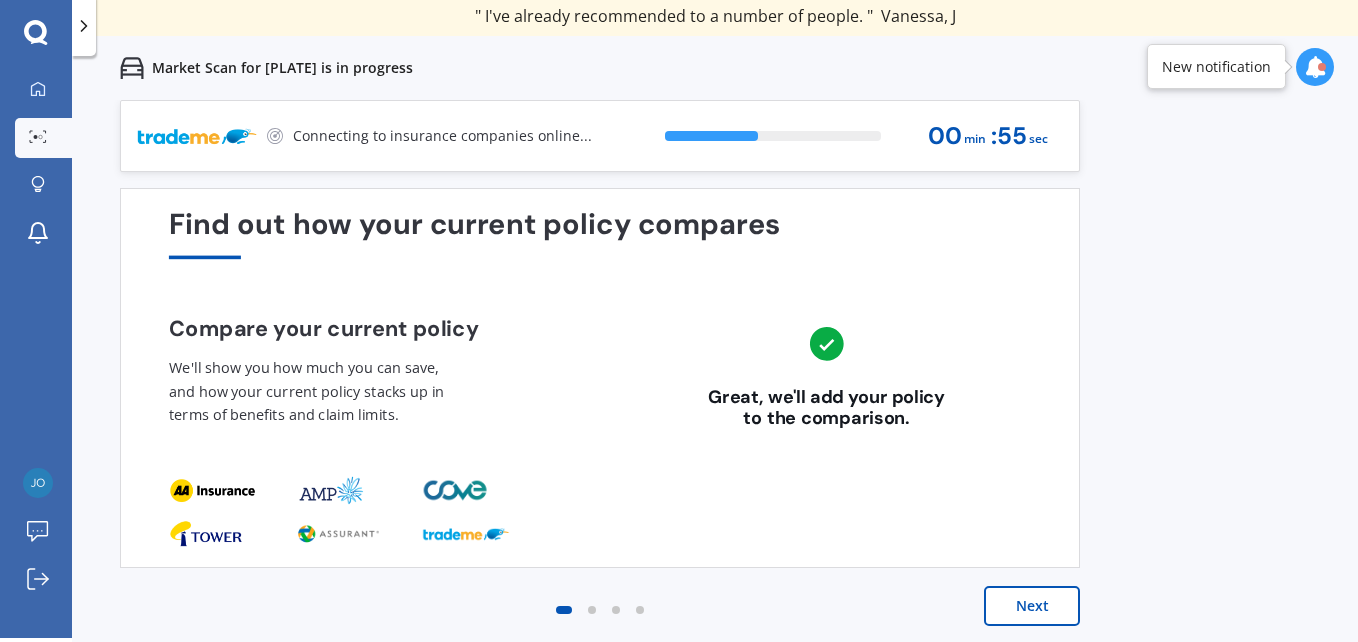 click on "Next" at bounding box center (1032, 606) 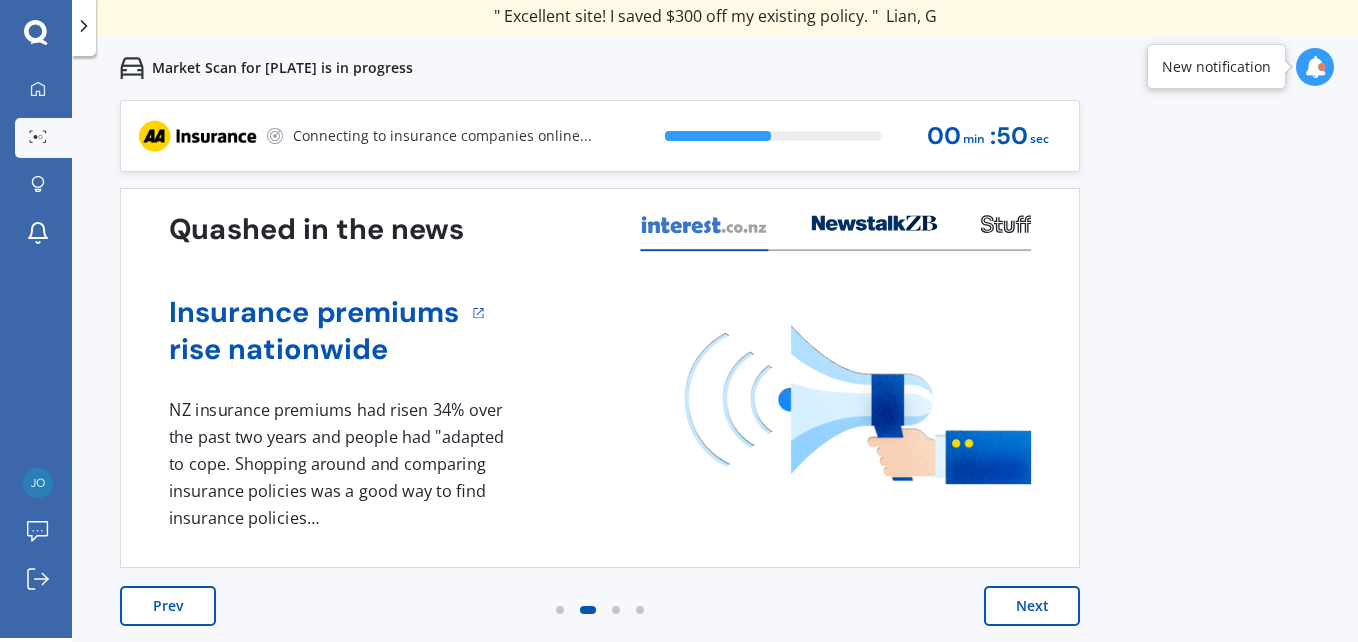 click on "Next" at bounding box center [1032, 606] 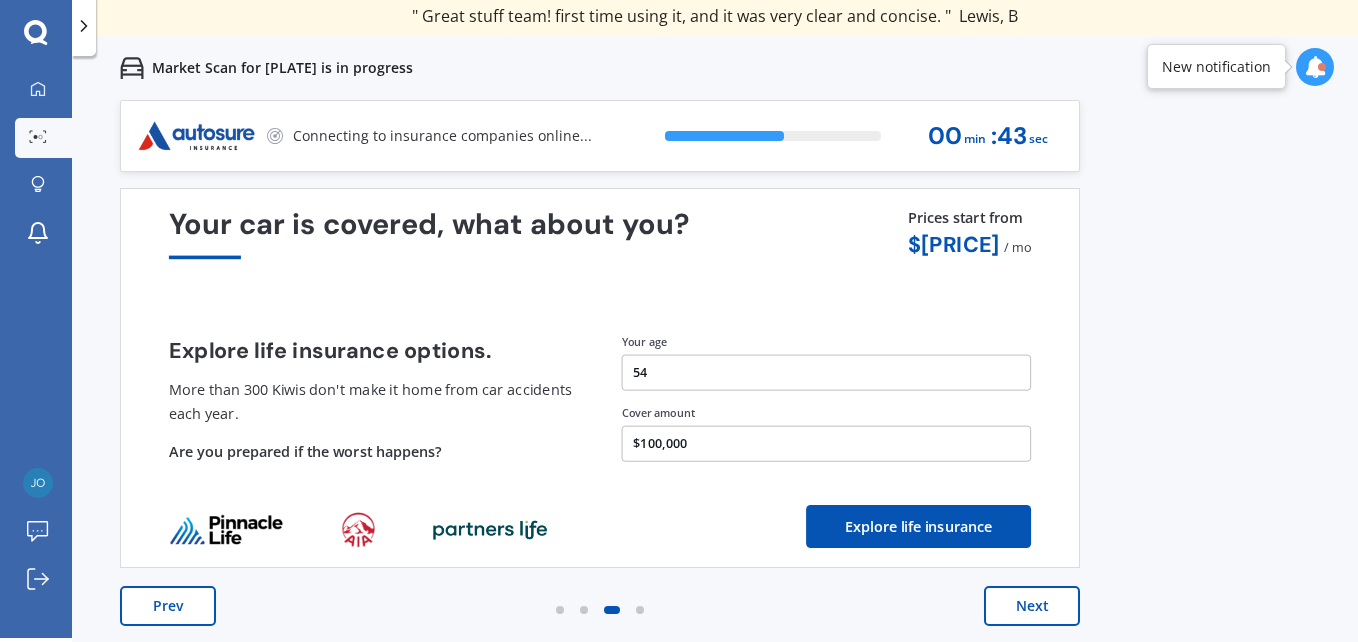 click on "Next" at bounding box center (1032, 606) 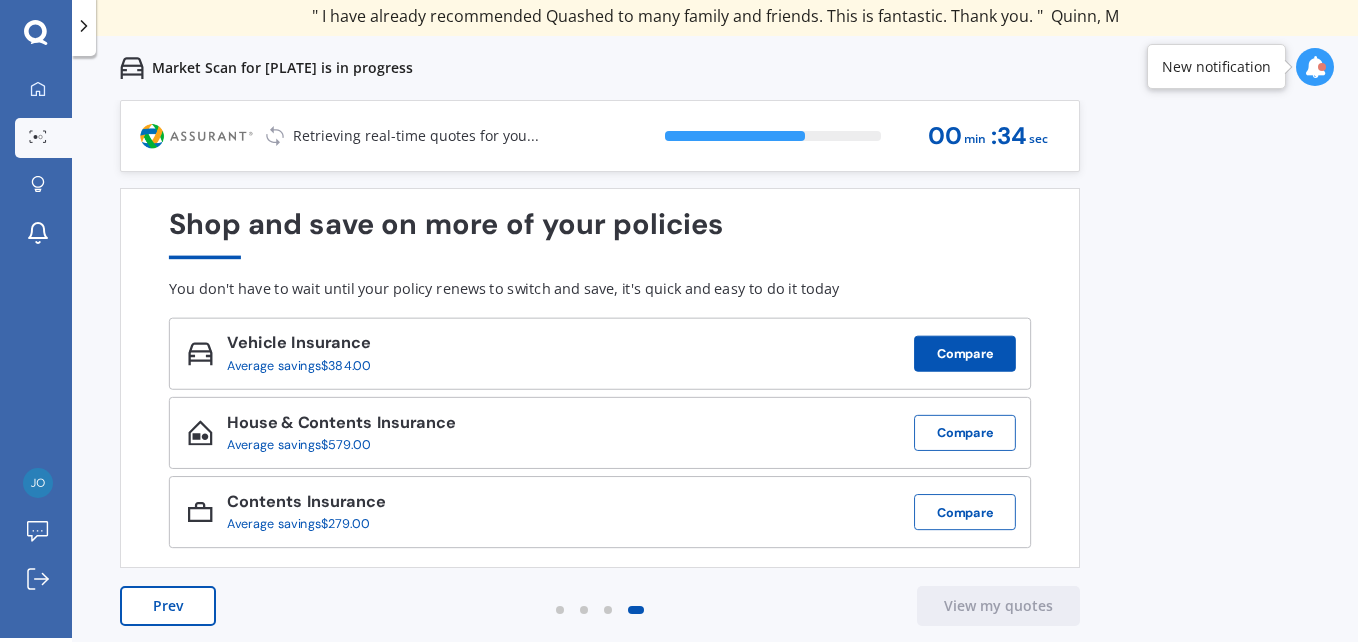 click on "Compare" at bounding box center [965, 354] 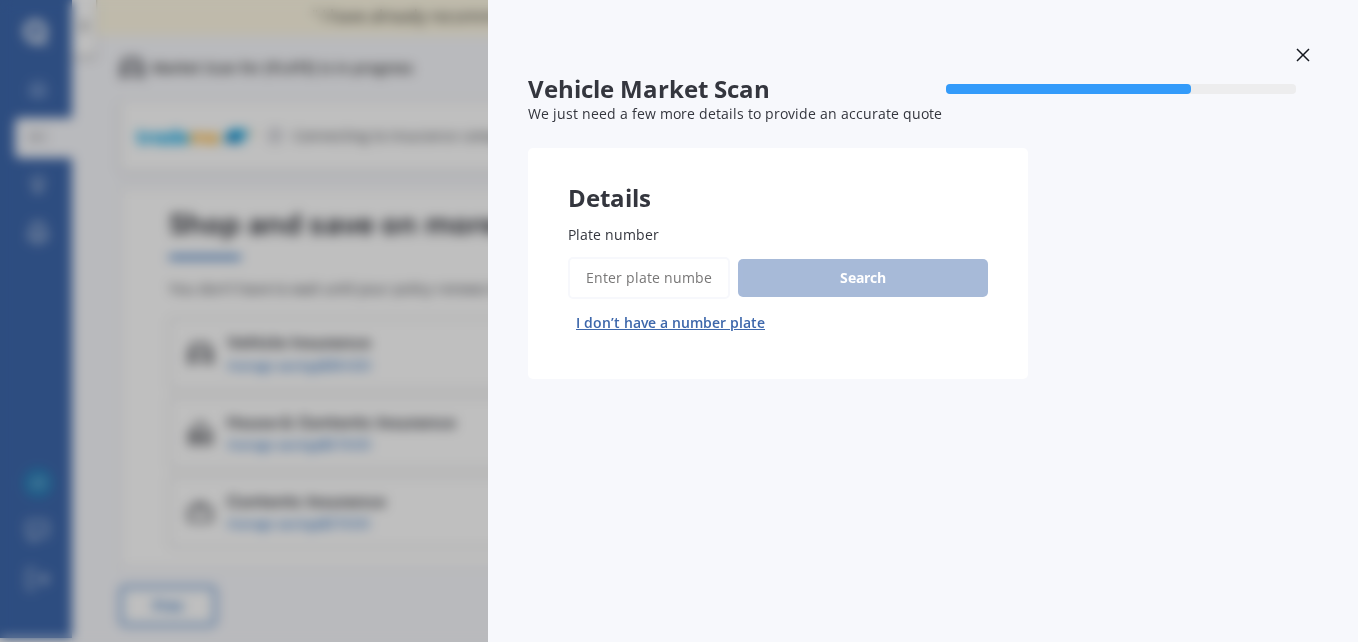 click at bounding box center (1303, 57) 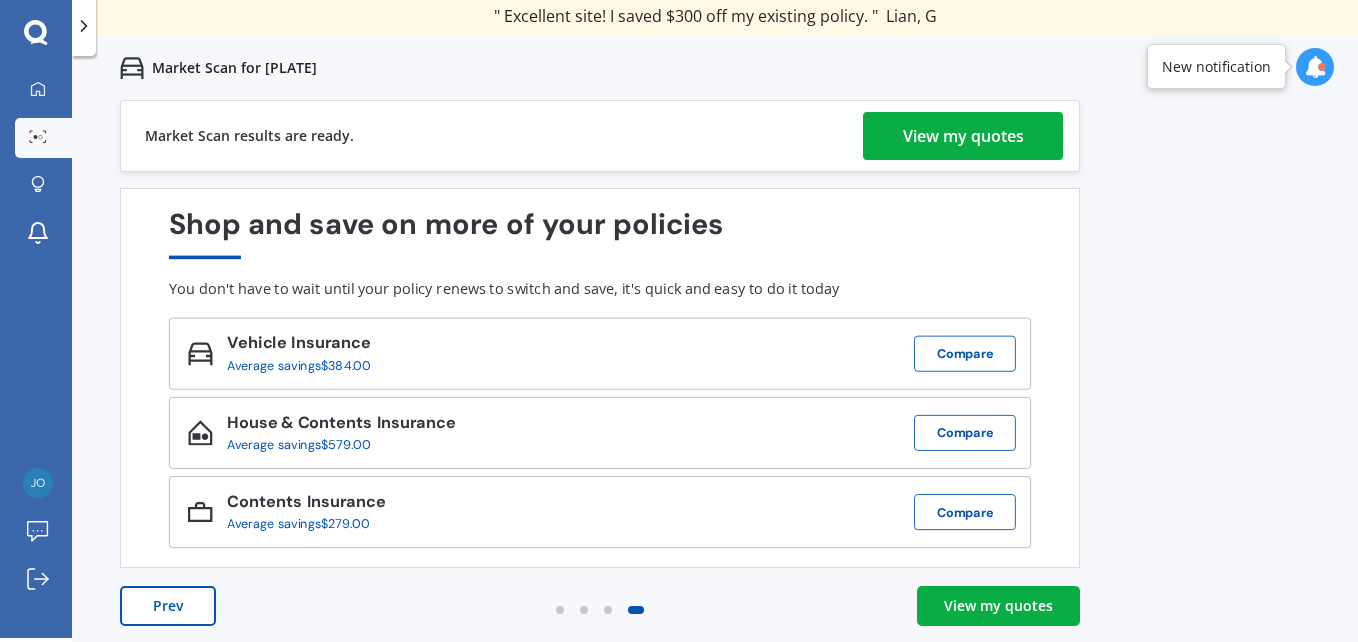 click on "View my quotes" at bounding box center [963, 136] 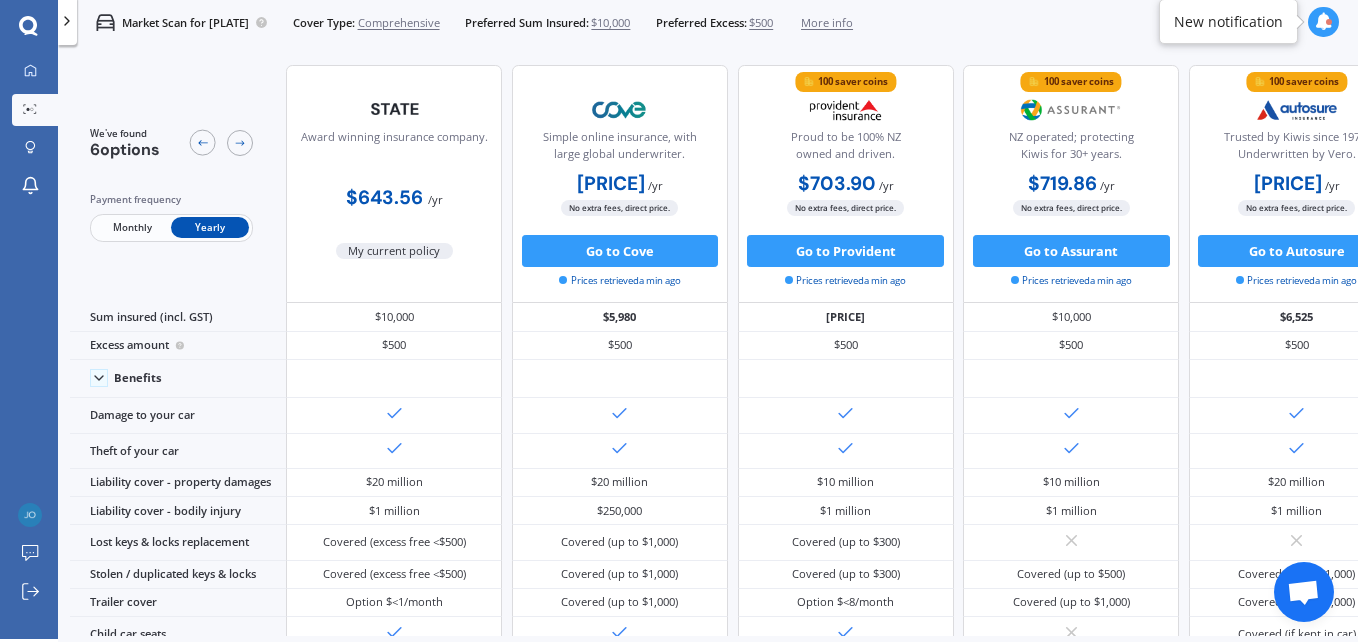 scroll, scrollTop: 3, scrollLeft: 0, axis: vertical 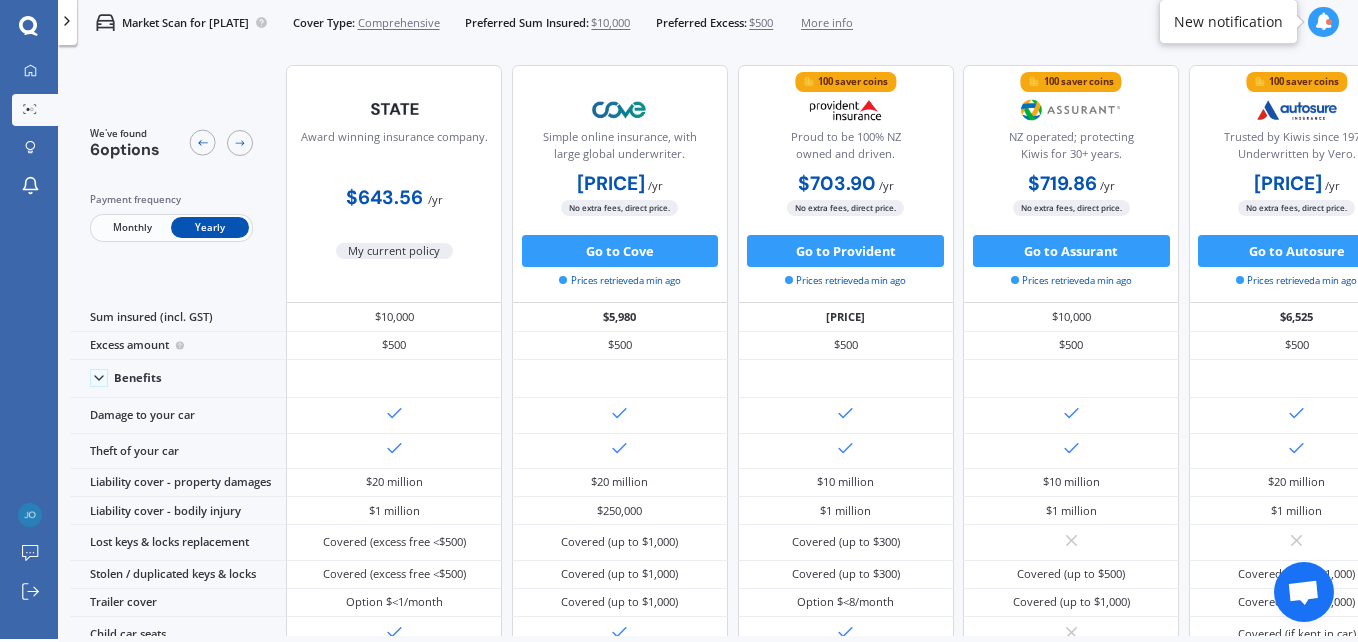 click on "My current policy" at bounding box center (395, 251) 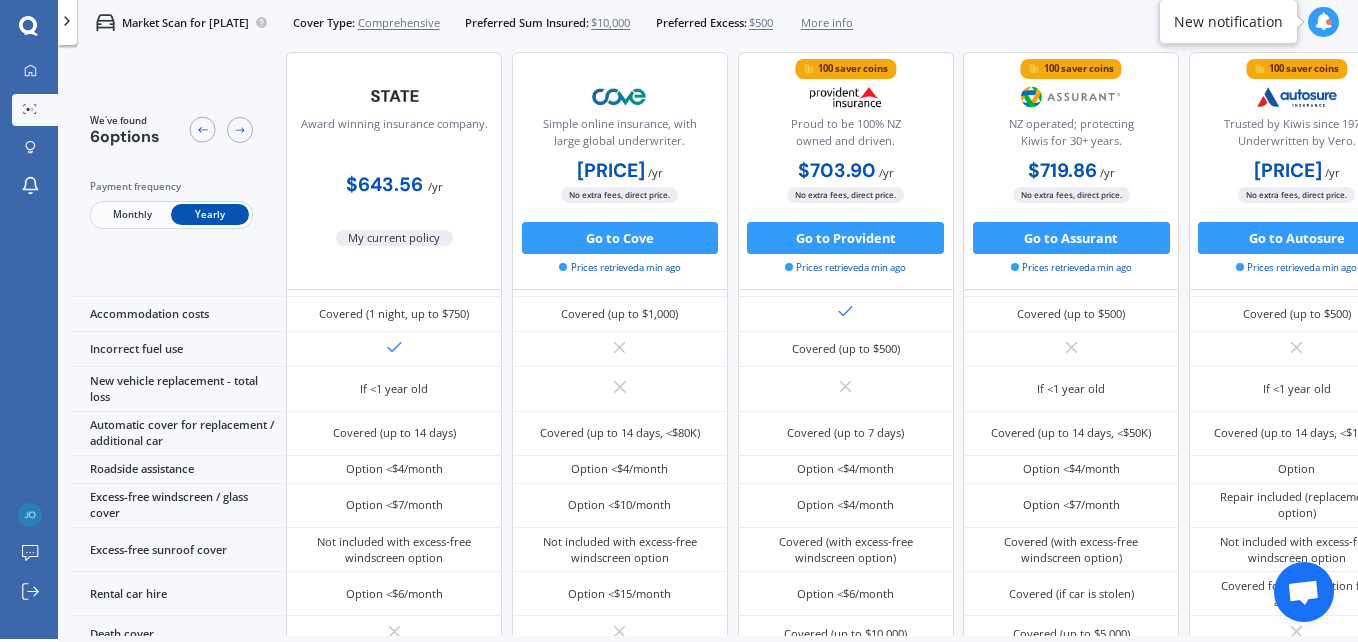 scroll, scrollTop: 925, scrollLeft: 0, axis: vertical 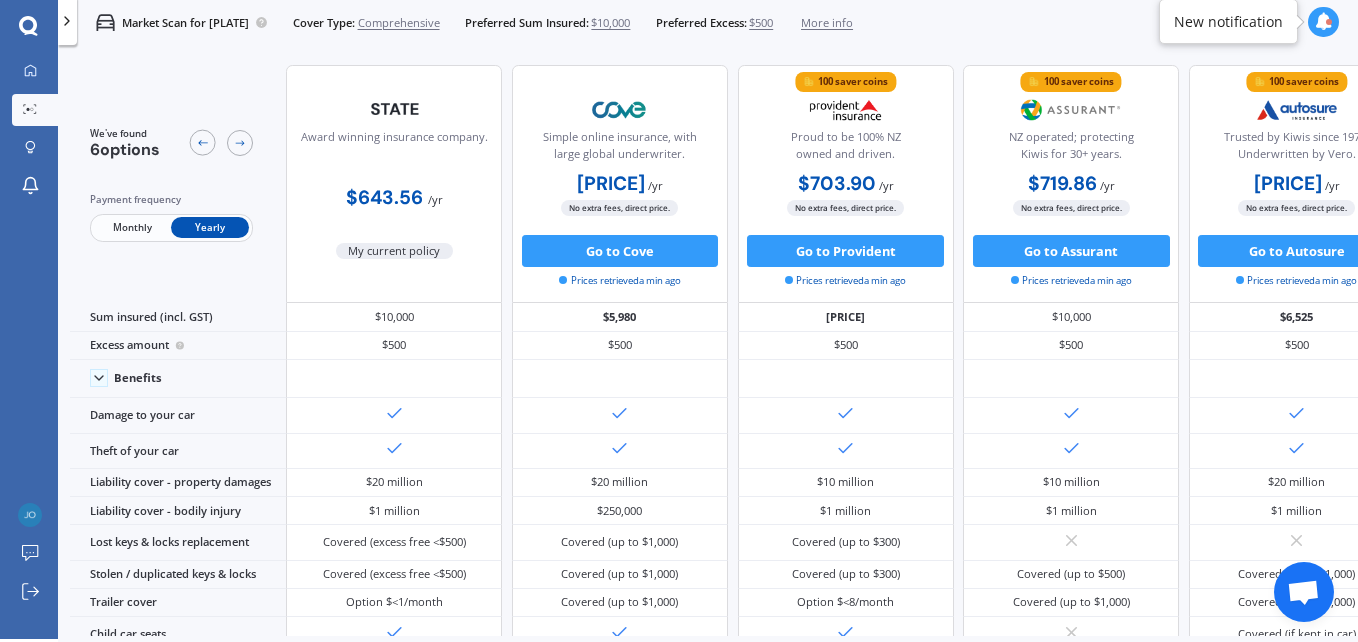 click on "More info" at bounding box center (827, 23) 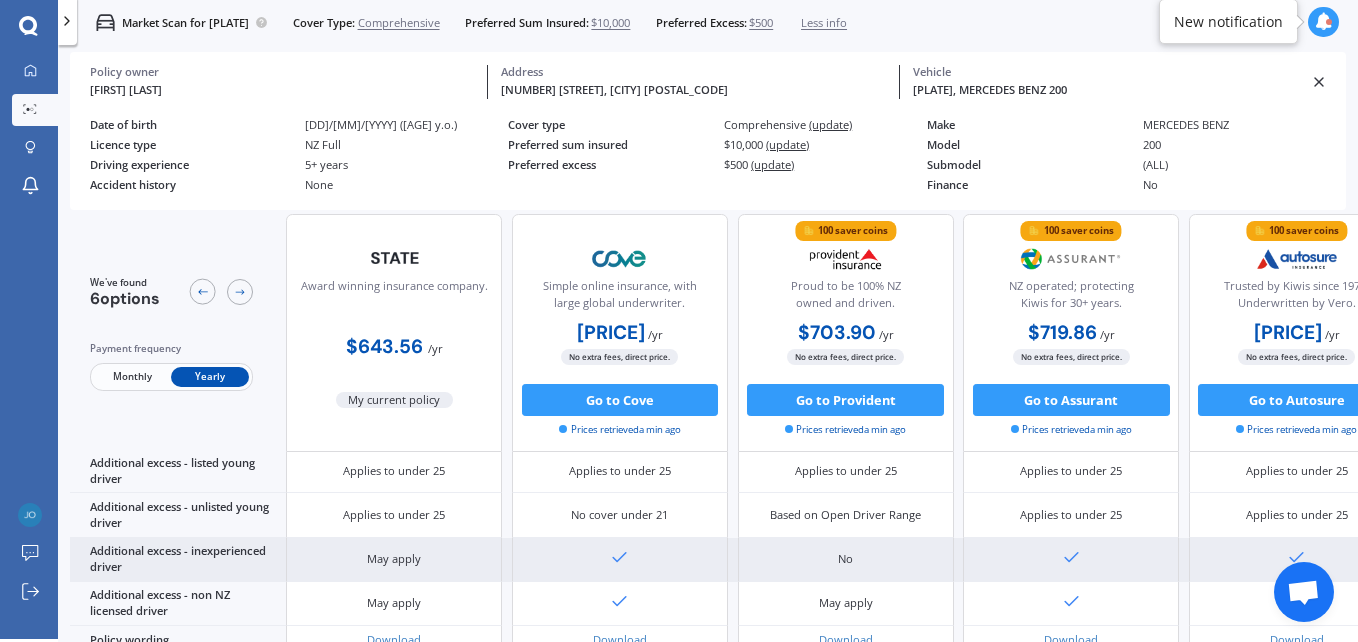 scroll, scrollTop: 1060, scrollLeft: 0, axis: vertical 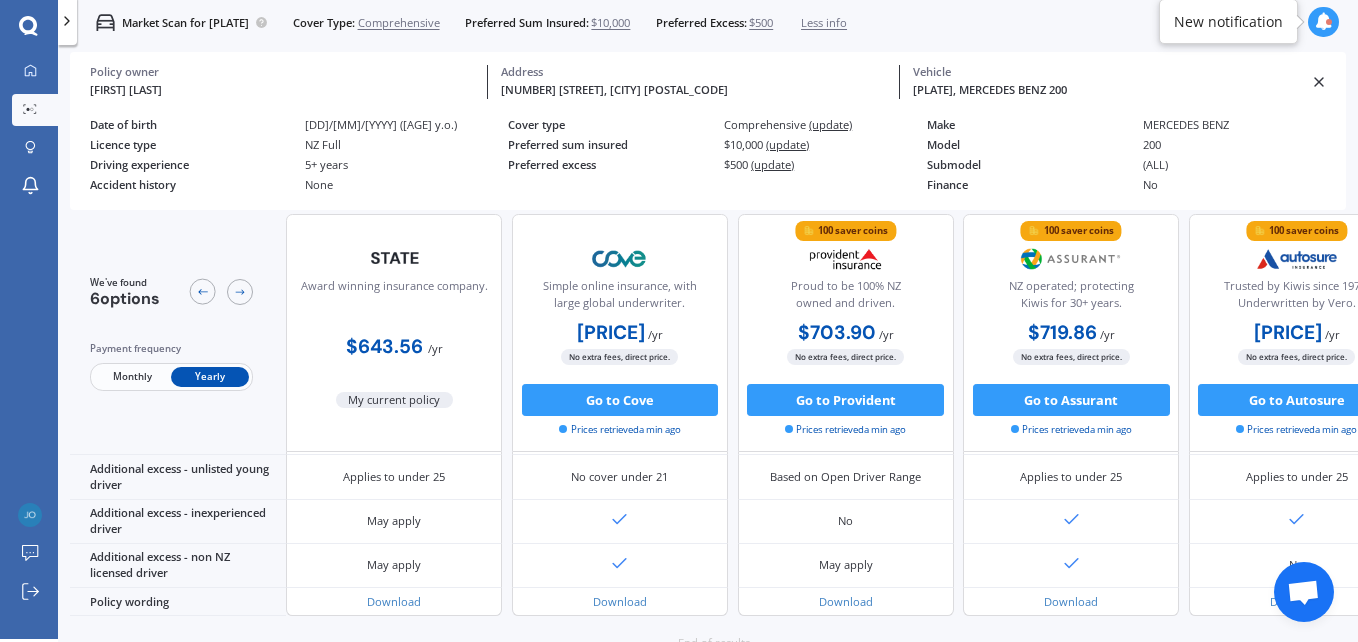 click on "(update)" at bounding box center (787, 144) 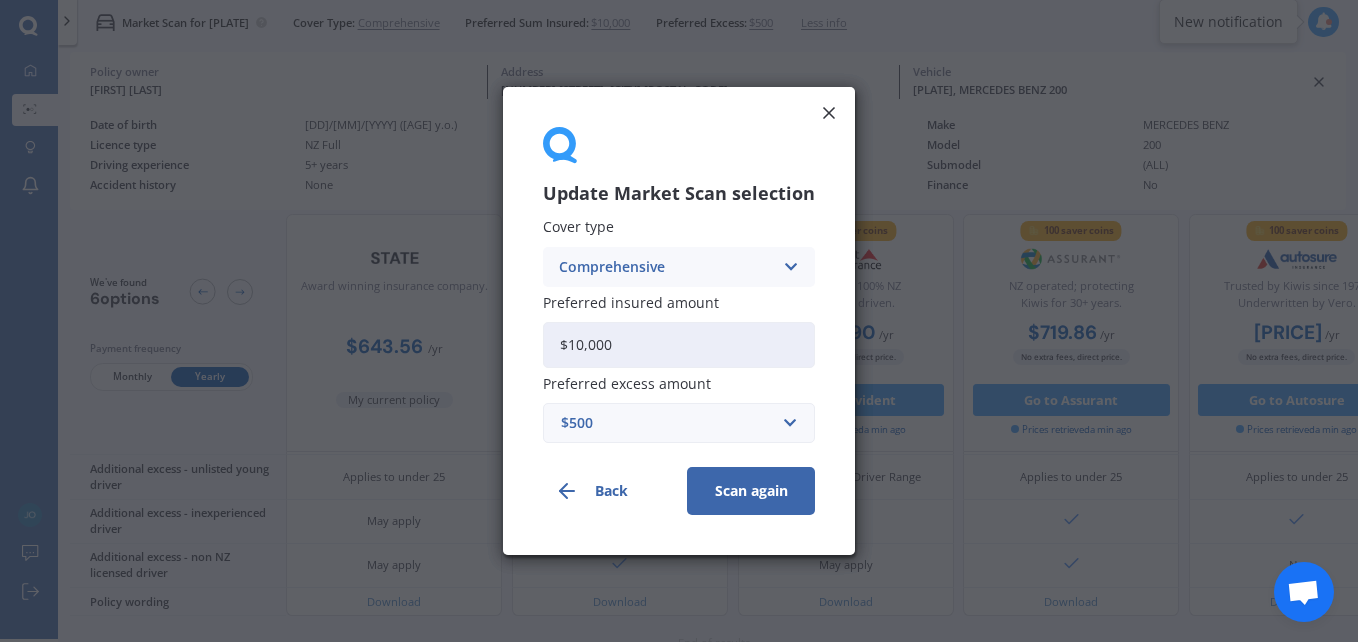 click on "$10,000" at bounding box center [679, 345] 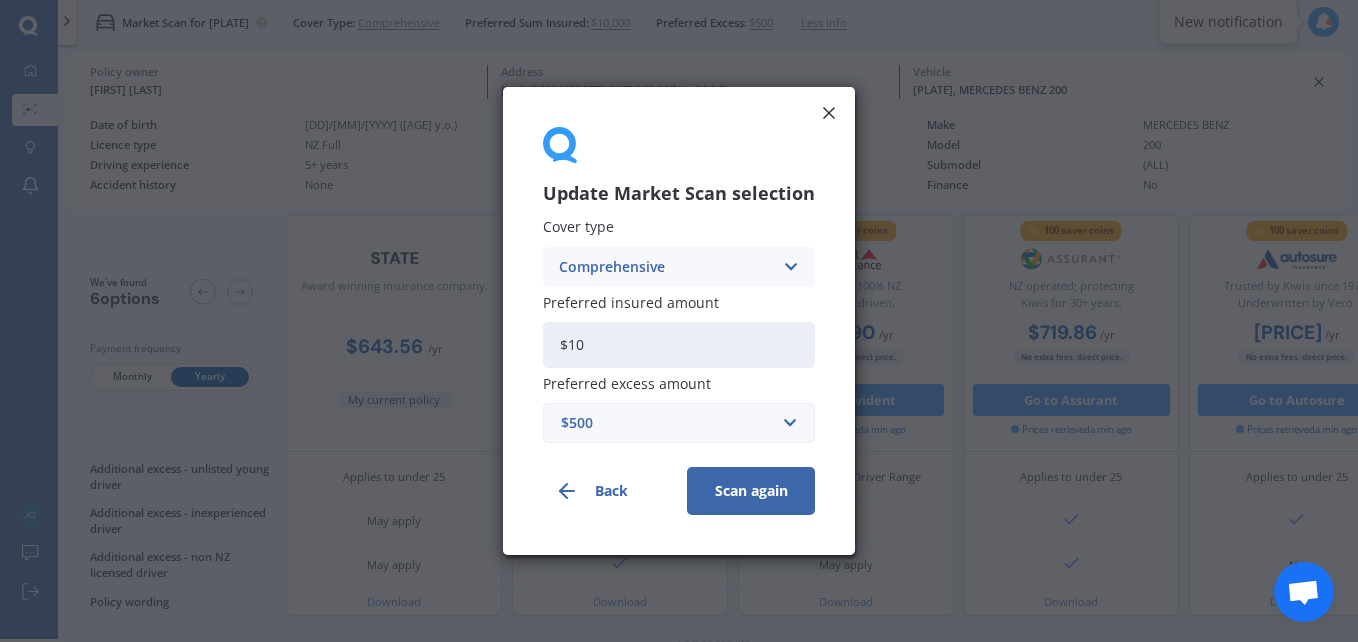 type on "$1" 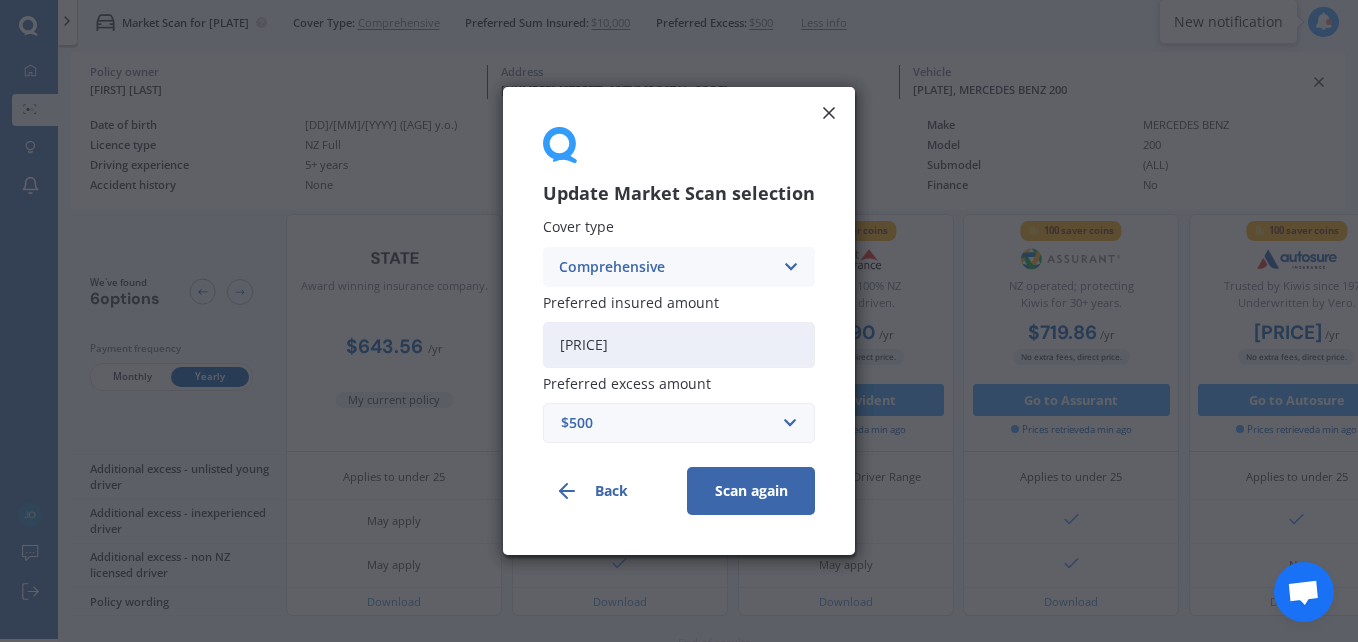 type on "[PRICE]" 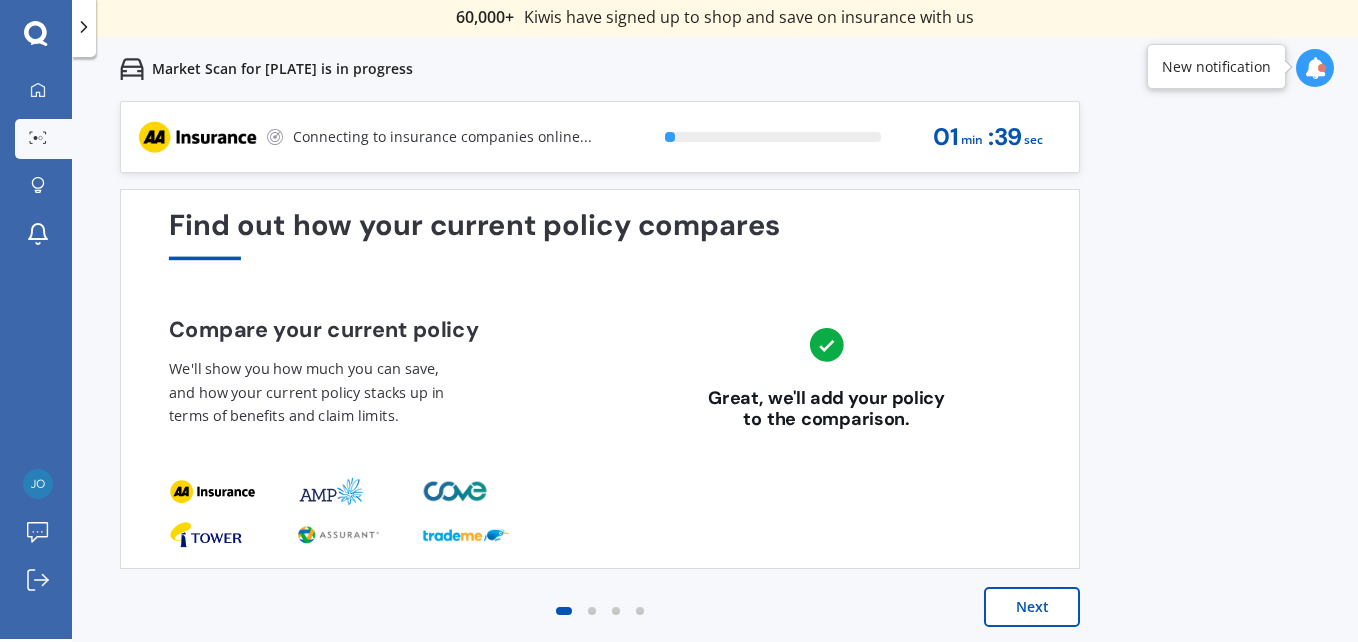 scroll, scrollTop: 4, scrollLeft: 0, axis: vertical 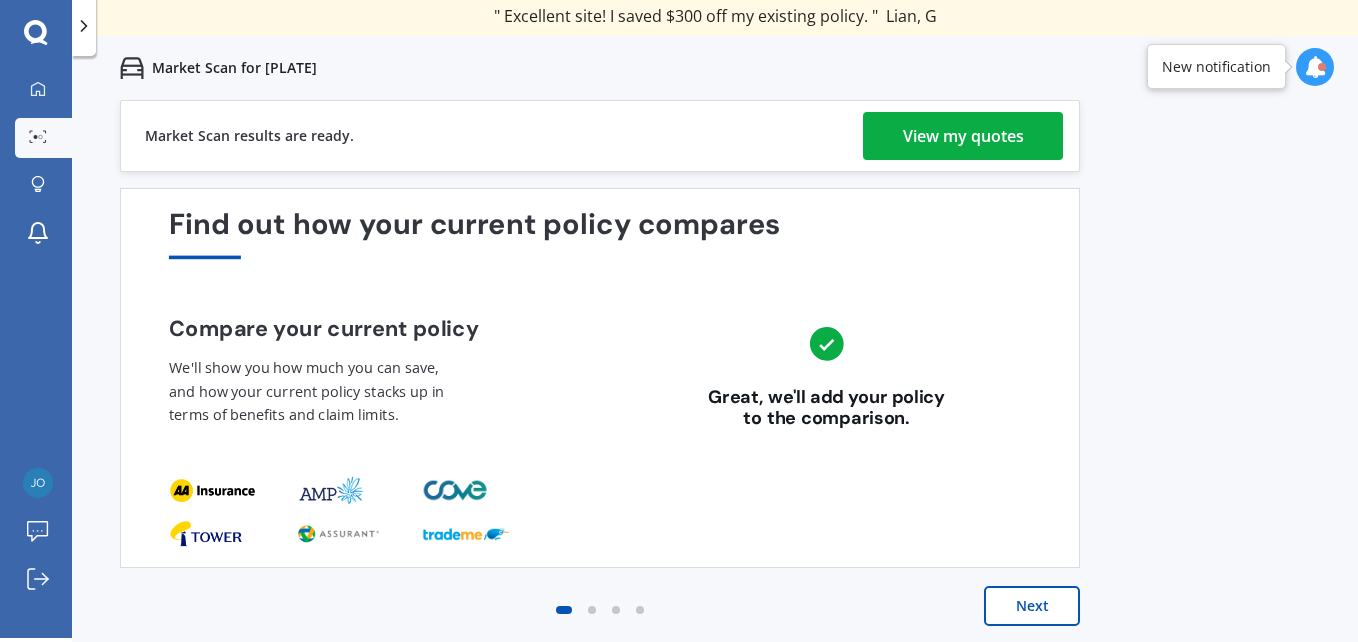 click on "View my quotes" at bounding box center [963, 136] 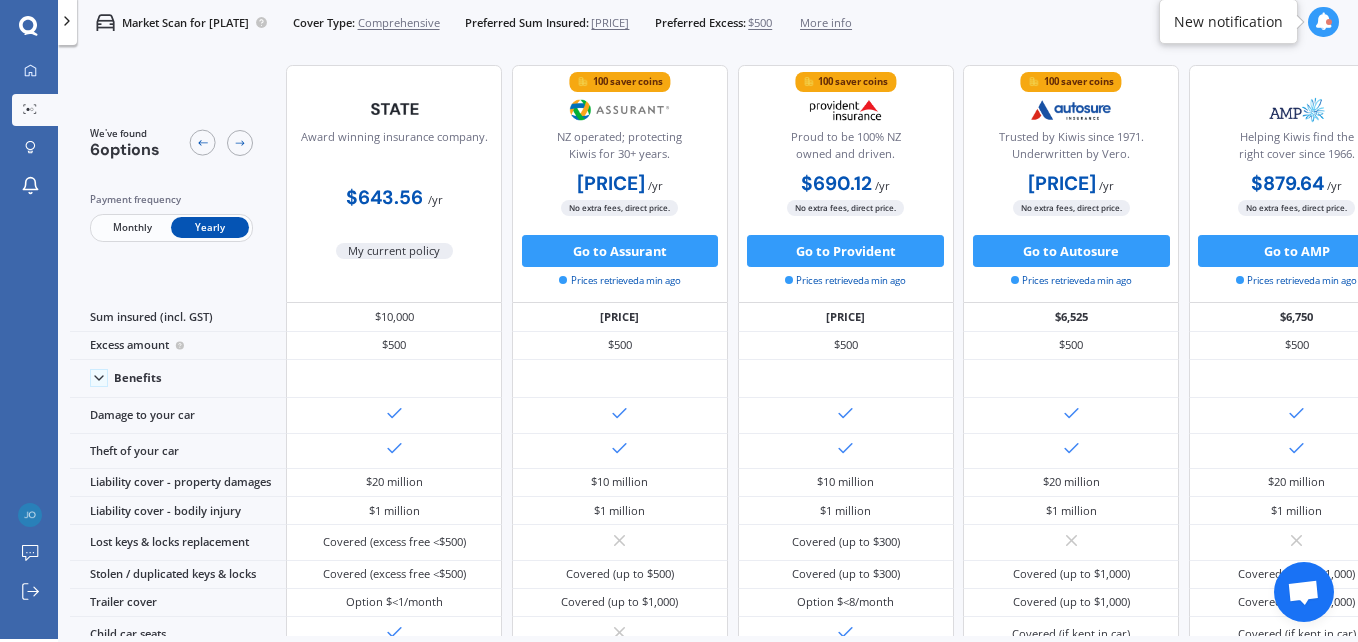 scroll, scrollTop: 3, scrollLeft: 0, axis: vertical 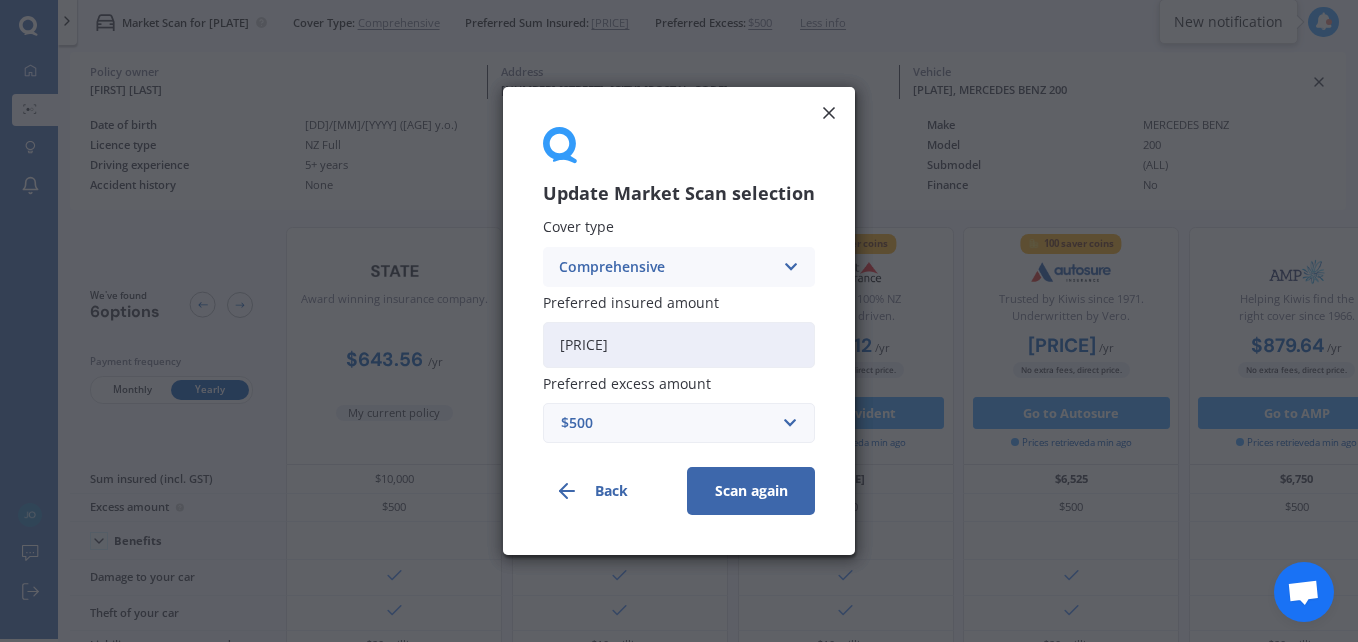 click on "$500" at bounding box center (667, 423) 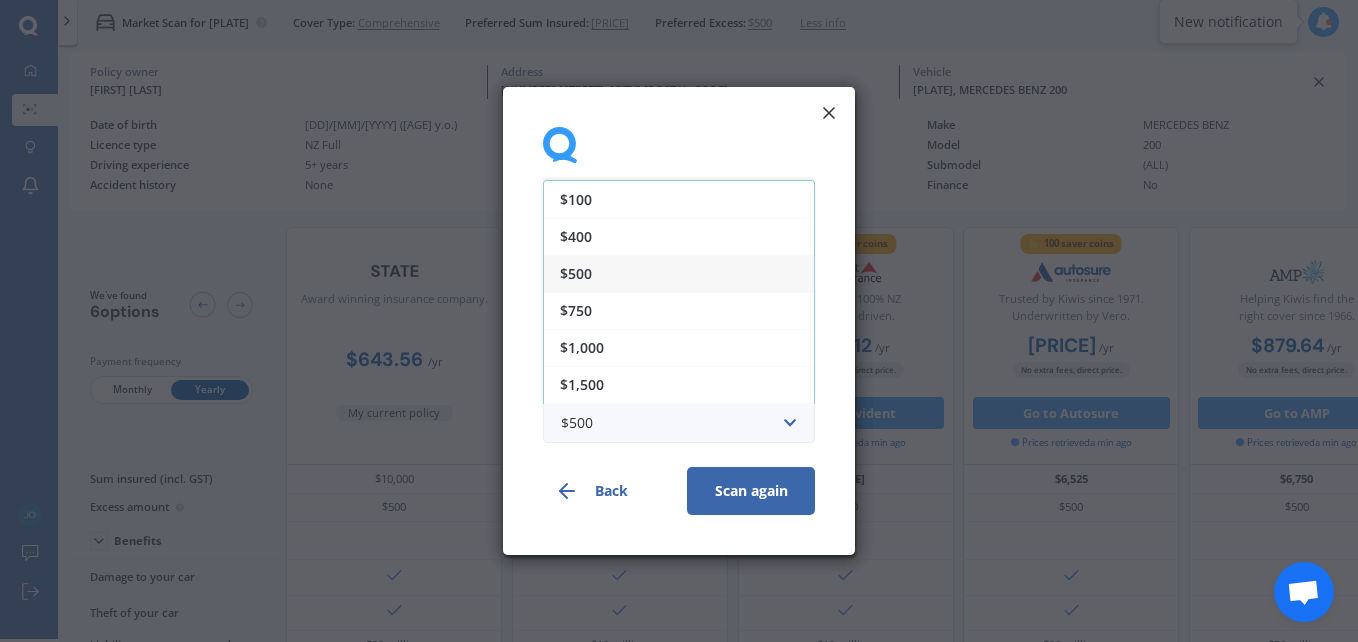 click on "Back" at bounding box center [607, 491] 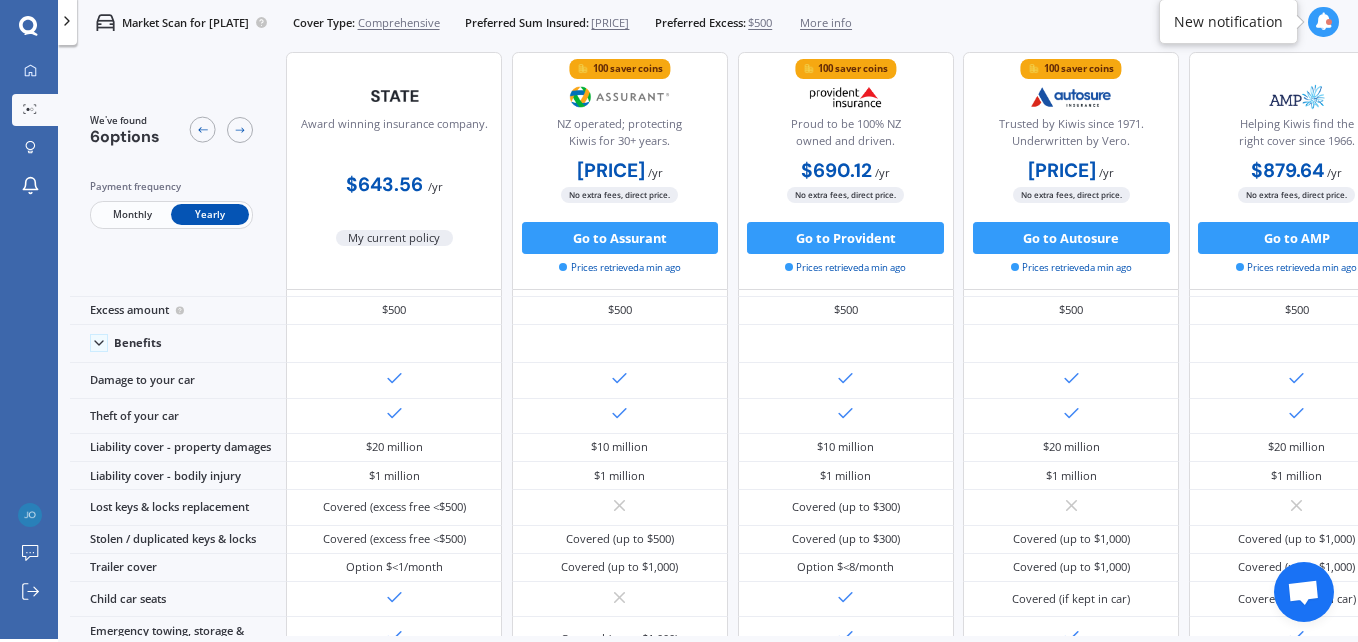 scroll, scrollTop: 0, scrollLeft: 0, axis: both 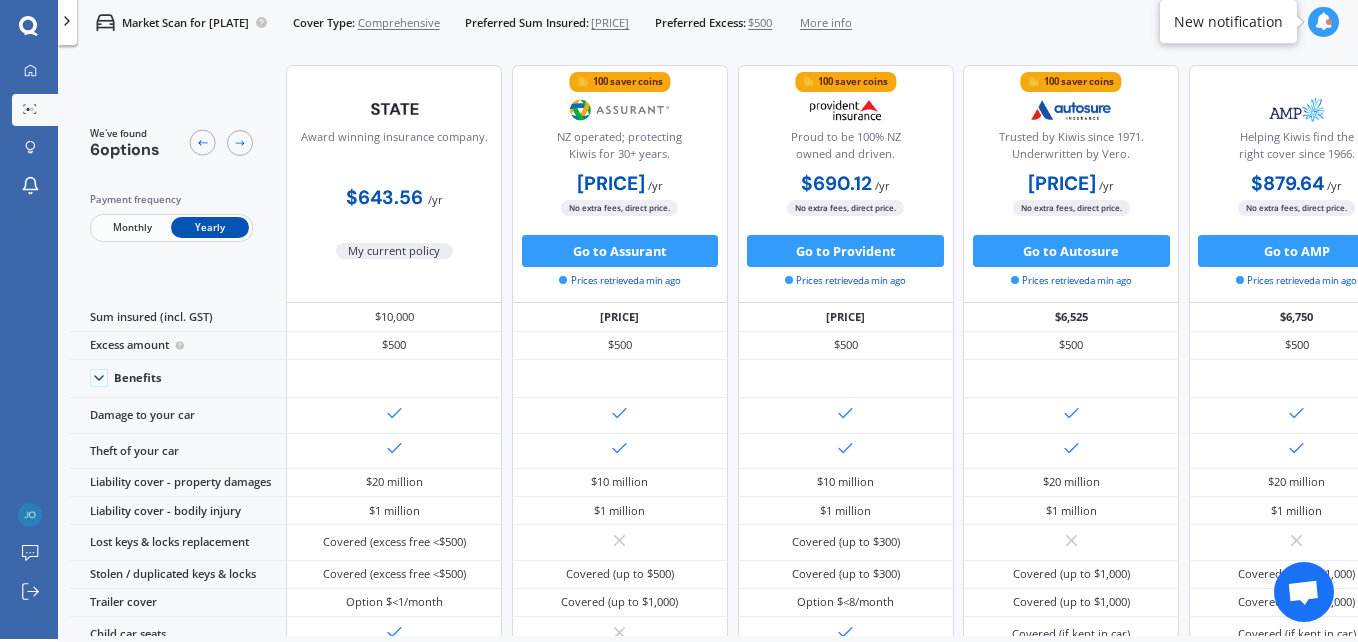 click on "More info" at bounding box center [826, 23] 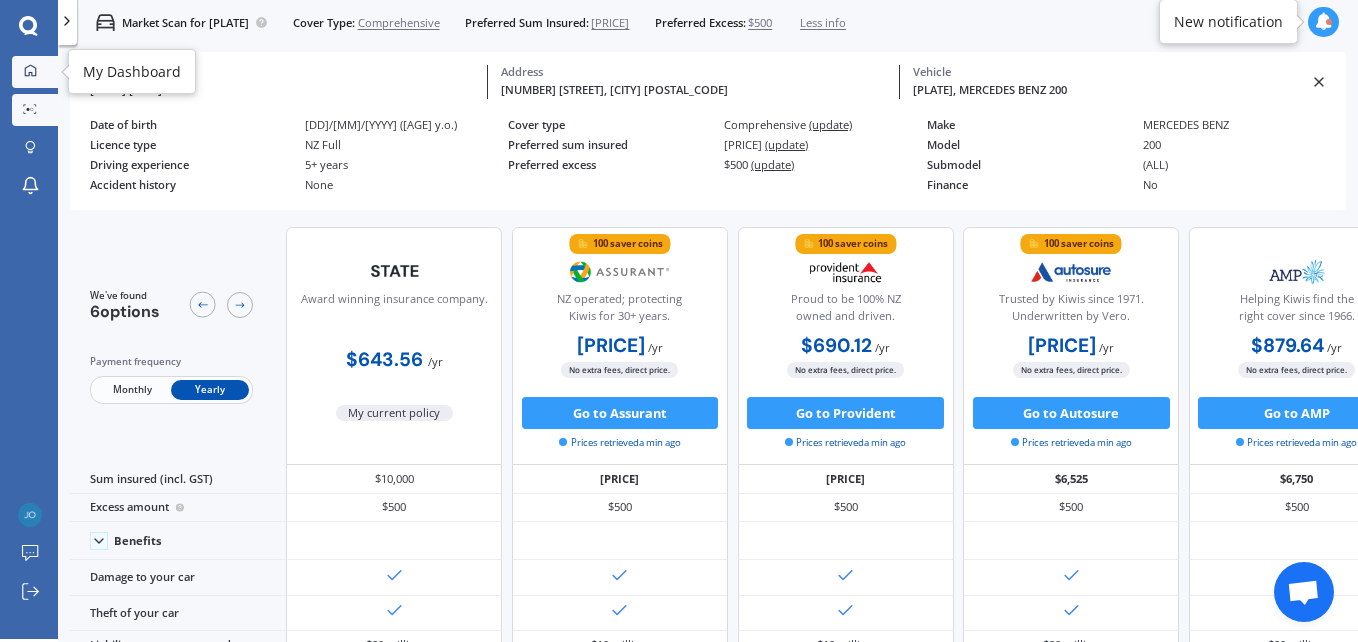 click 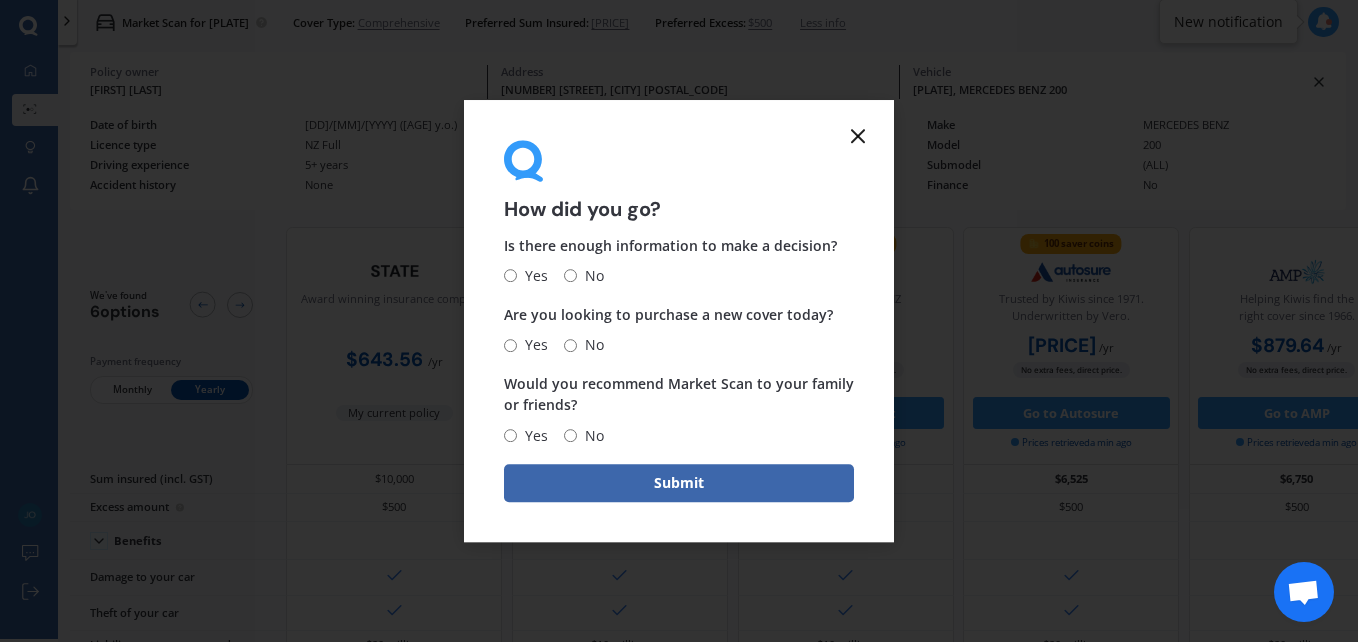 drag, startPoint x: 855, startPoint y: 135, endPoint x: 740, endPoint y: 117, distance: 116.40017 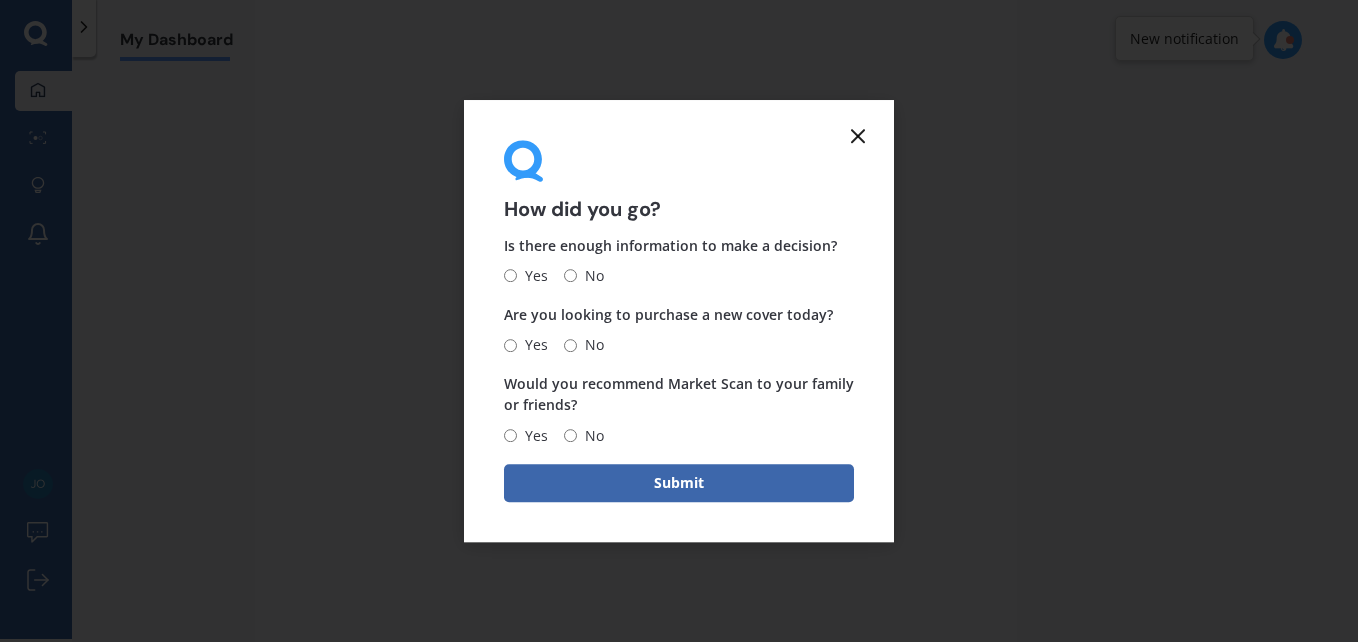 scroll, scrollTop: 4, scrollLeft: 0, axis: vertical 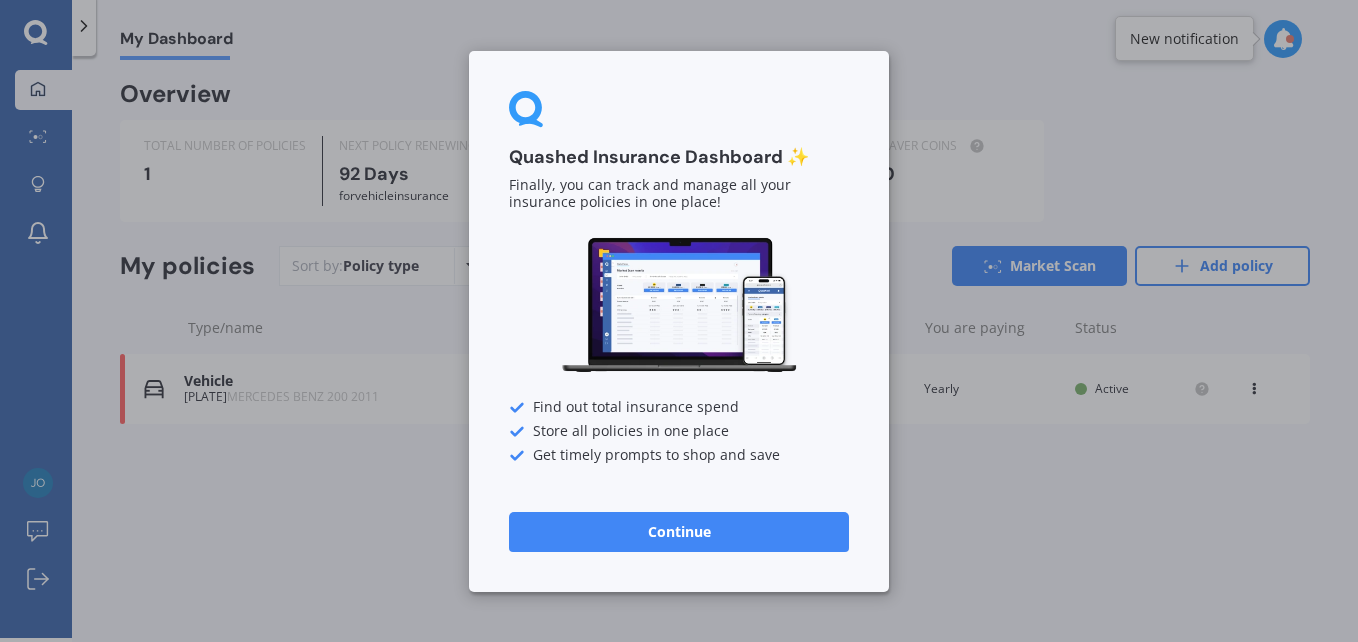 click on "Continue" at bounding box center [679, 531] 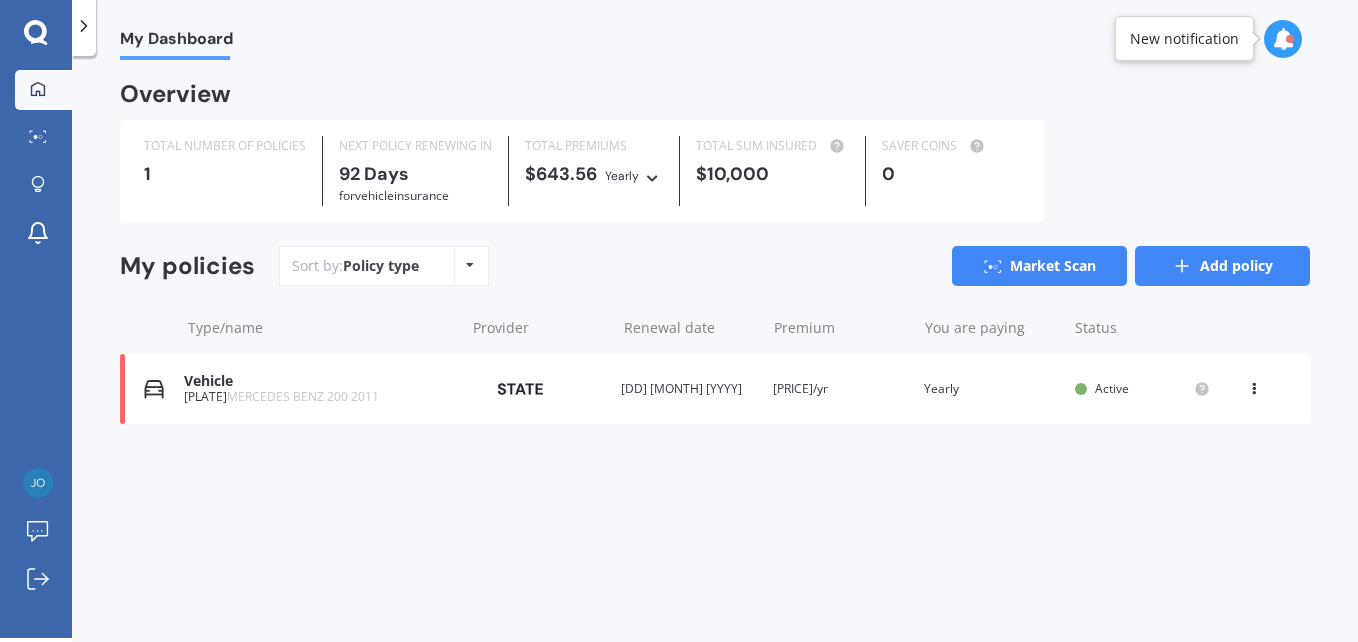 click on "Add policy" at bounding box center (1222, 266) 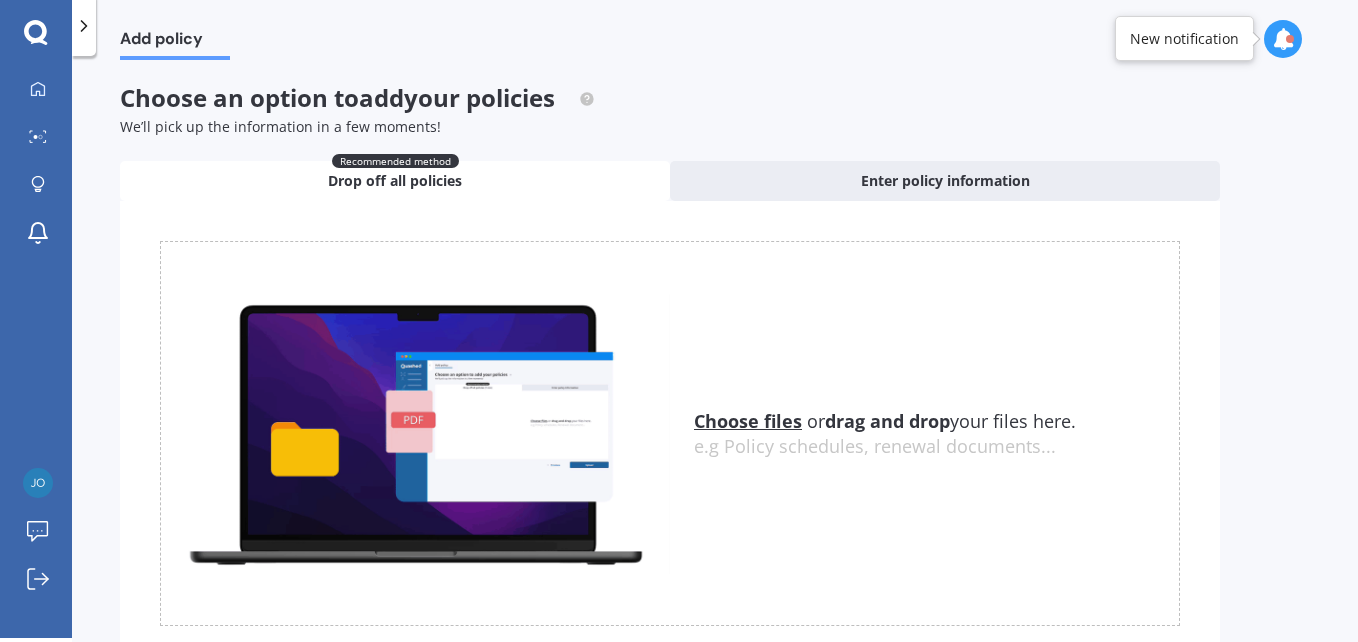 scroll, scrollTop: 88, scrollLeft: 0, axis: vertical 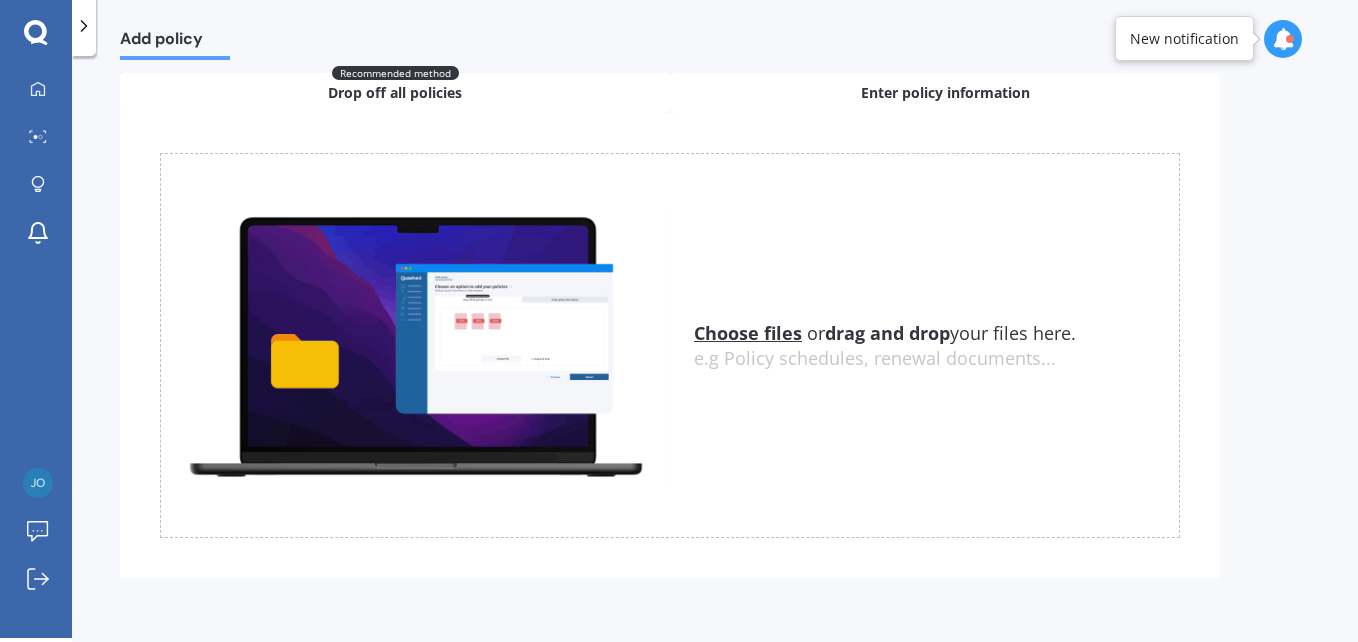 click on "Enter policy information" at bounding box center (945, 93) 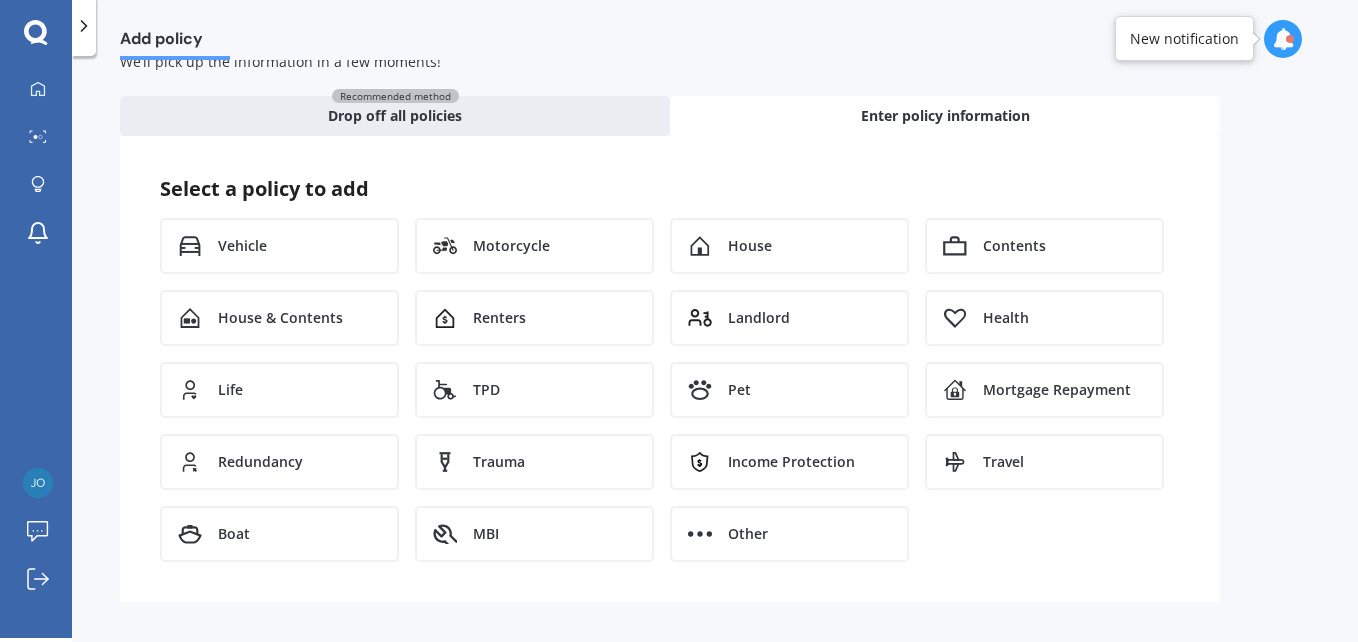 scroll, scrollTop: 65, scrollLeft: 0, axis: vertical 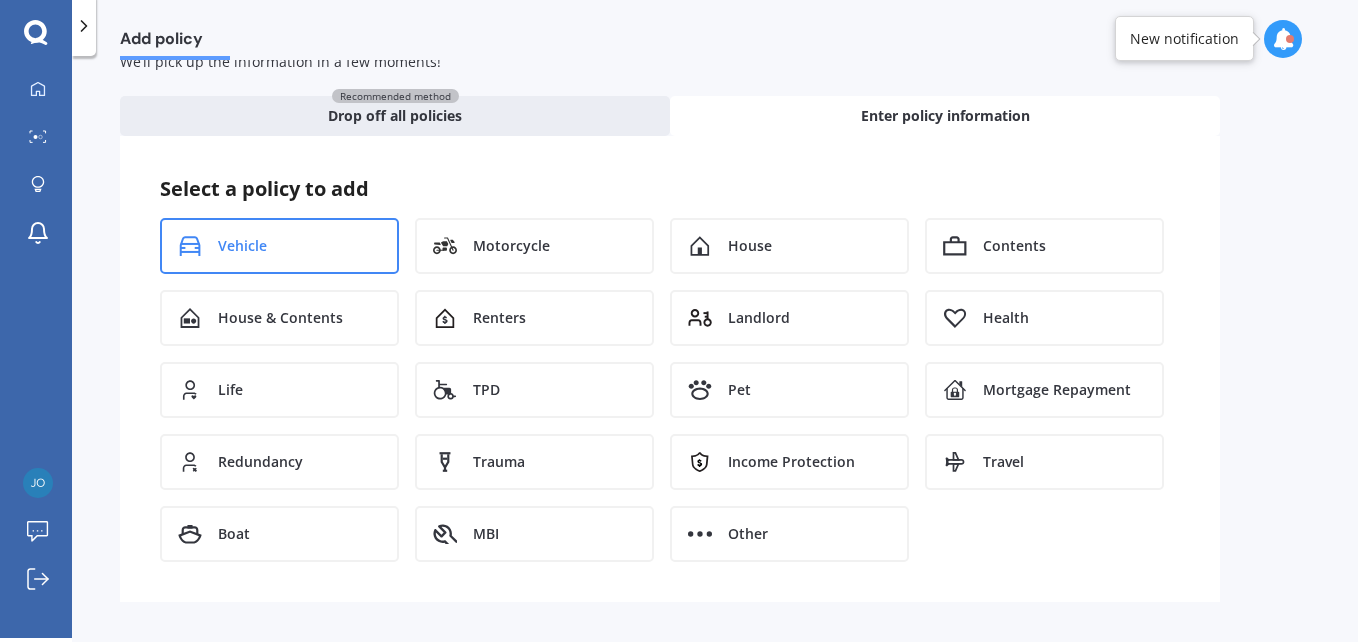 click on "Vehicle" at bounding box center [279, 246] 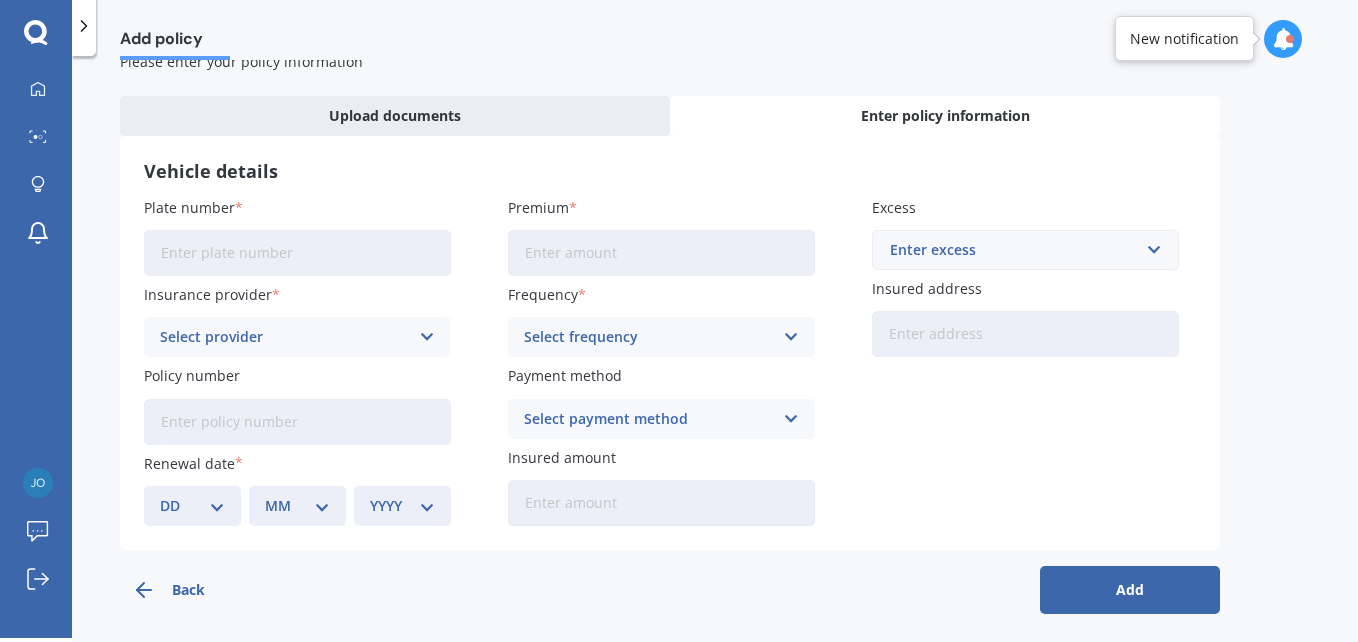 click on "Plate number" at bounding box center [297, 253] 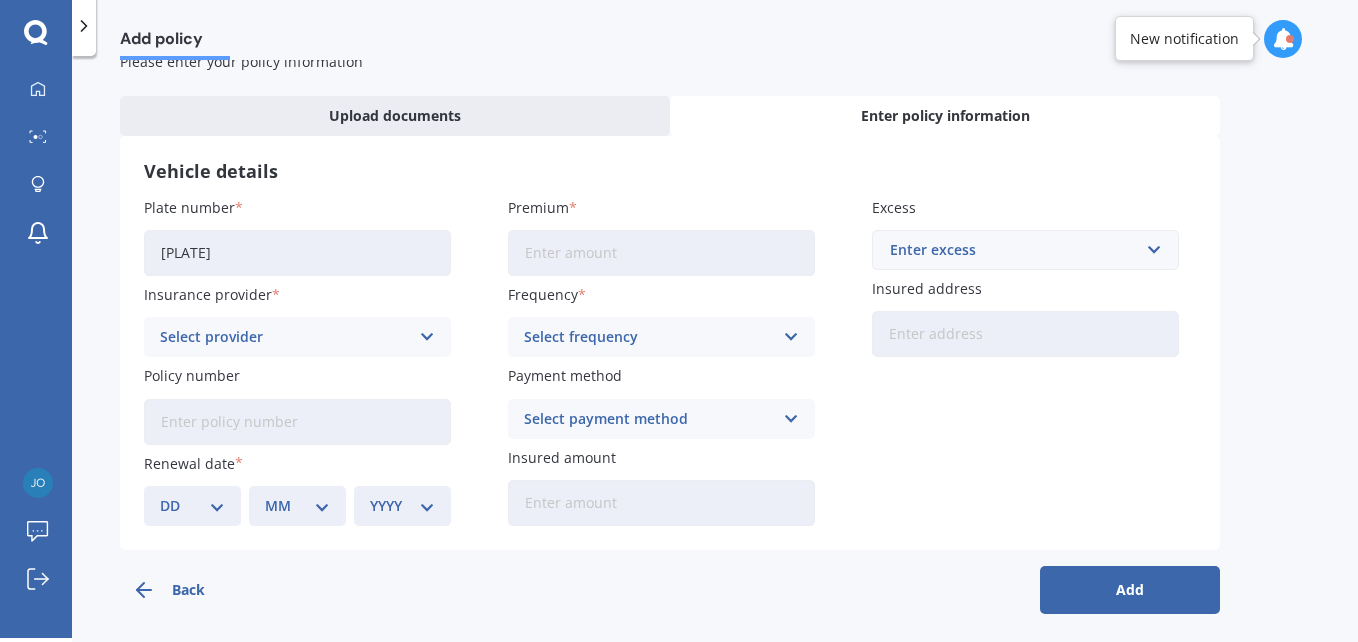 click on "Add" at bounding box center (1130, 590) 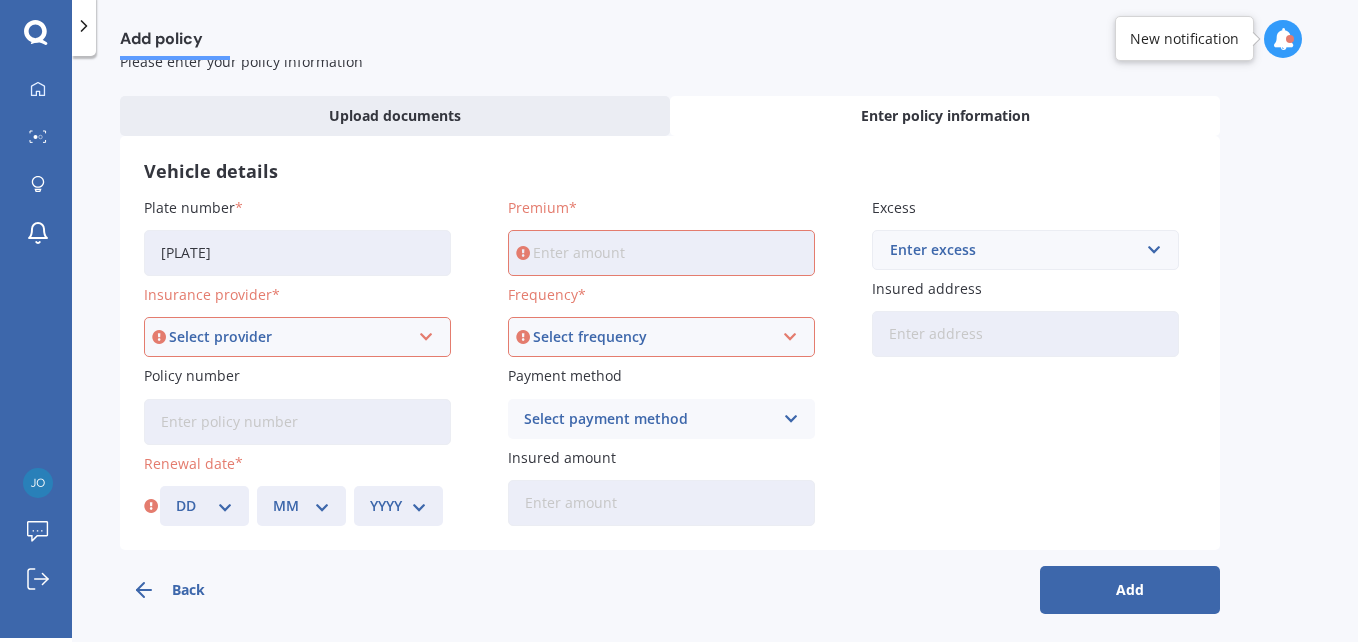 click on "[PLATE]" at bounding box center (297, 253) 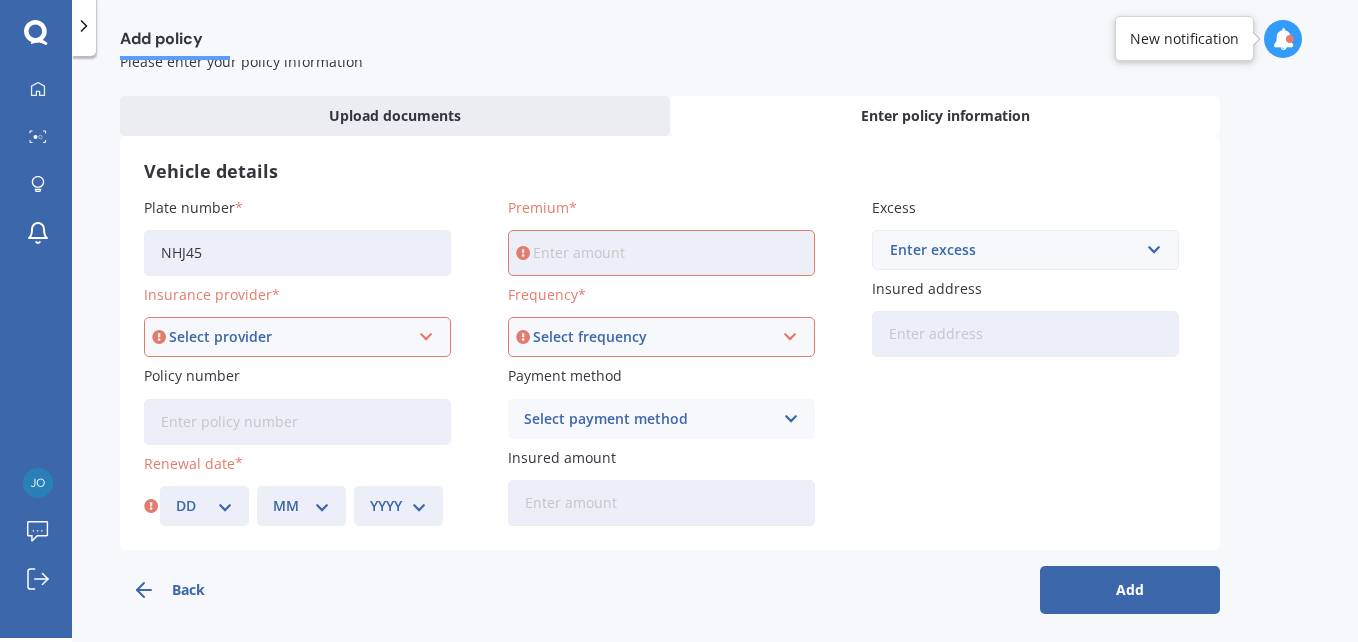 type on "[PLATE]" 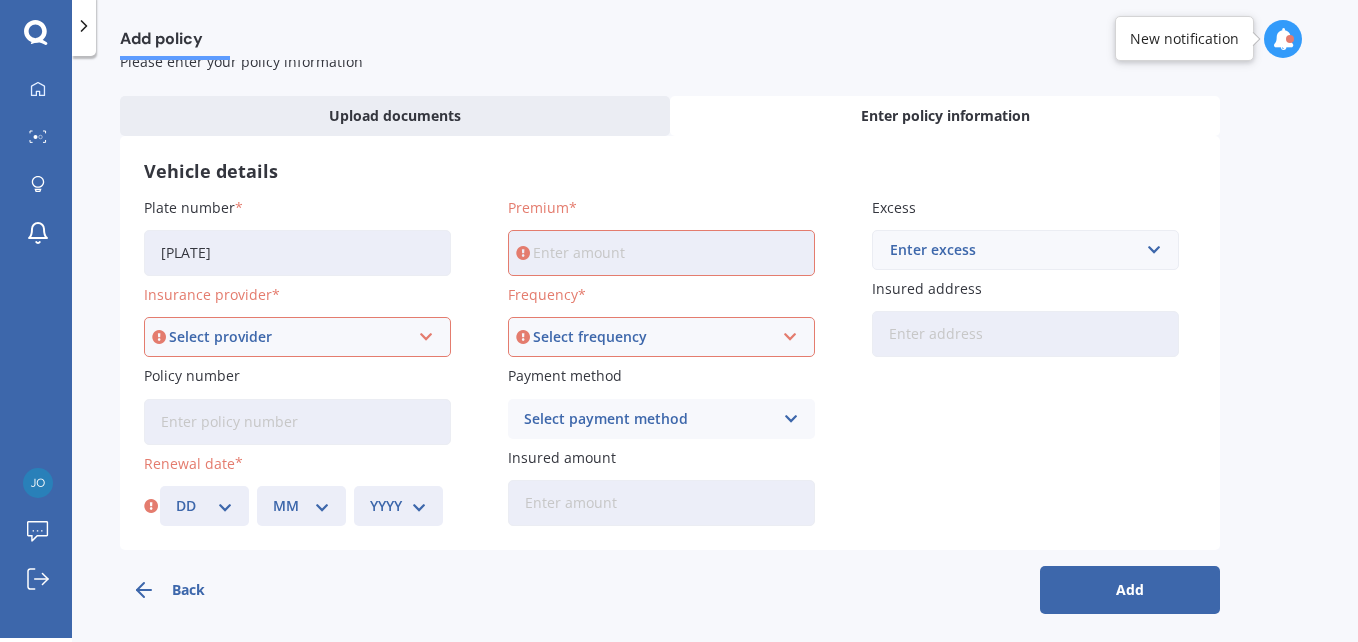 click on "Add" at bounding box center (1130, 590) 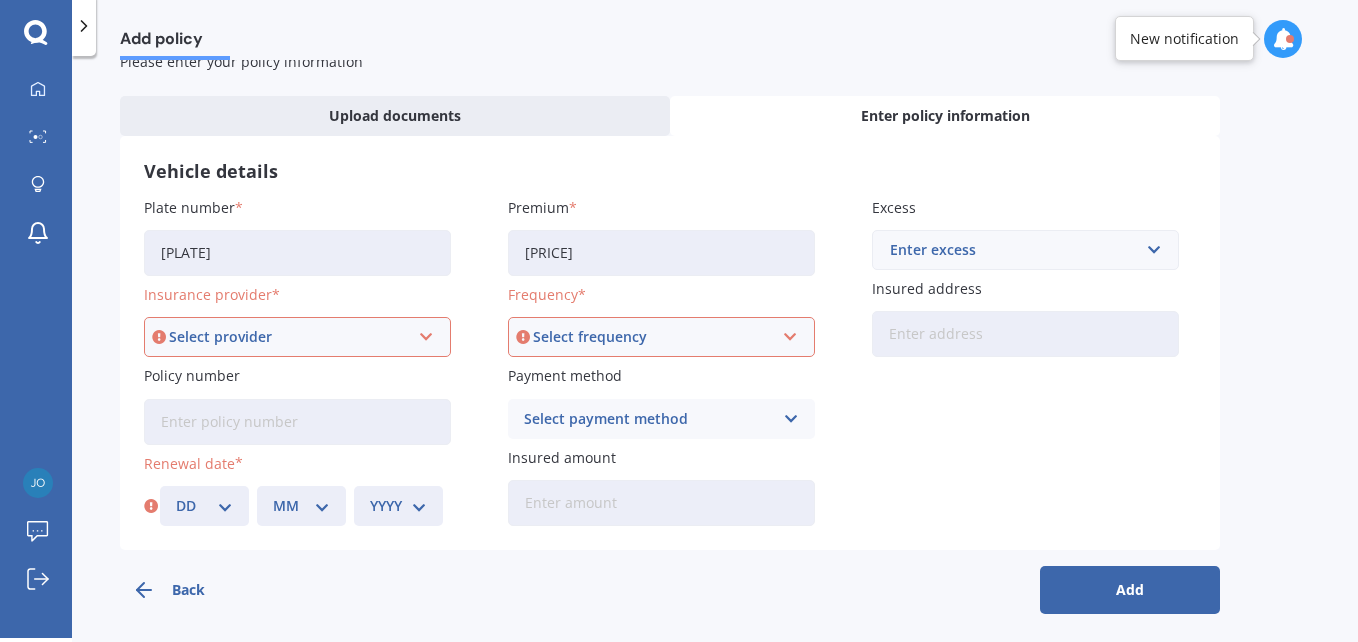 type on "[PRICE]" 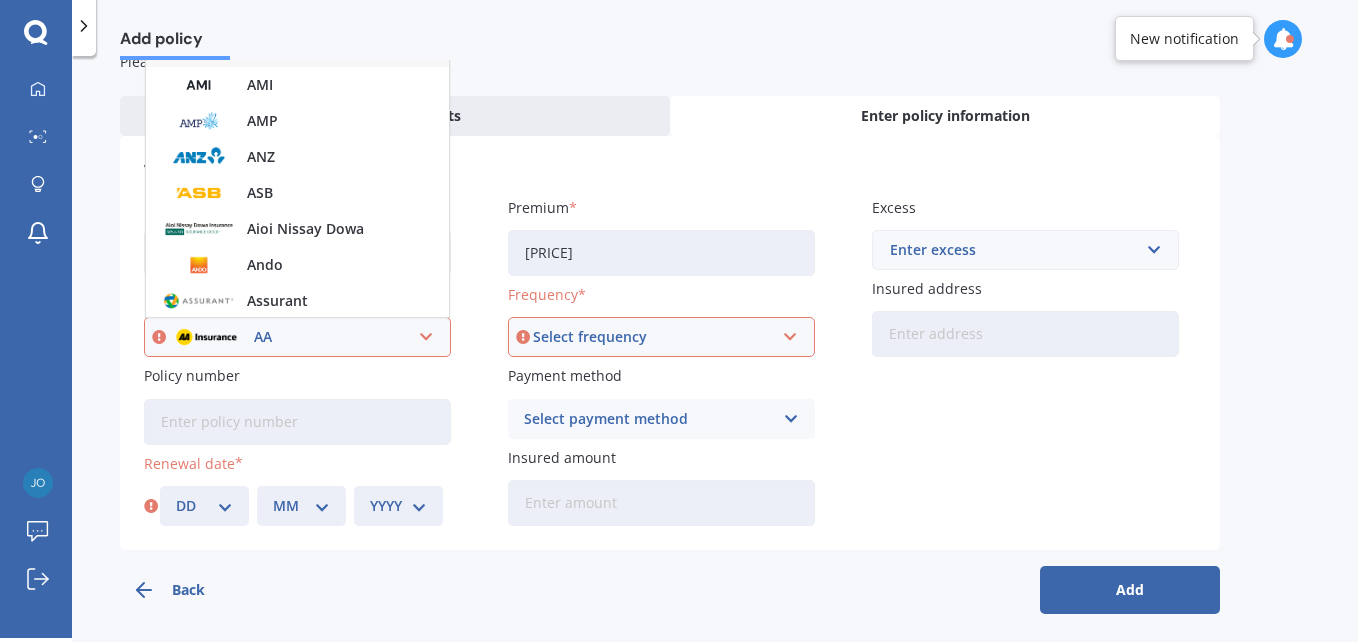 click on "AA" at bounding box center (288, 337) 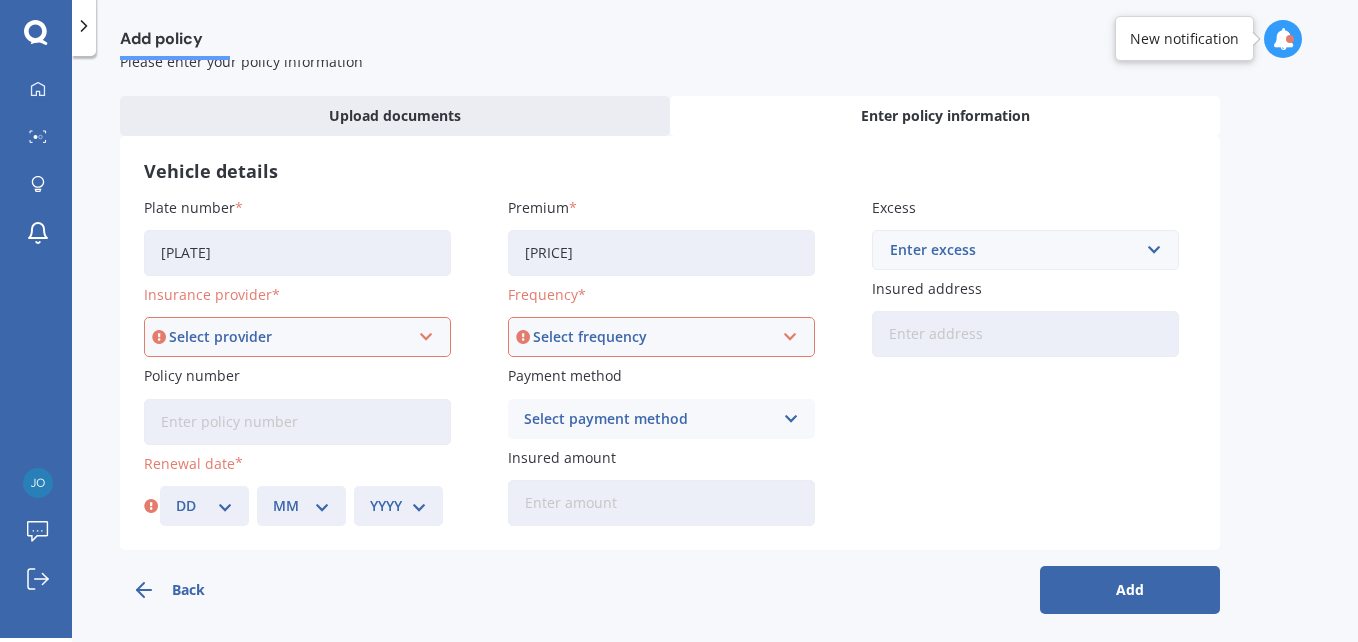 click on "Select provider" at bounding box center (288, 337) 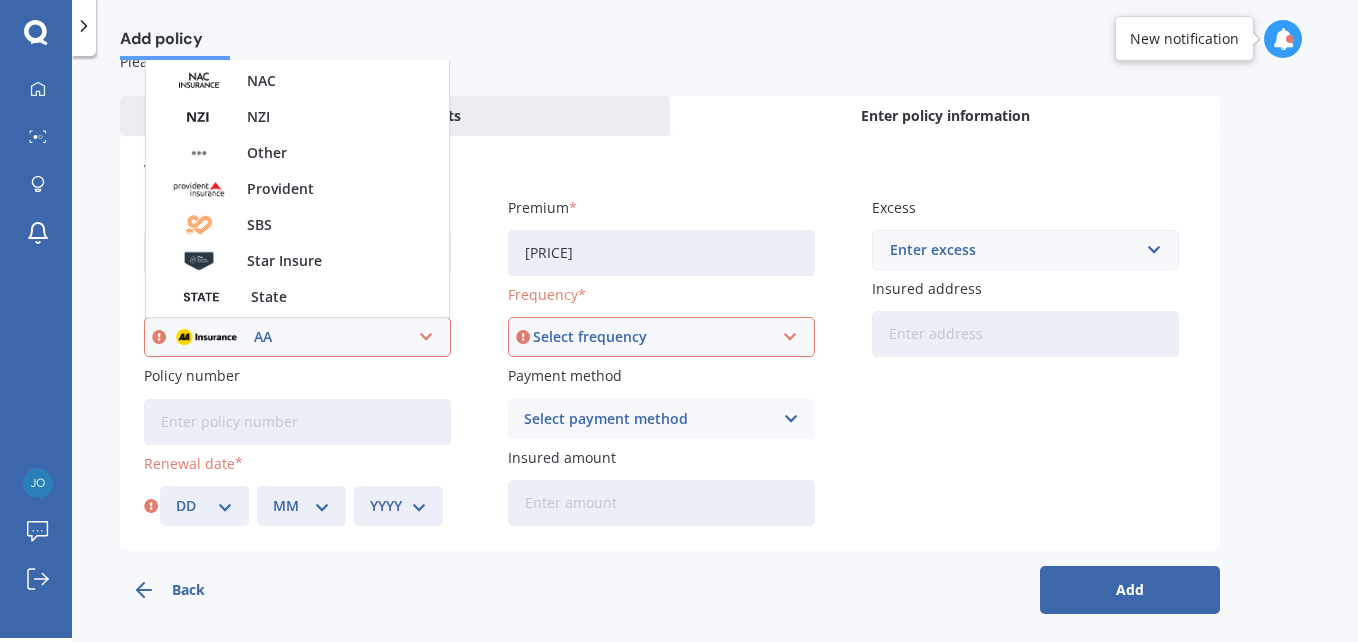 scroll, scrollTop: 866, scrollLeft: 0, axis: vertical 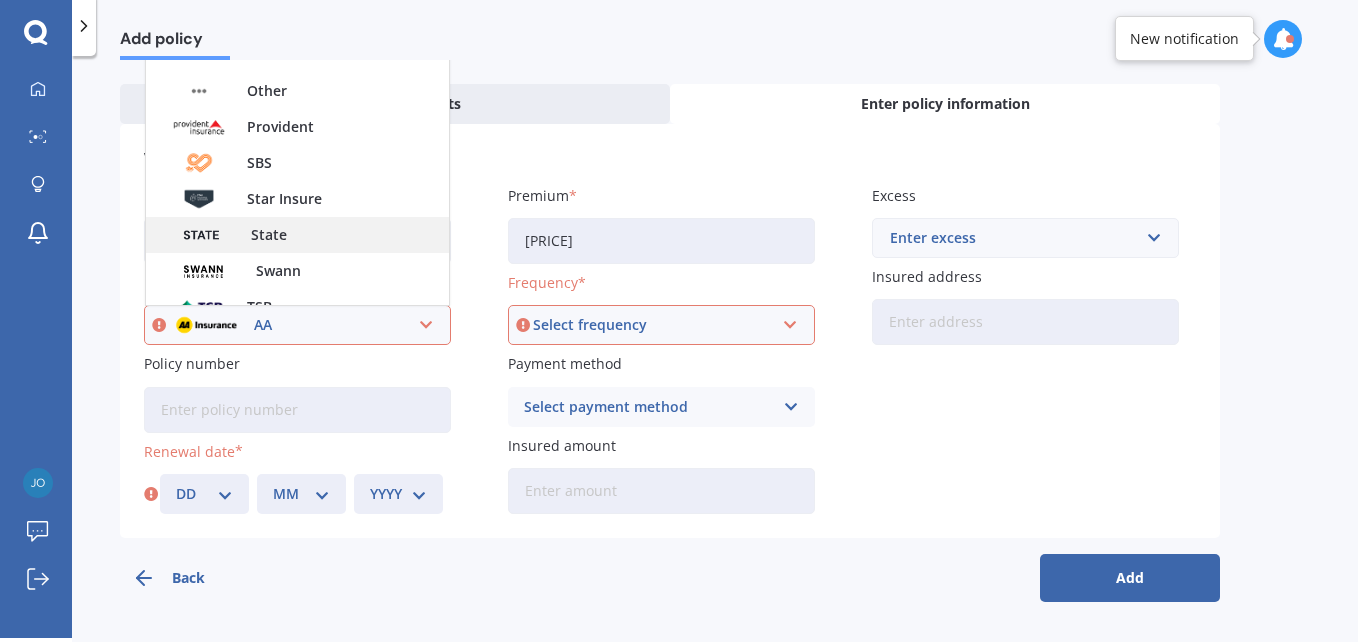 click on "State" at bounding box center [269, 235] 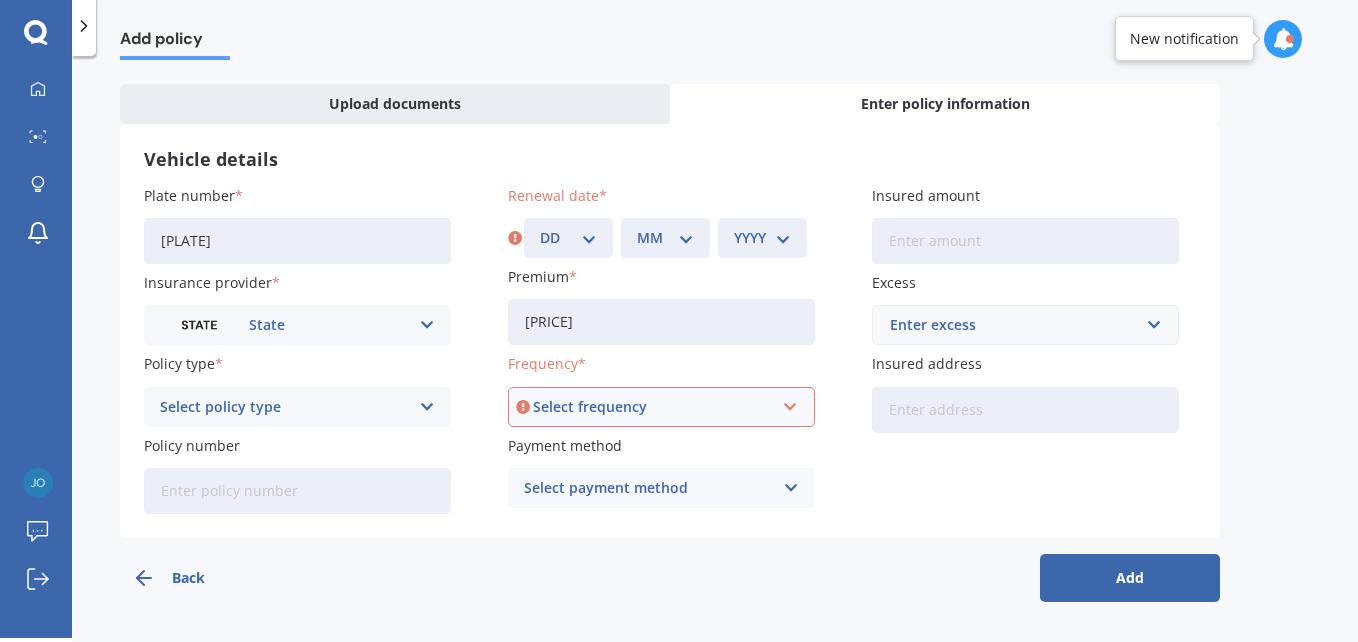 click on "DD 01 02 03 04 05 06 07 08 09 10 11 12 13 14 15 16 17 18 19 20 21 22 23 24 25 26 27 28 29 30 31" at bounding box center [568, 238] 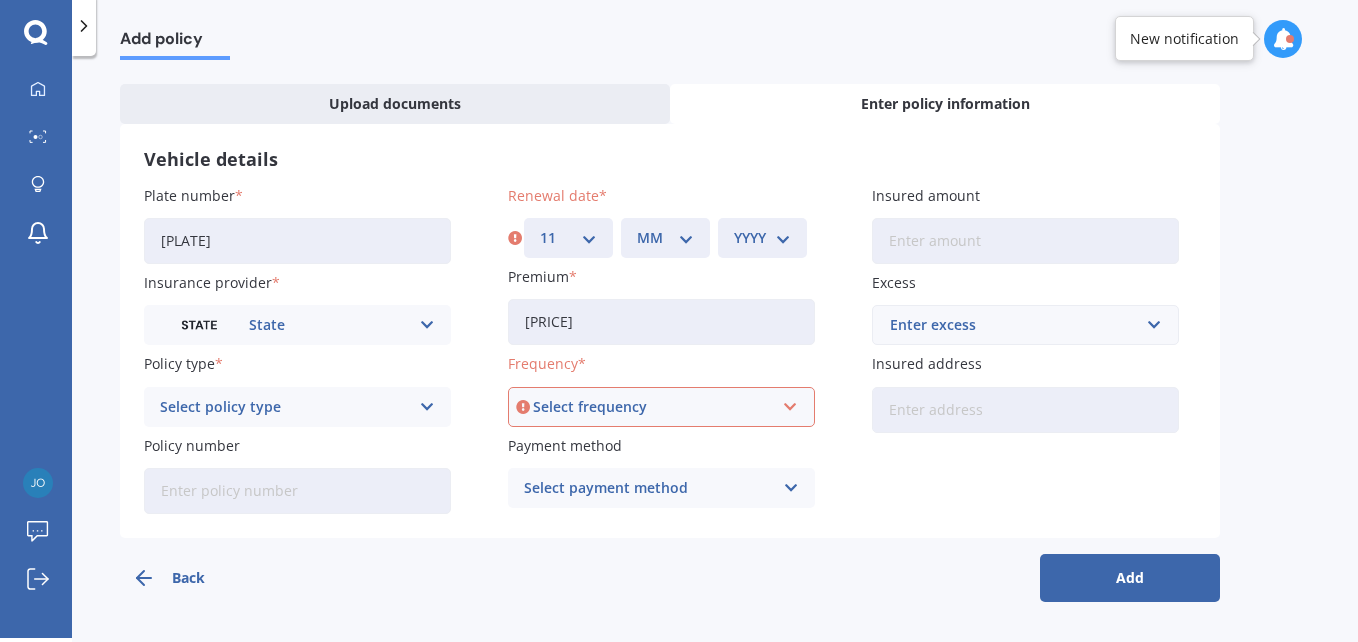 click on "MM 01 02 03 04 05 06 07 08 09 10 11 12" at bounding box center [665, 238] 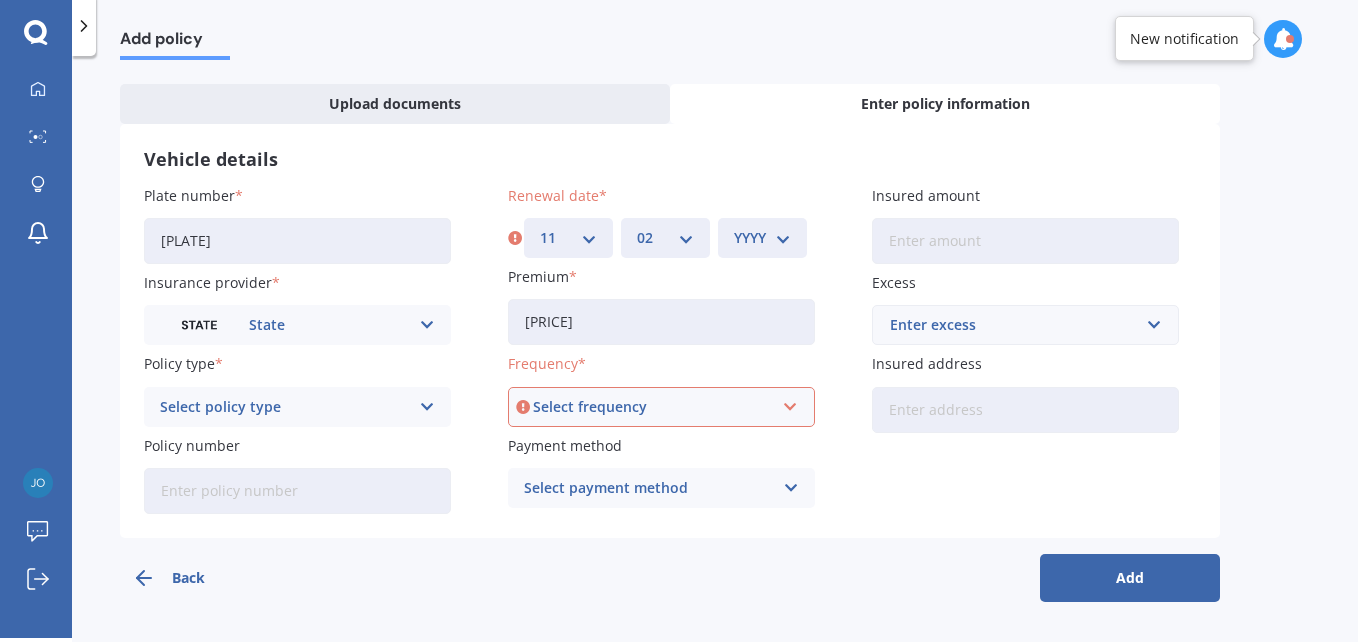 click on "YYYY 2027 2026 2025 2024 2023 2022 2021 2020 2019 2018 2017 2016 2015 2014 2013 2012 2011 2010 2009 2008 2007 2006 2005 2004 2003 2002 2001 2000 1999 1998 1997 1996 1995 1994 1993 1992 1991 1990 1989 1988 1987 1986 1985 1984 1983 1982 1981 1980 1979 1978 1977 1976 1975 1974 1973 1972 1971 1970 1969 1968 1967 1966 1965 1964 1963 1962 1961 1960 1959 1958 1957 1956 1955 1954 1953 1952 1951 1950 1949 1948 1947 1946 1945 1944 1943 1942 1941 1940 1939 1938 1937 1936 1935 1934 1933 1932 1931 1930 1929 1928" at bounding box center [762, 238] 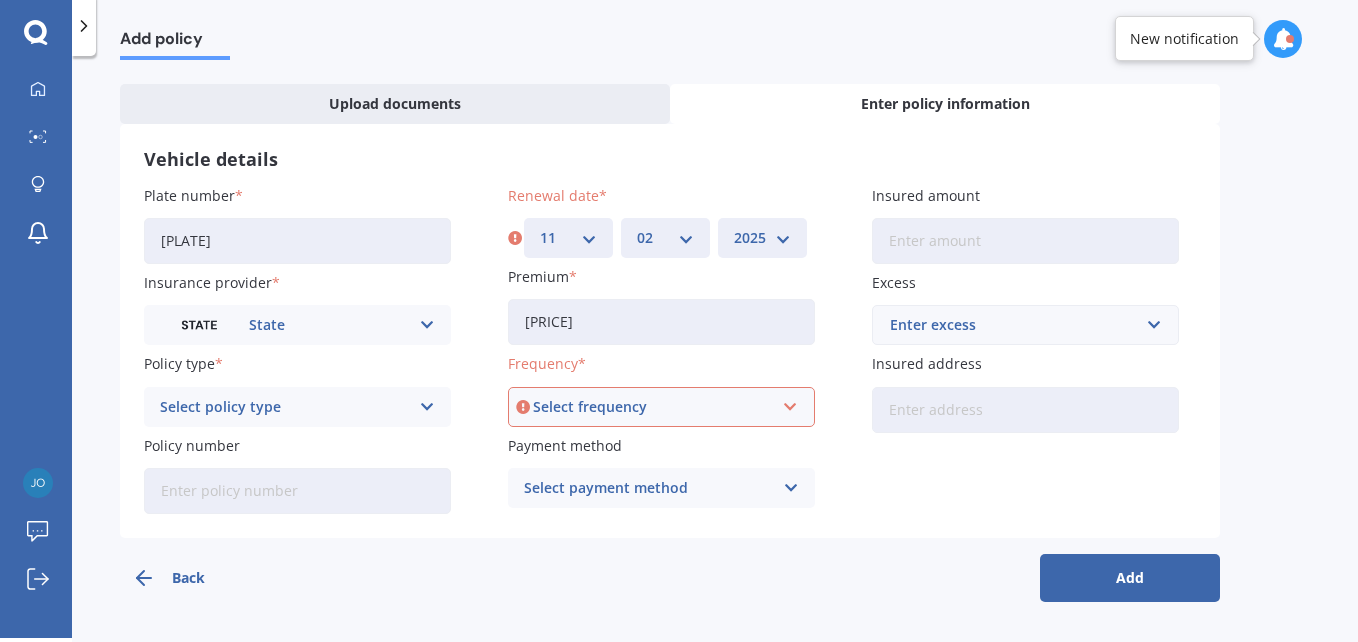 click on "YYYY 2027 2026 2025 2024 2023 2022 2021 2020 2019 2018 2017 2016 2015 2014 2013 2012 2011 2010 2009 2008 2007 2006 2005 2004 2003 2002 2001 2000 1999 1998 1997 1996 1995 1994 1993 1992 1991 1990 1989 1988 1987 1986 1985 1984 1983 1982 1981 1980 1979 1978 1977 1976 1975 1974 1973 1972 1971 1970 1969 1968 1967 1966 1965 1964 1963 1962 1961 1960 1959 1958 1957 1956 1955 1954 1953 1952 1951 1950 1949 1948 1947 1946 1945 1944 1943 1942 1941 1940 1939 1938 1937 1936 1935 1934 1933 1932 1931 1930 1929 1928" at bounding box center (762, 238) 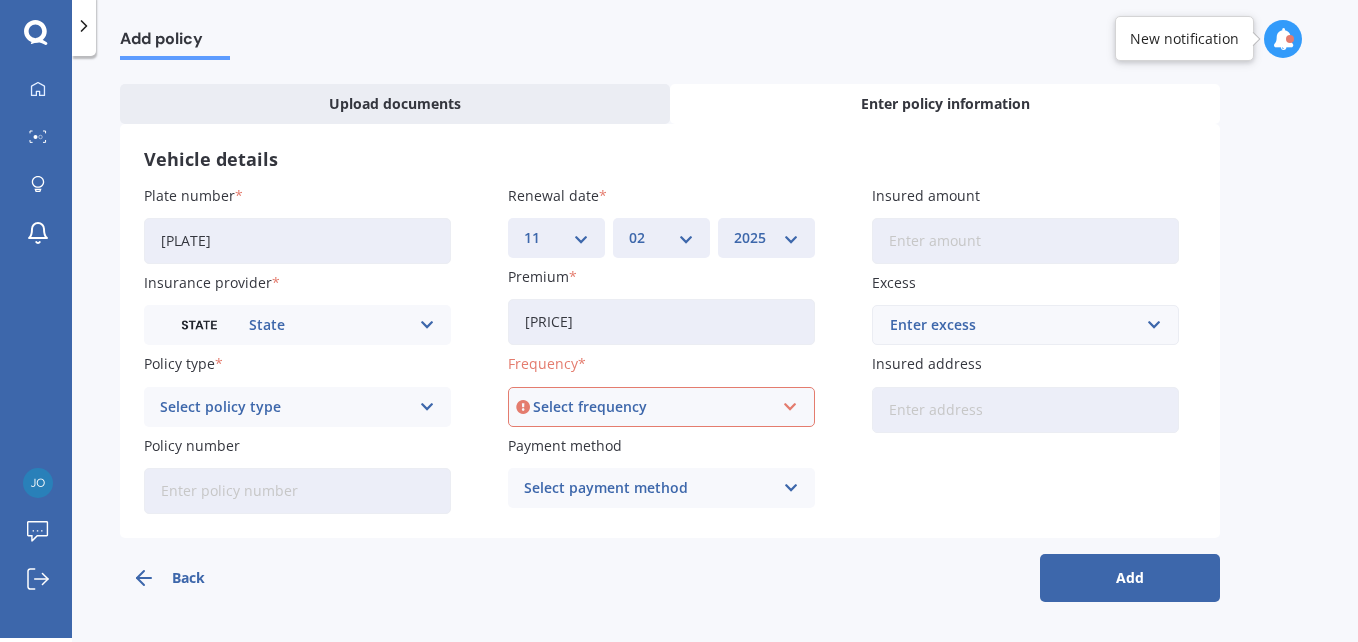 click at bounding box center (427, 407) 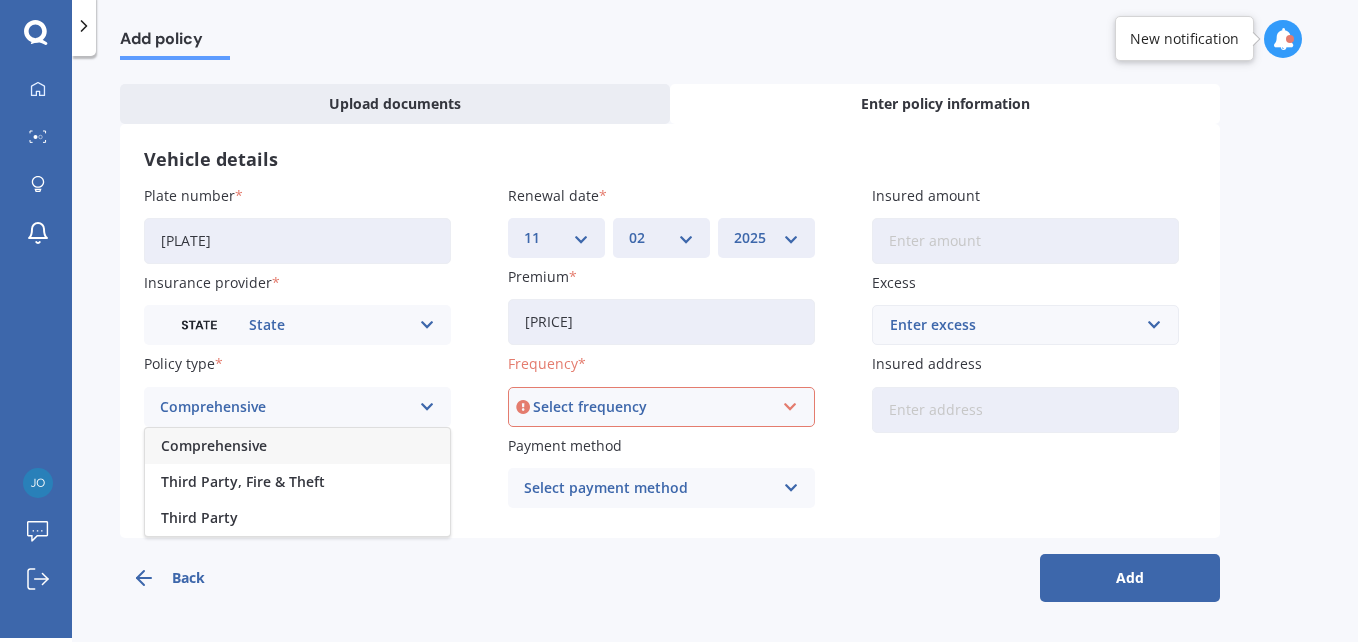 click on "Comprehensive" at bounding box center [214, 446] 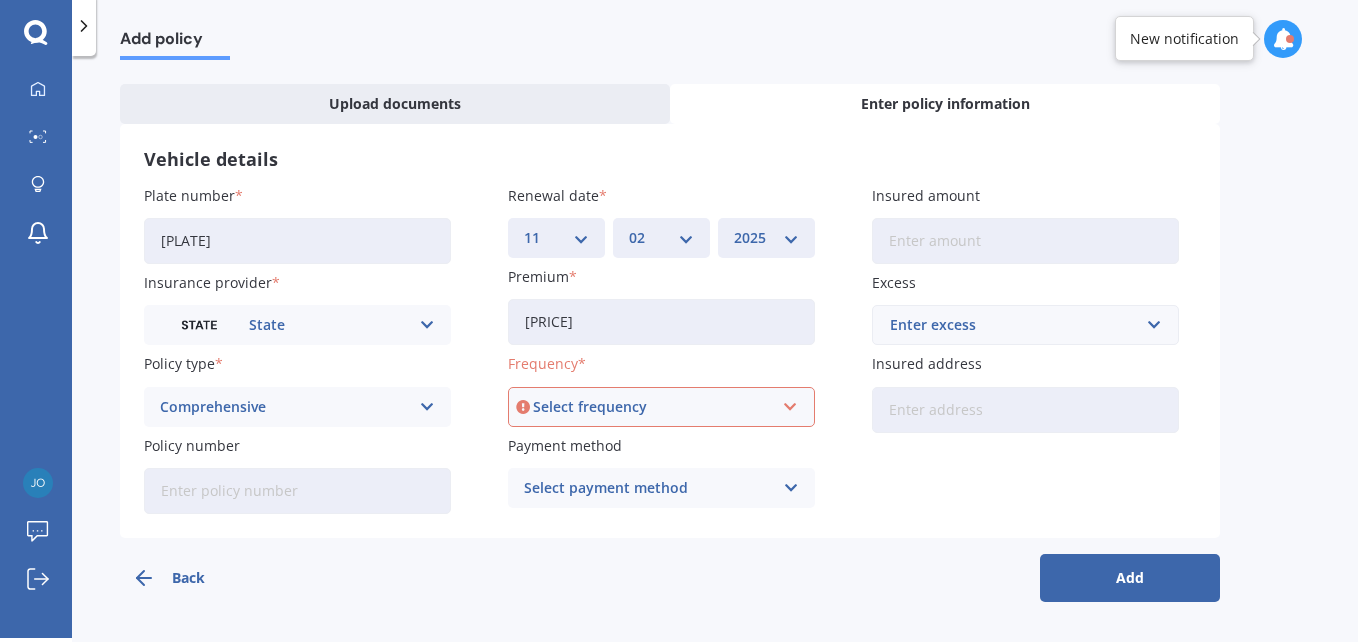 click on "Select frequency" at bounding box center (652, 407) 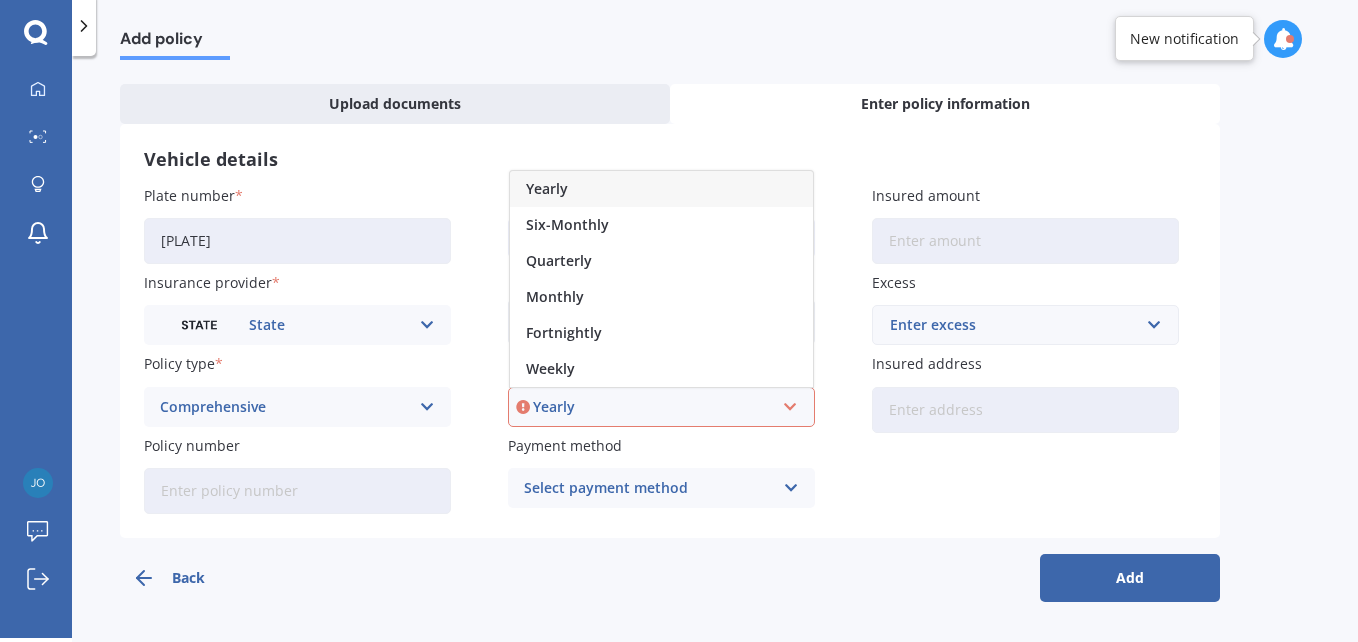 click on "Yearly" at bounding box center [547, 189] 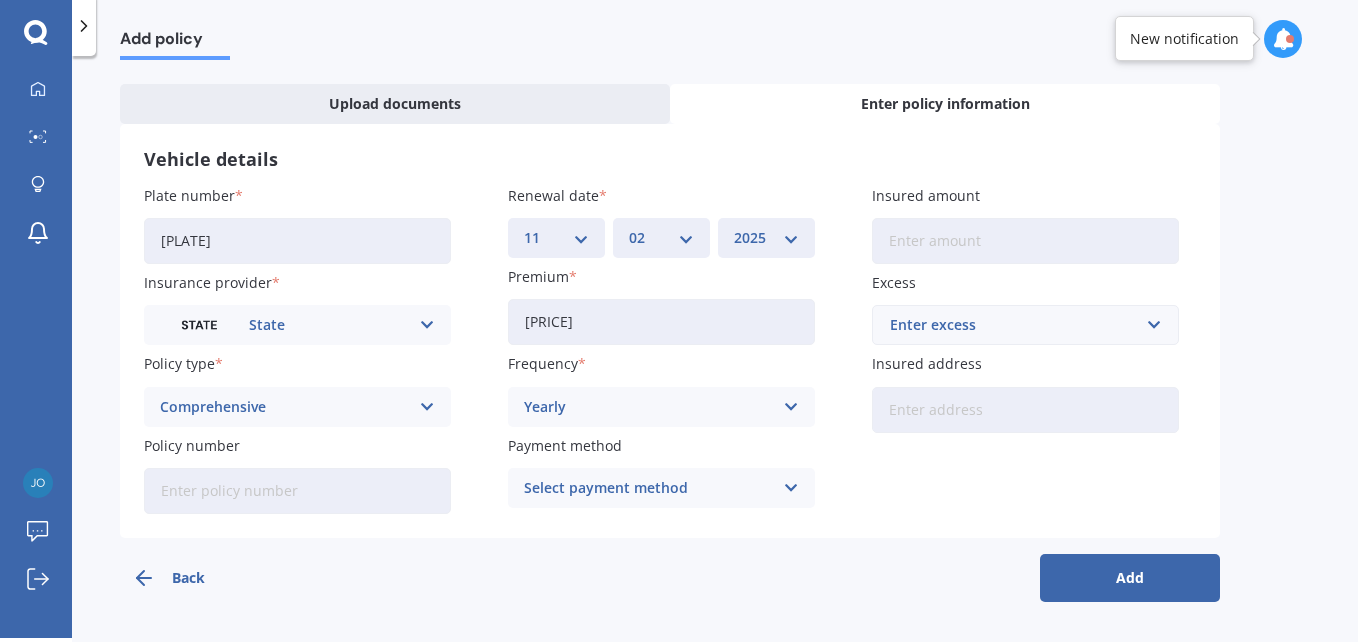 click on "Policy number" at bounding box center (293, 445) 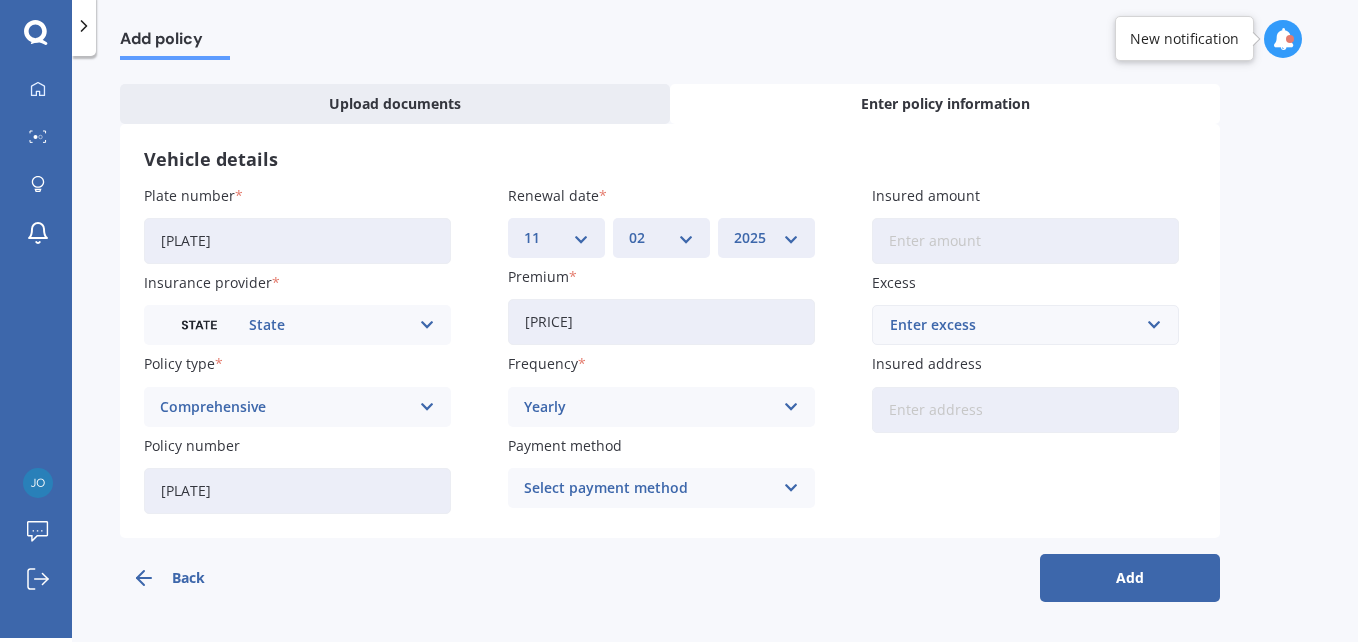 type on "[PLATE]" 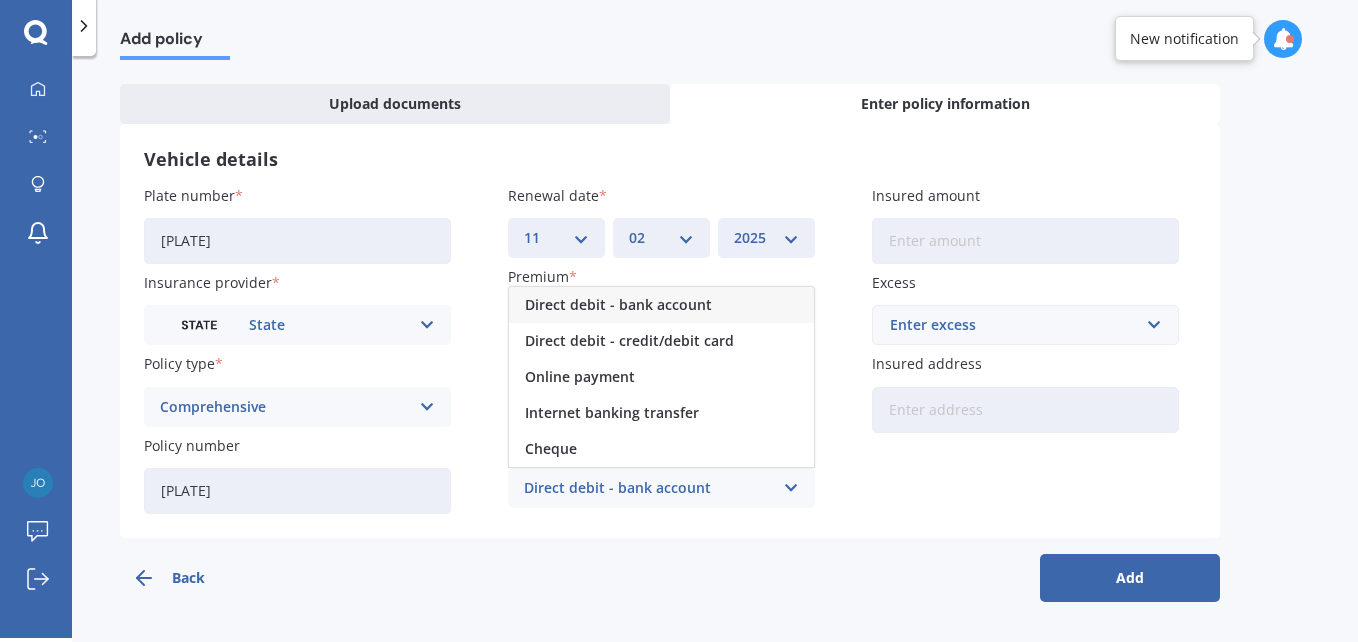 click on "Direct debit - bank account" at bounding box center (618, 305) 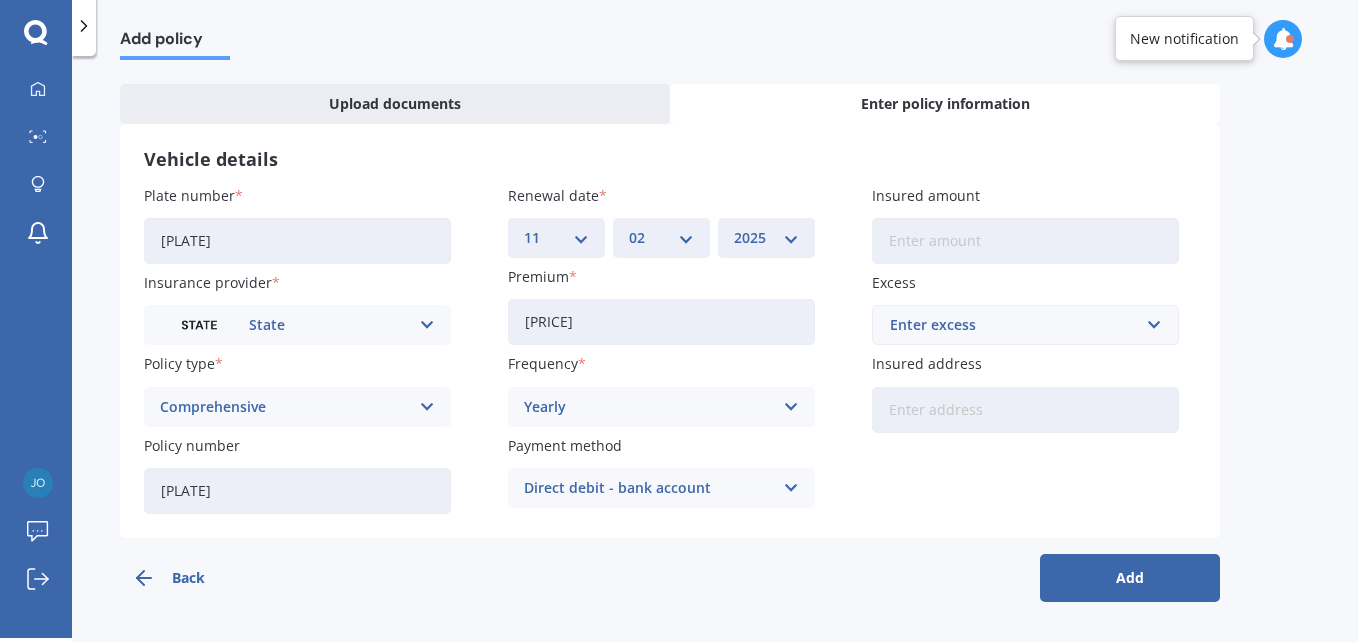 click on "Back" at bounding box center [210, 578] 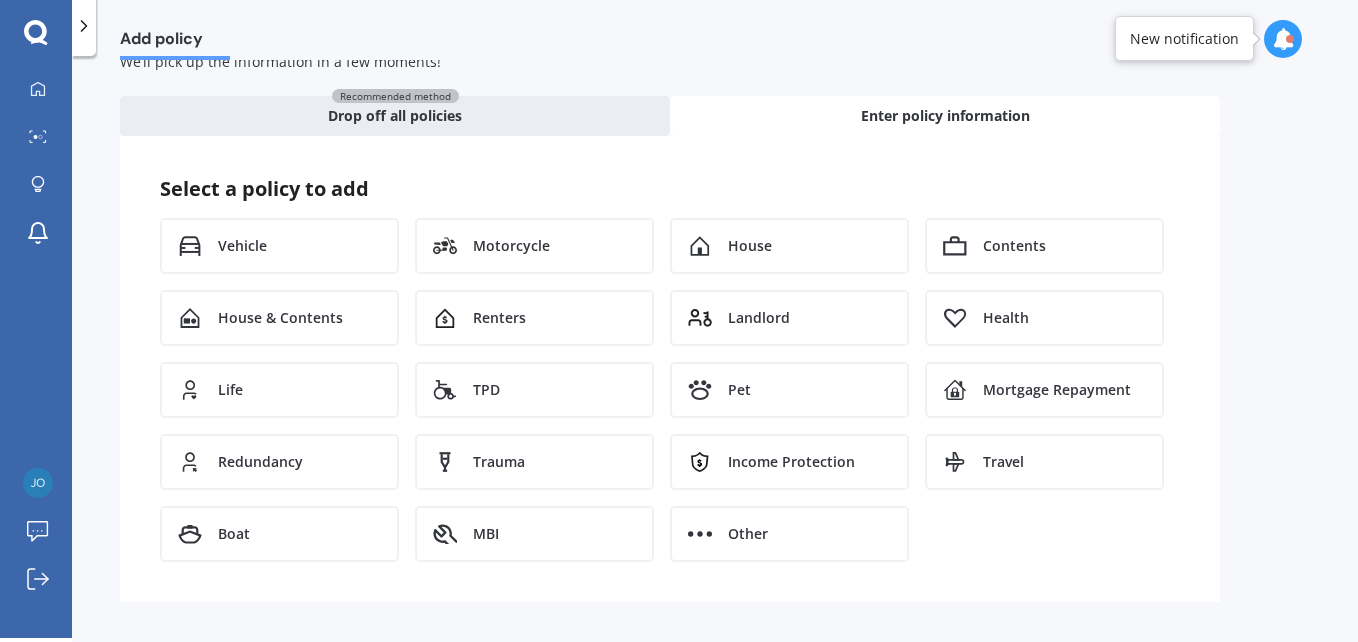 scroll, scrollTop: 65, scrollLeft: 0, axis: vertical 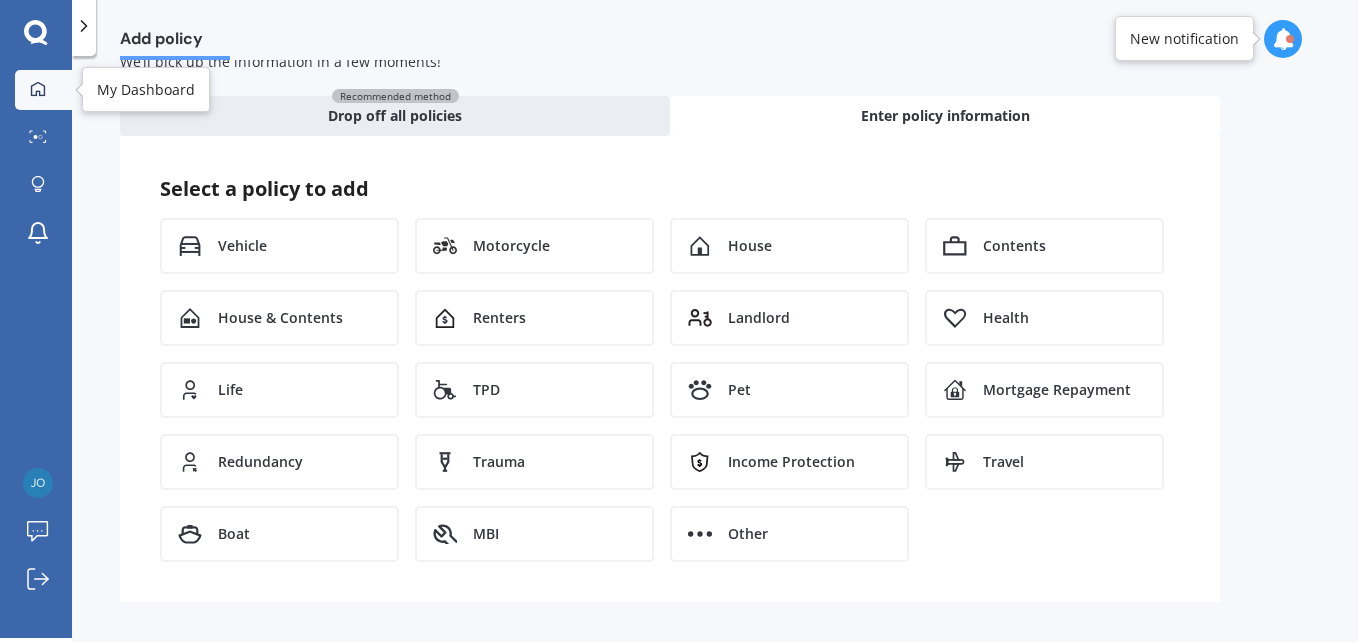 click 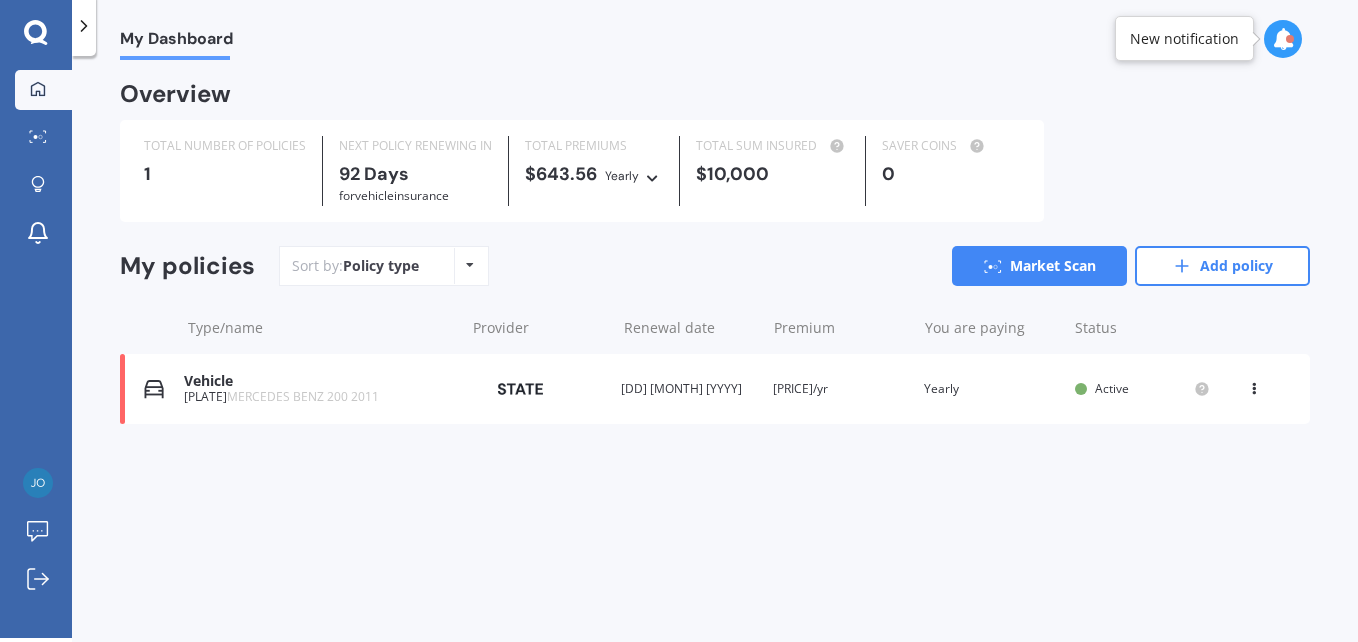 scroll, scrollTop: 0, scrollLeft: 0, axis: both 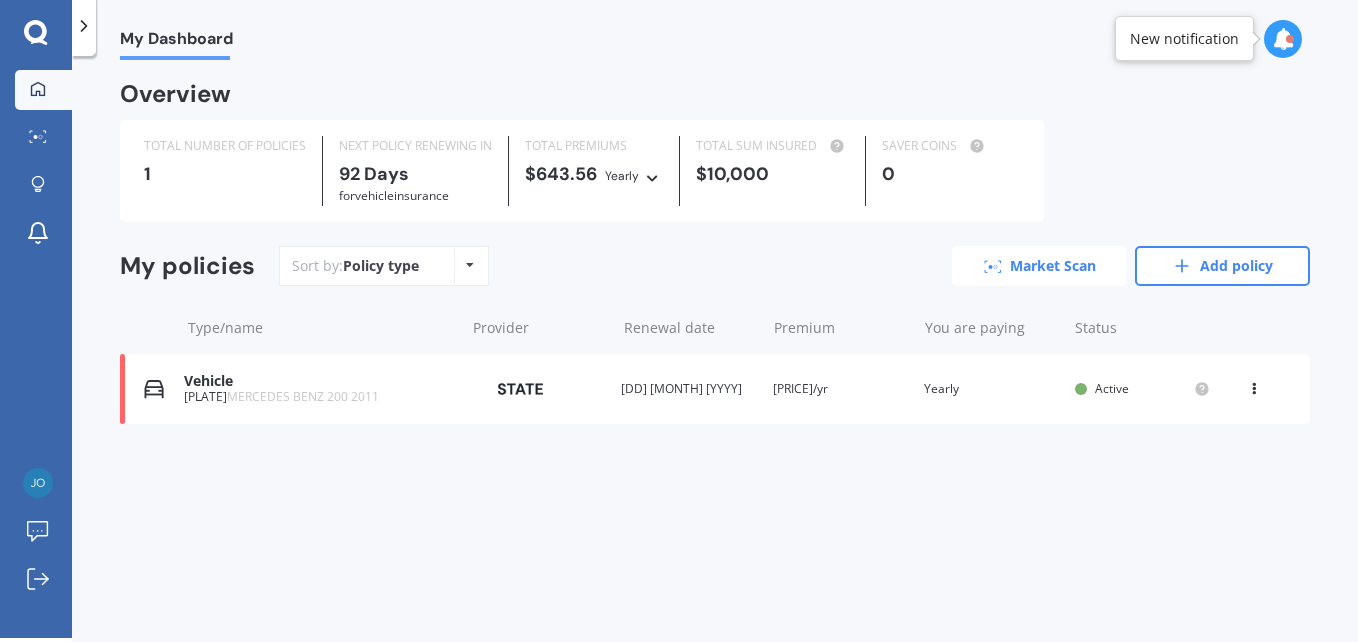 click on "Market Scan" at bounding box center (1039, 266) 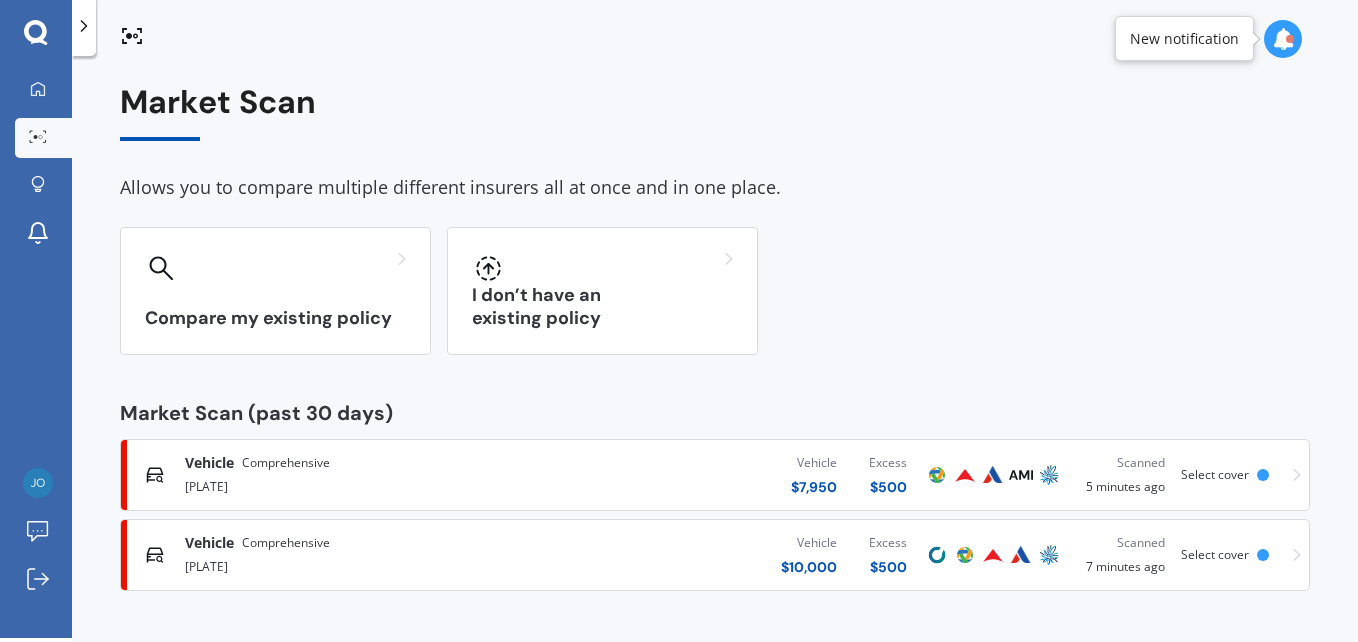 click on "[PLATE]" at bounding box center (359, 565) 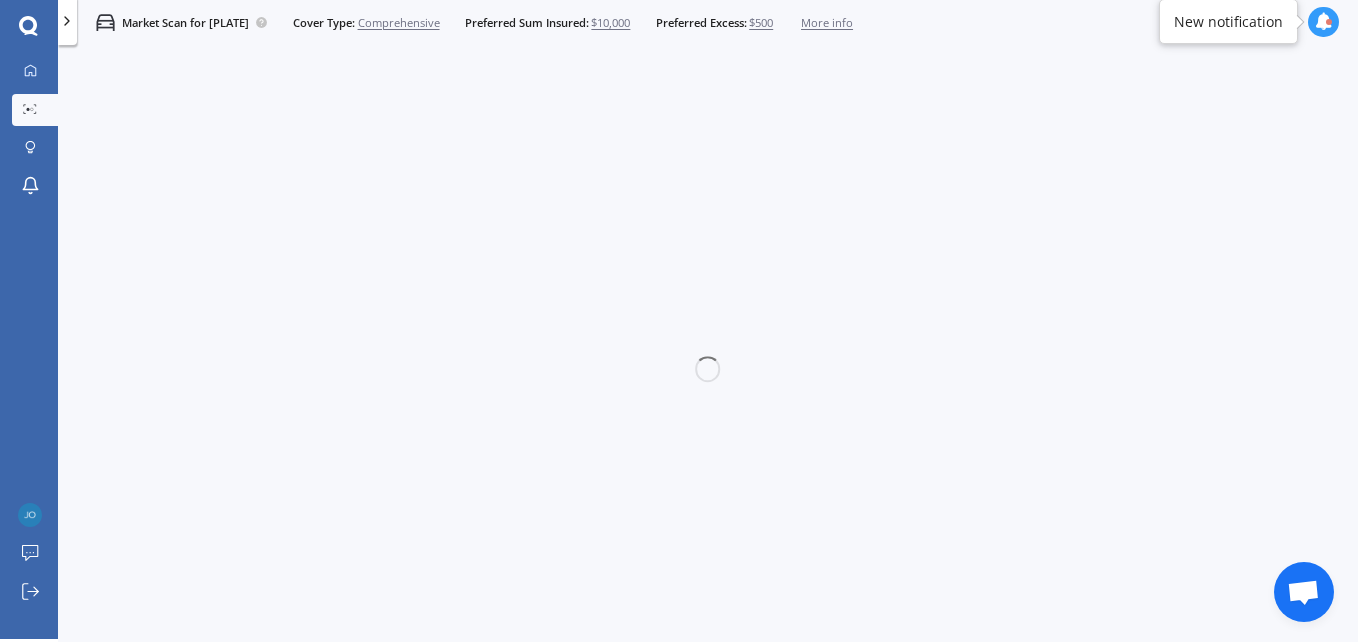 scroll, scrollTop: 3, scrollLeft: 0, axis: vertical 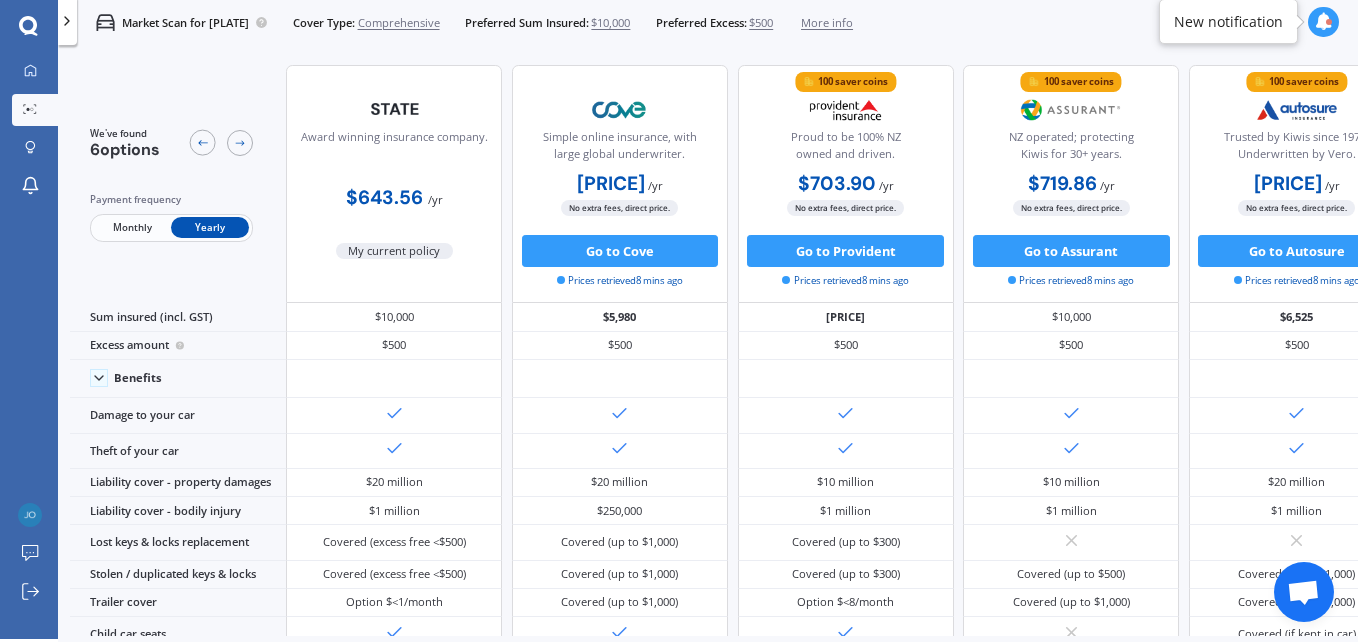 click on "We've found 6  options Payment frequency Monthly Yearly" at bounding box center [178, 184] 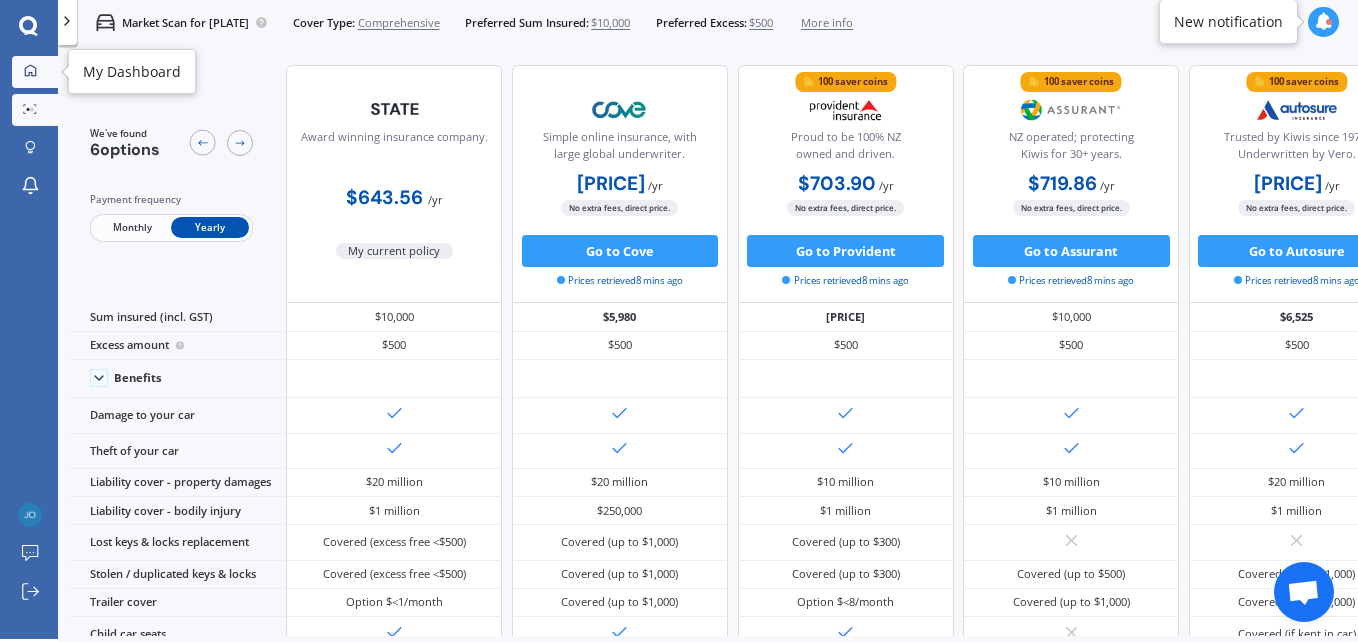 click on "My Dashboard" at bounding box center (35, 72) 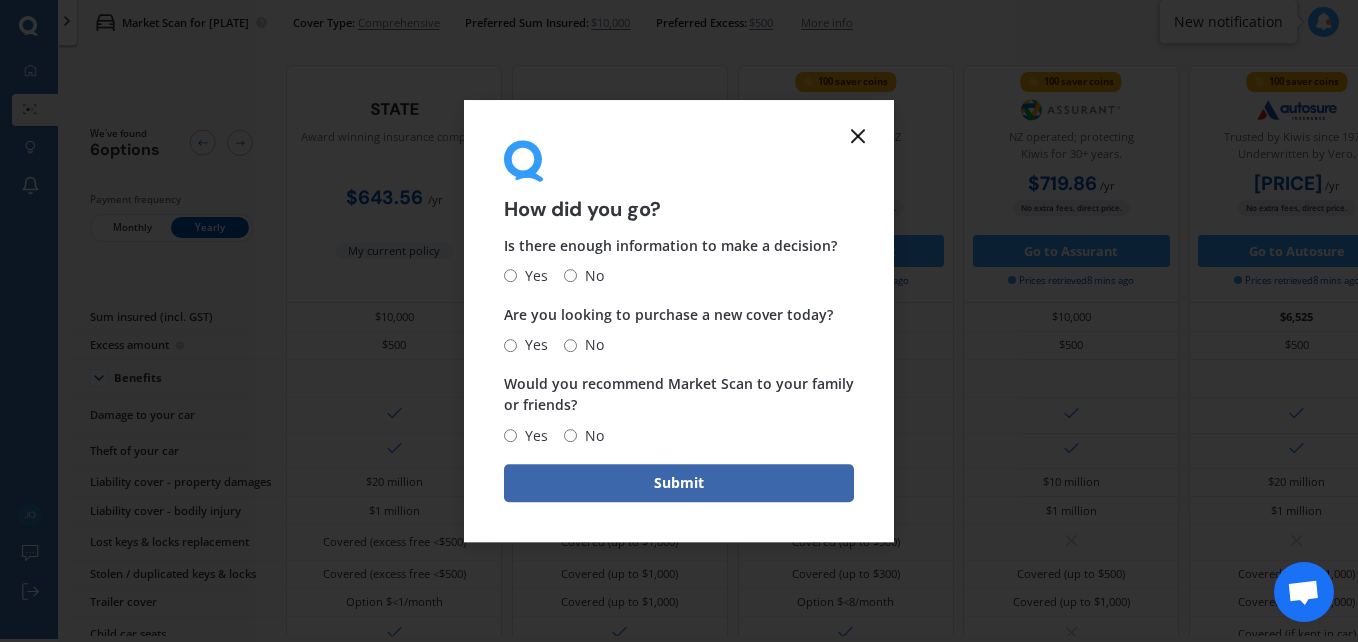 click 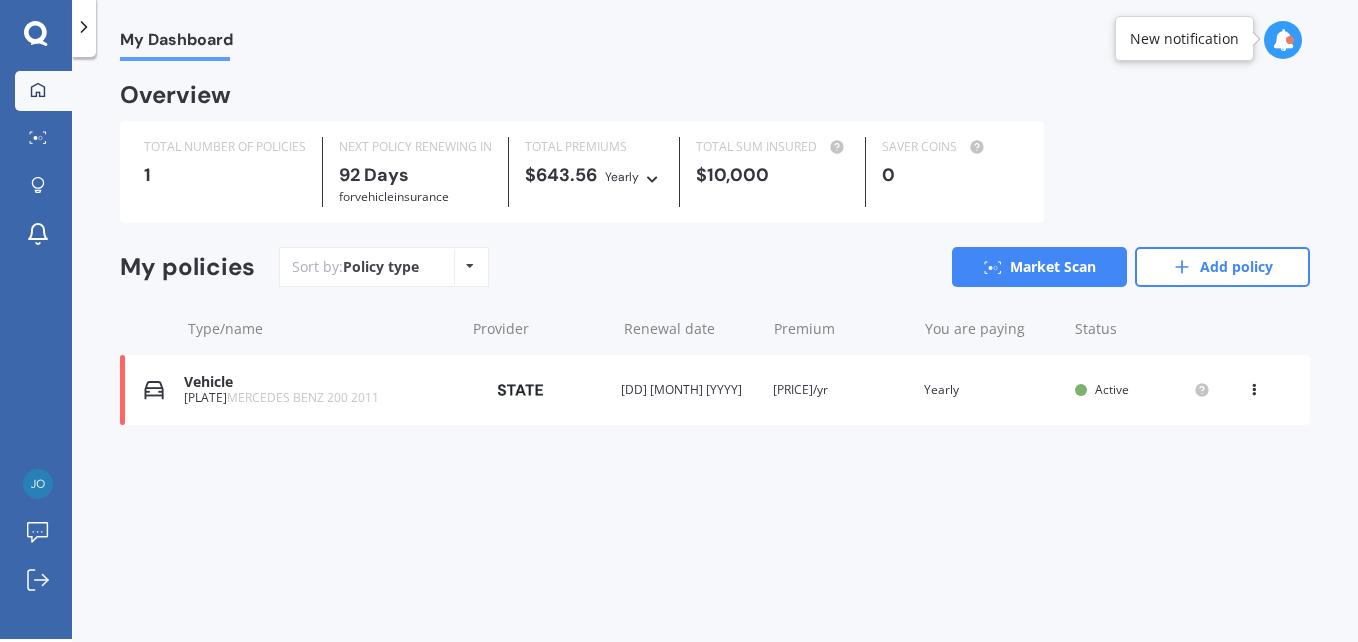 scroll, scrollTop: 4, scrollLeft: 0, axis: vertical 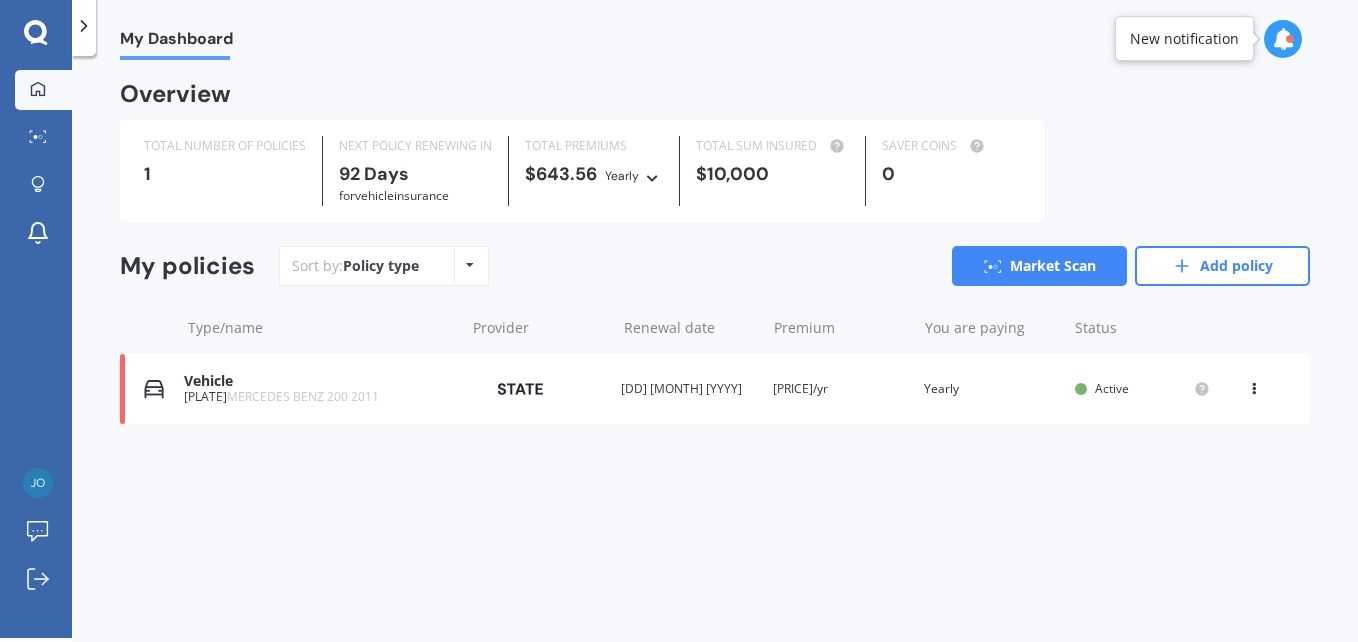 click at bounding box center (1254, 385) 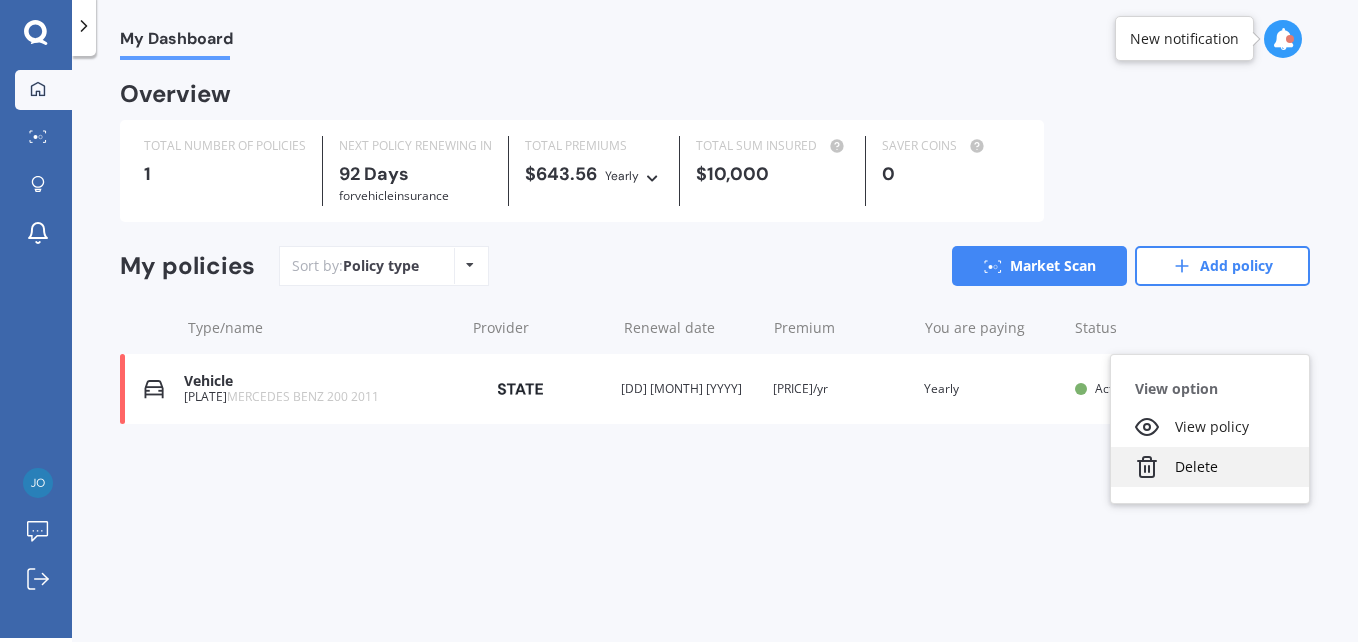 click on "Delete" at bounding box center [1210, 467] 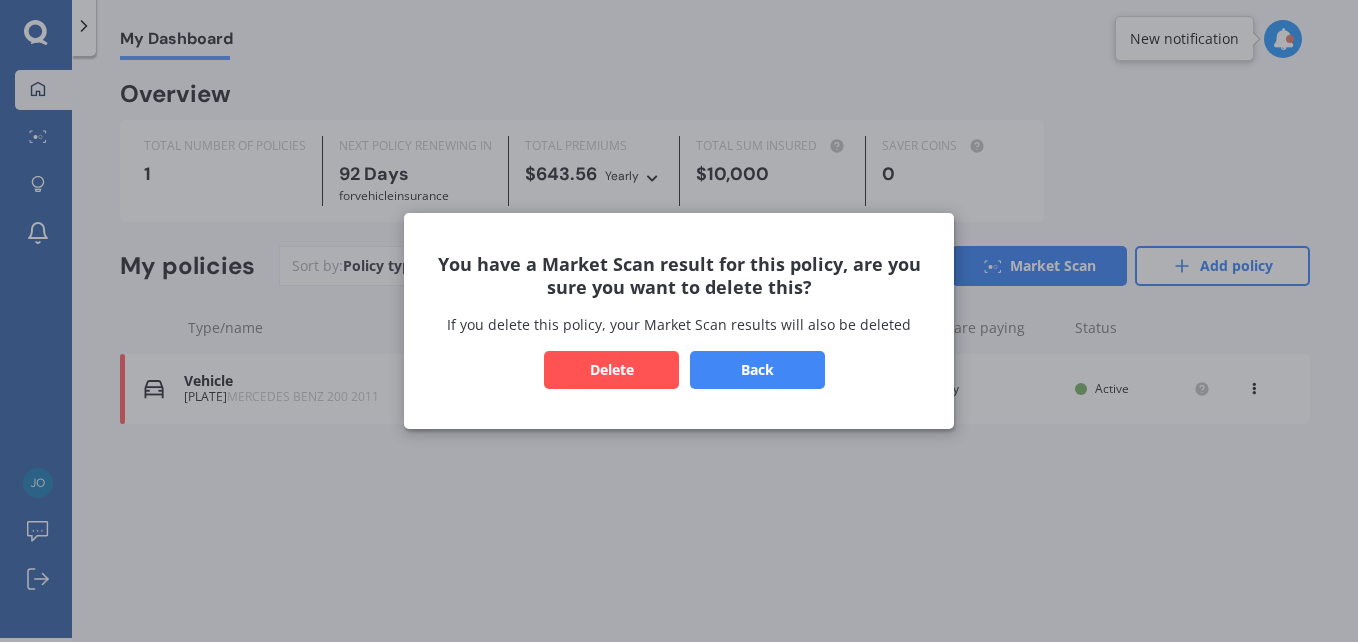 click on "Back" at bounding box center (757, 370) 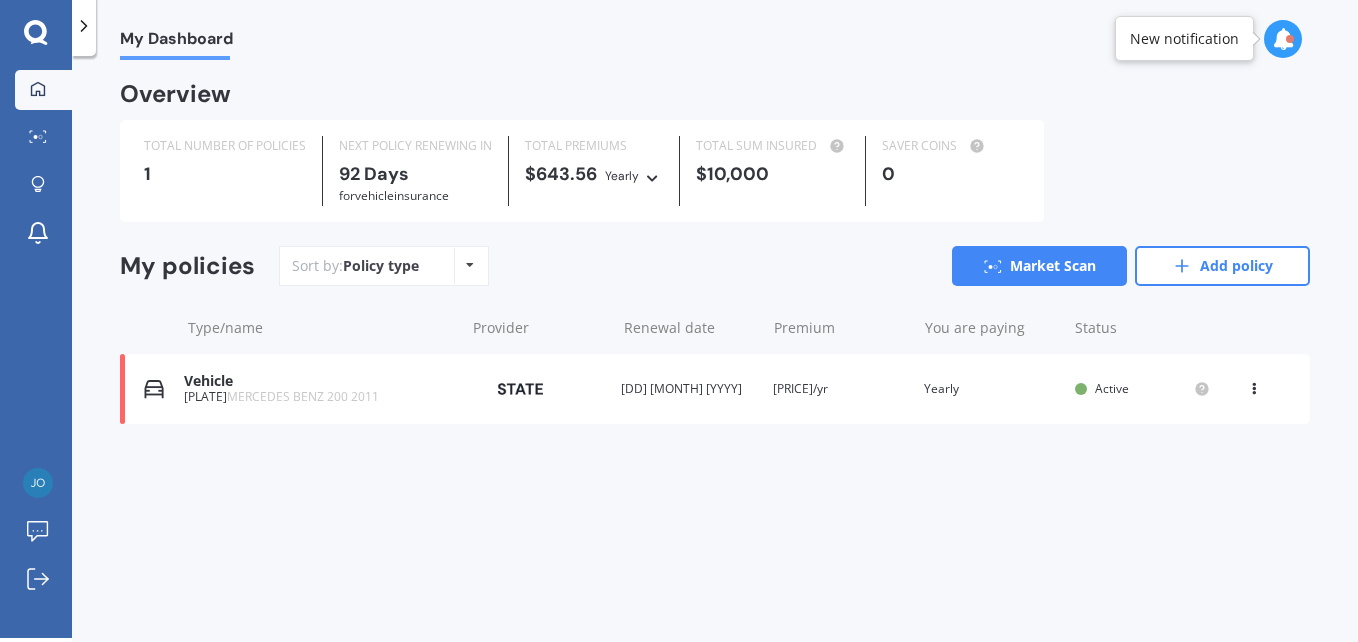 click on "Vehicle" at bounding box center [319, 381] 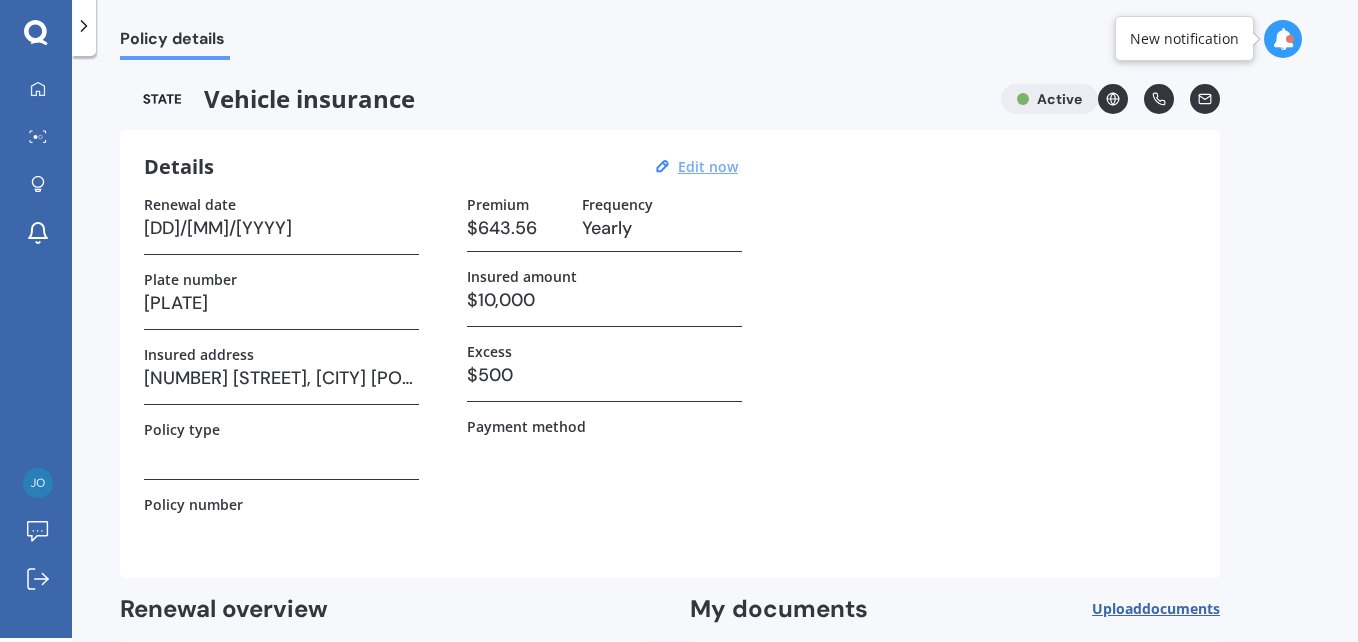 click on "Edit now" at bounding box center [708, 166] 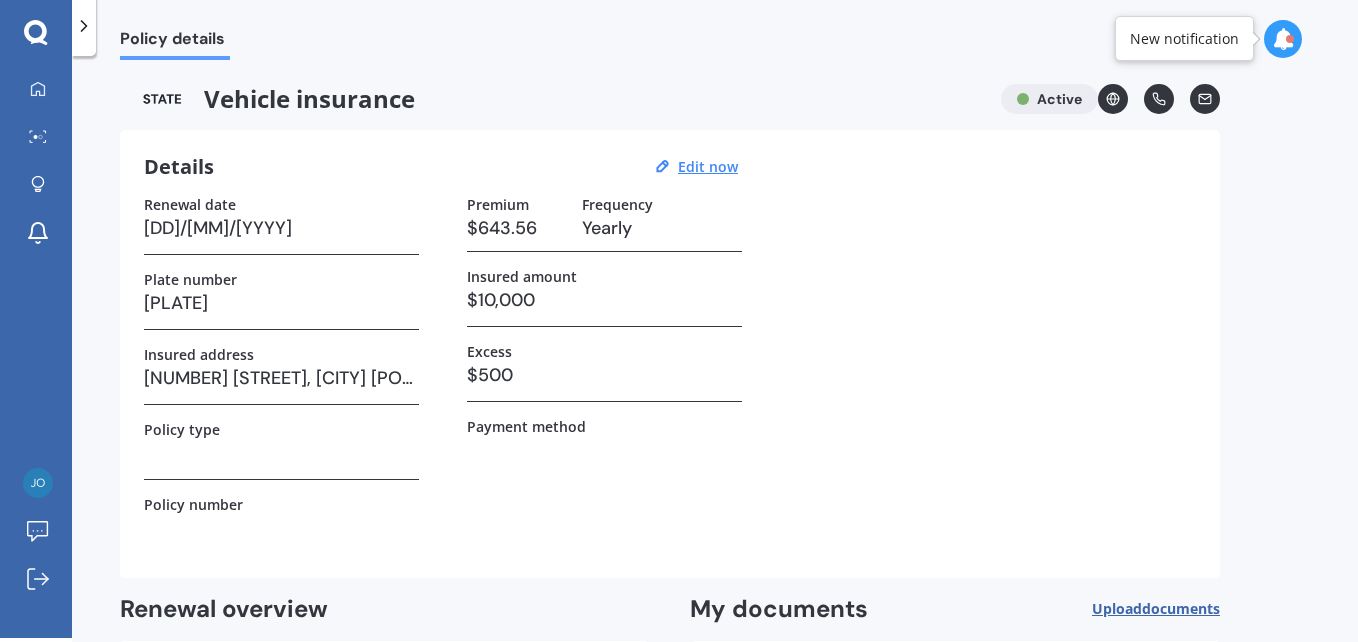 select on "04" 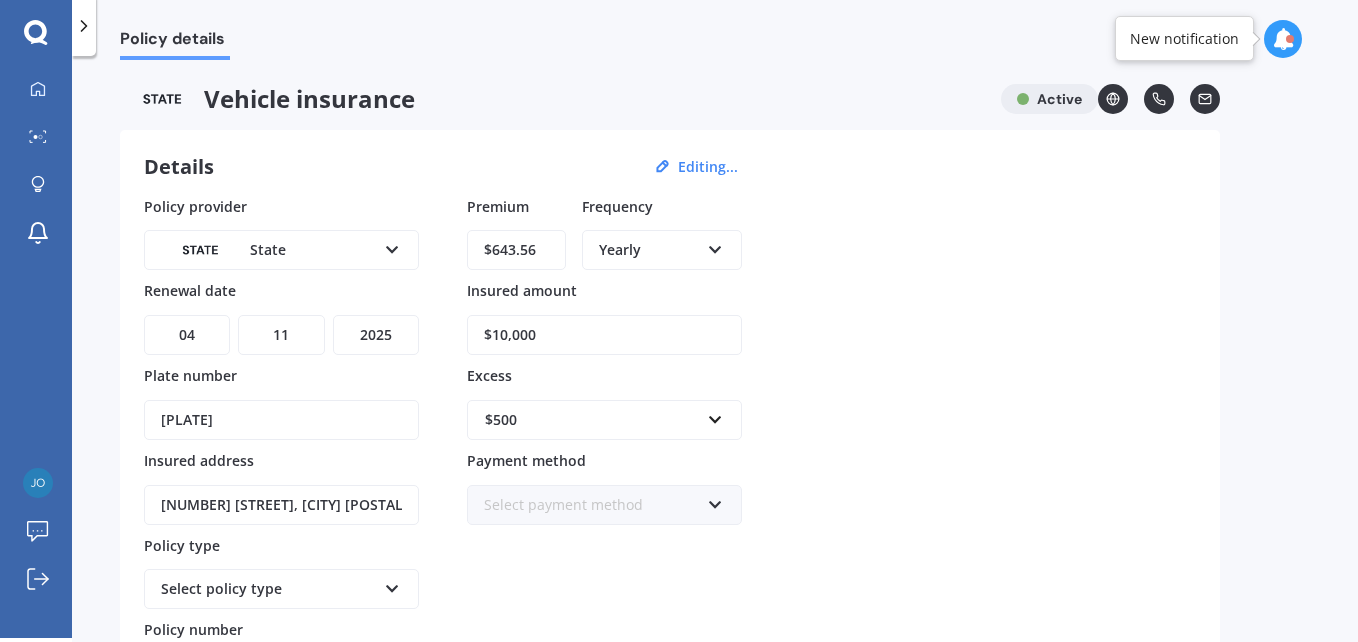 click on "$10,000" at bounding box center (604, 335) 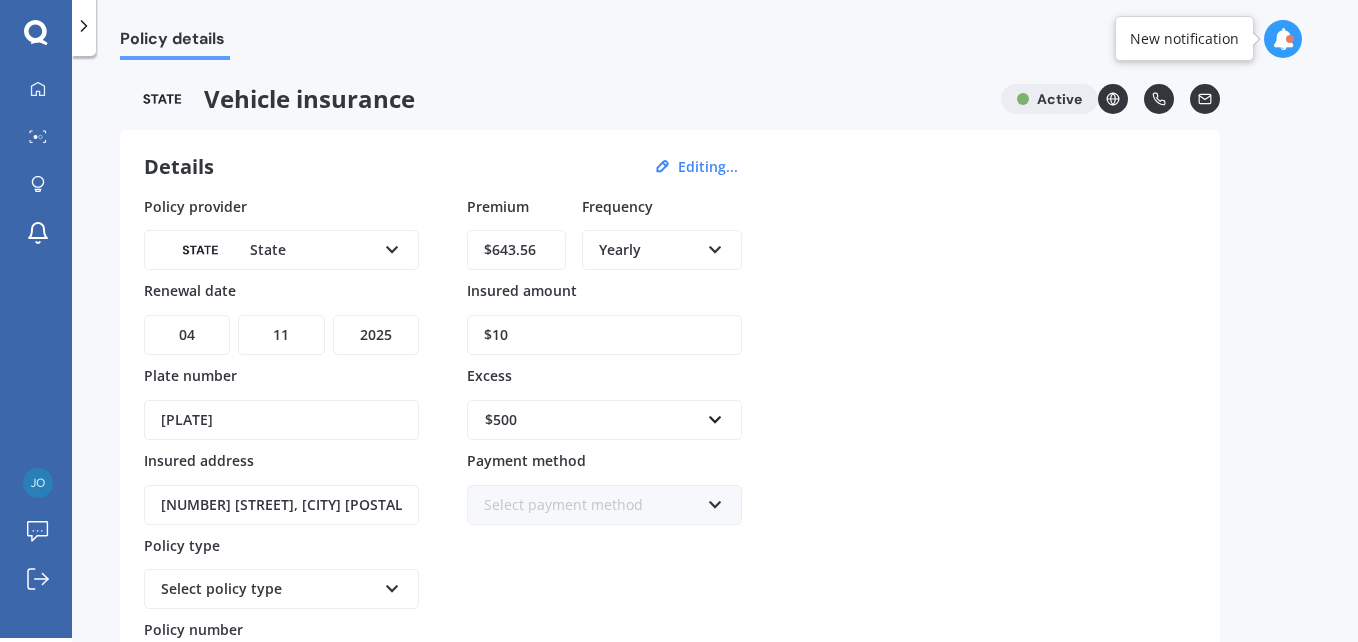 type on "$1" 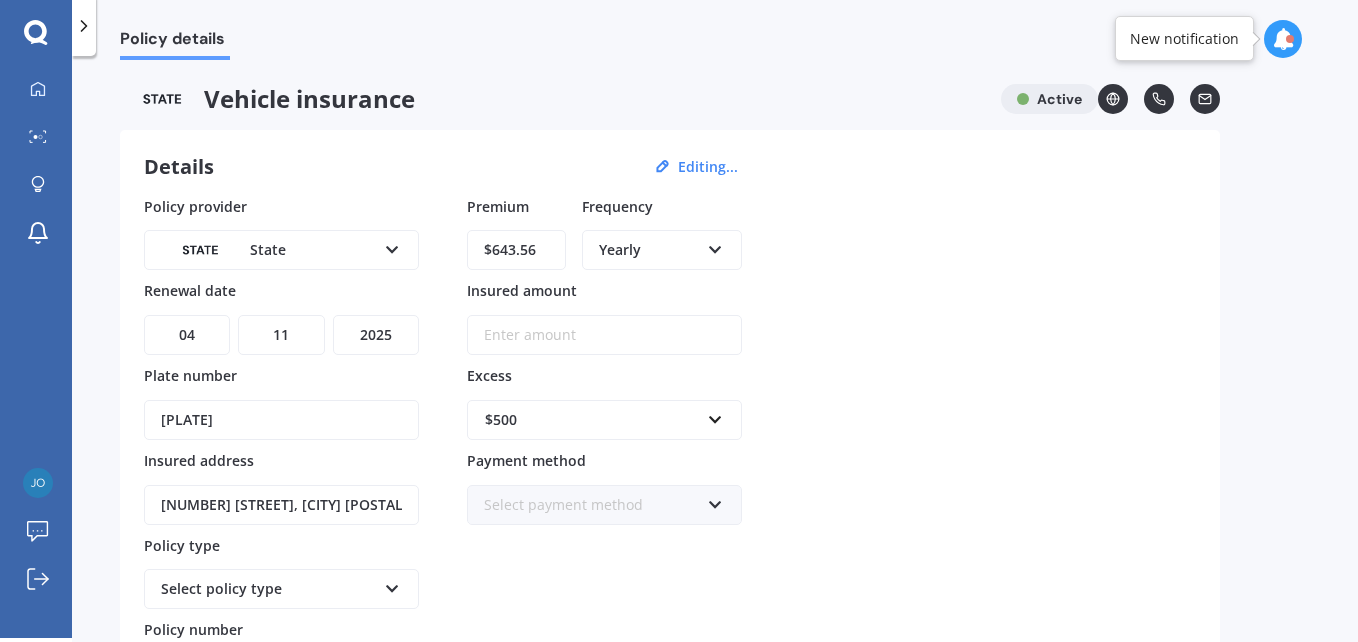 type on "$9" 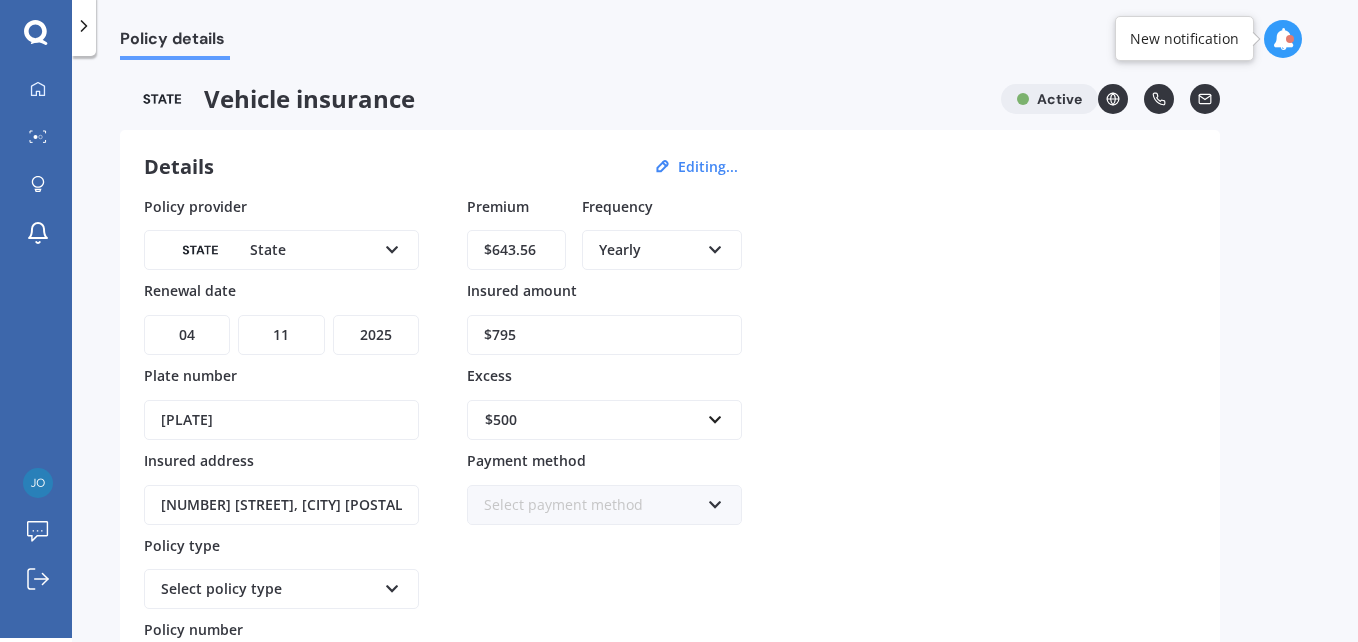 type on "[PRICE]" 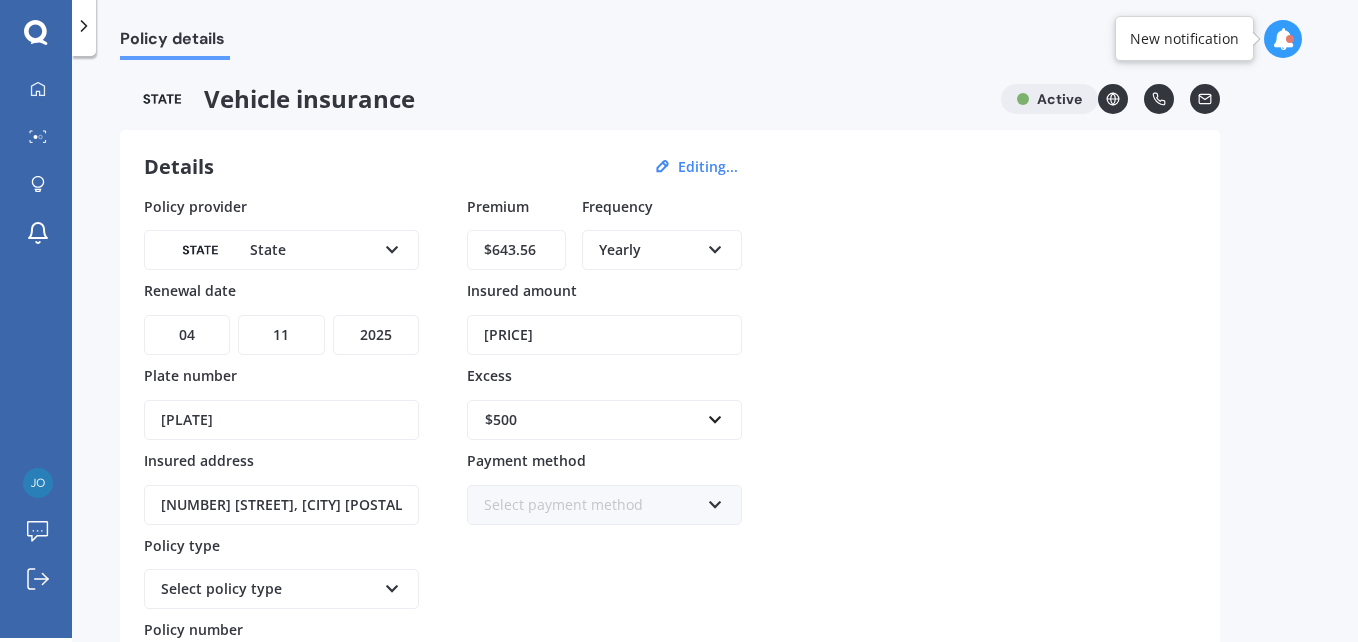 click on "Save" at bounding box center [1071, 754] 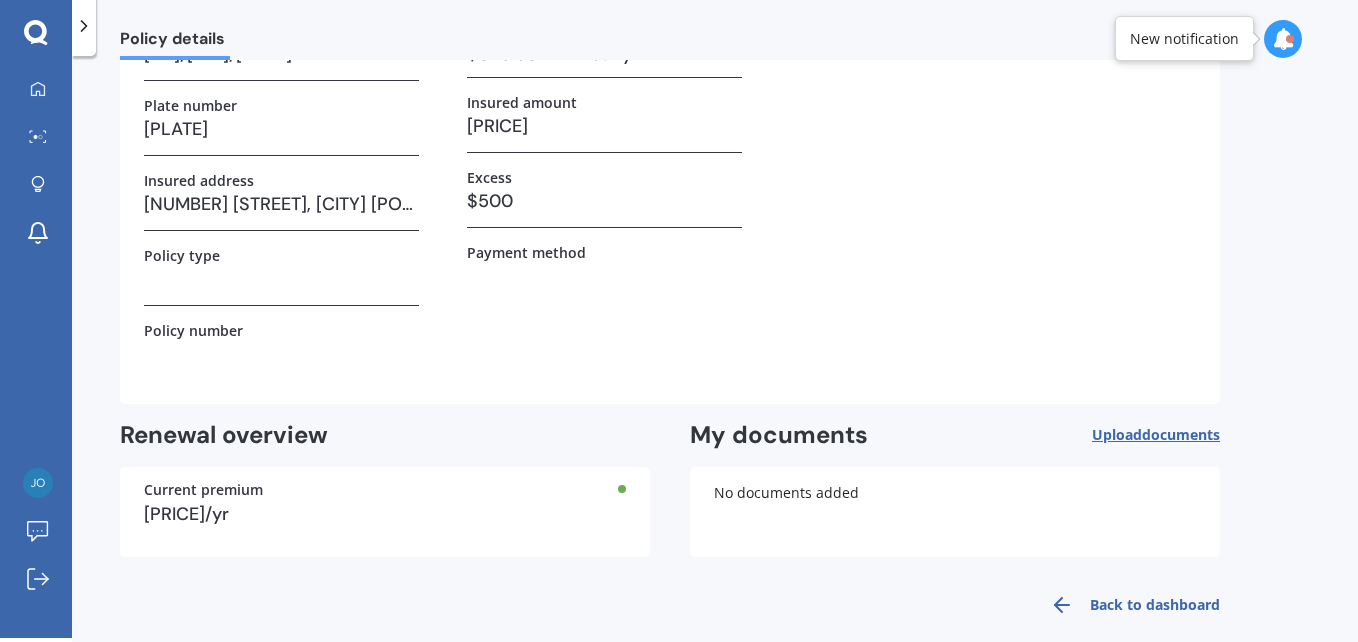 scroll, scrollTop: 201, scrollLeft: 0, axis: vertical 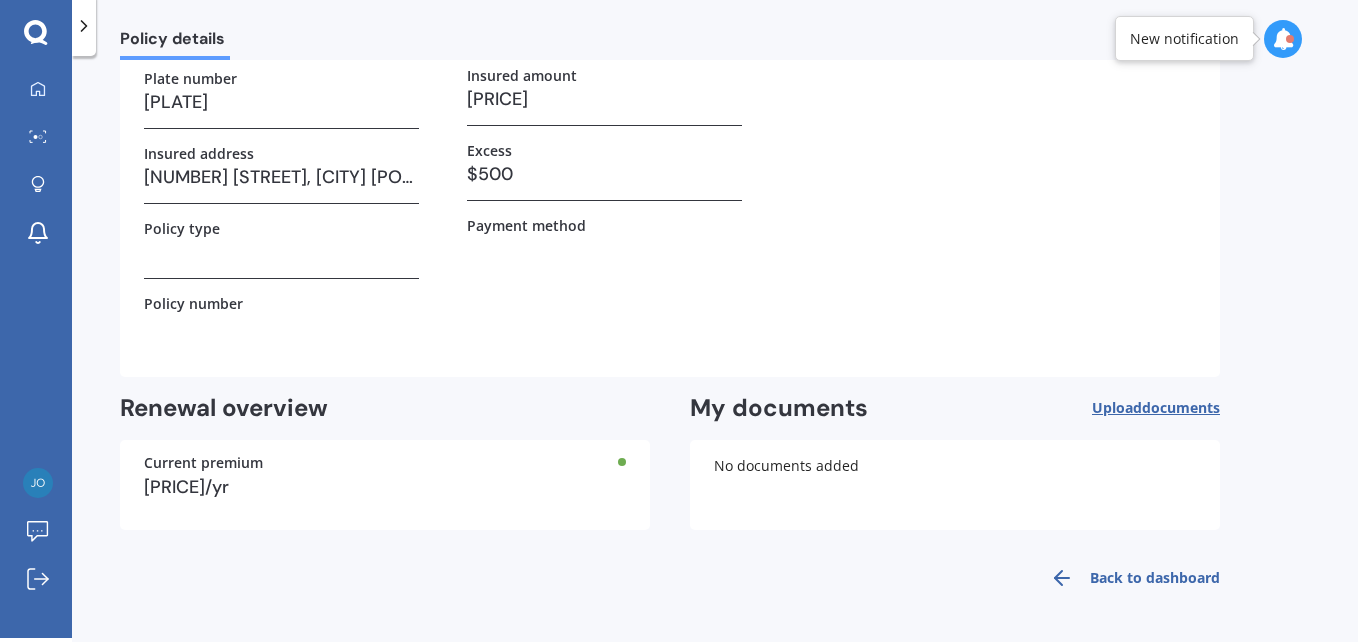 click 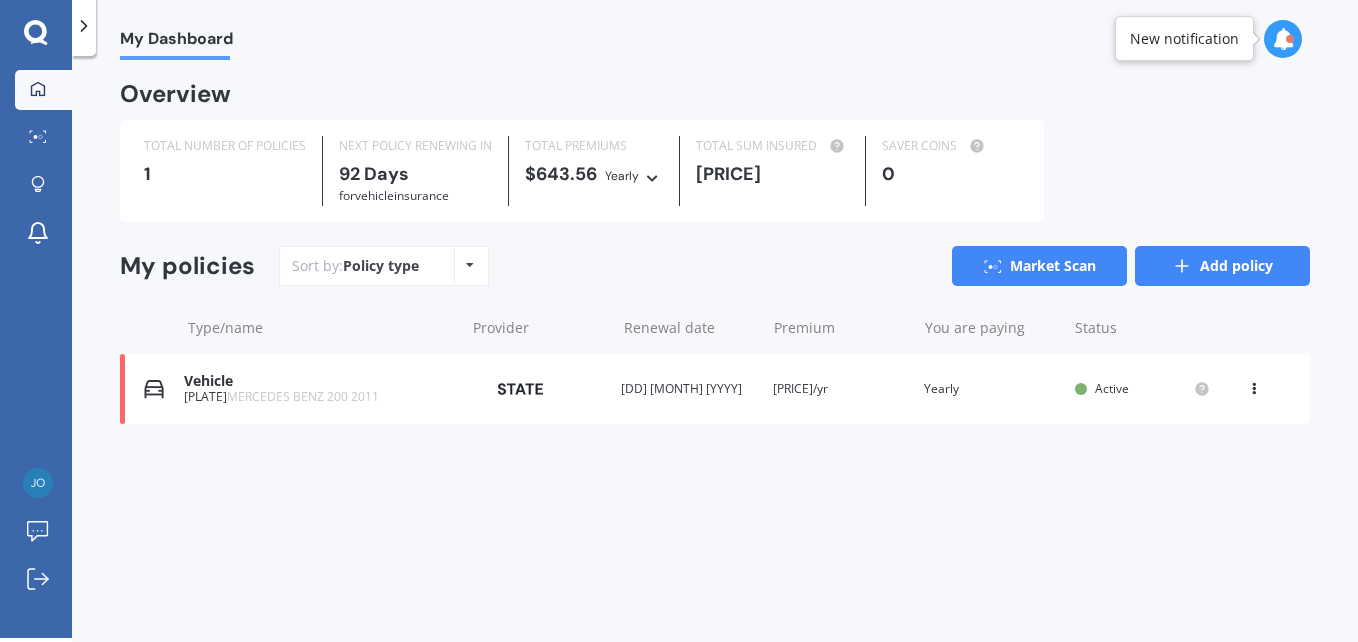 click 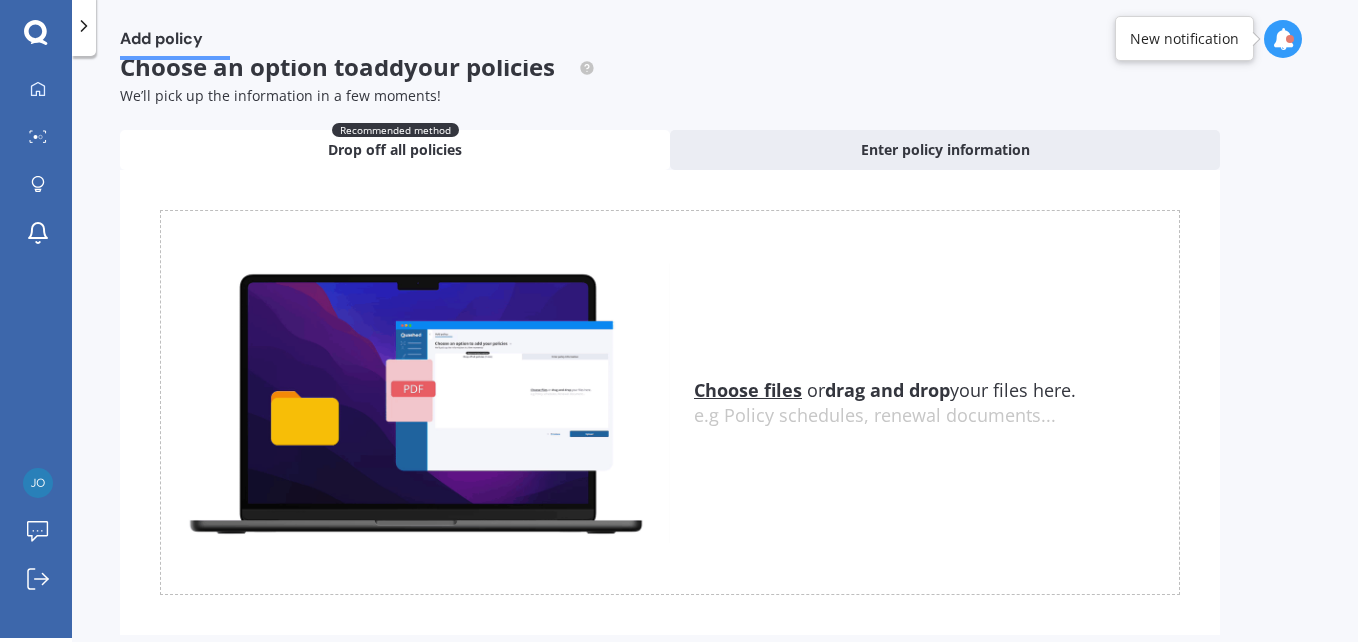 scroll, scrollTop: 0, scrollLeft: 0, axis: both 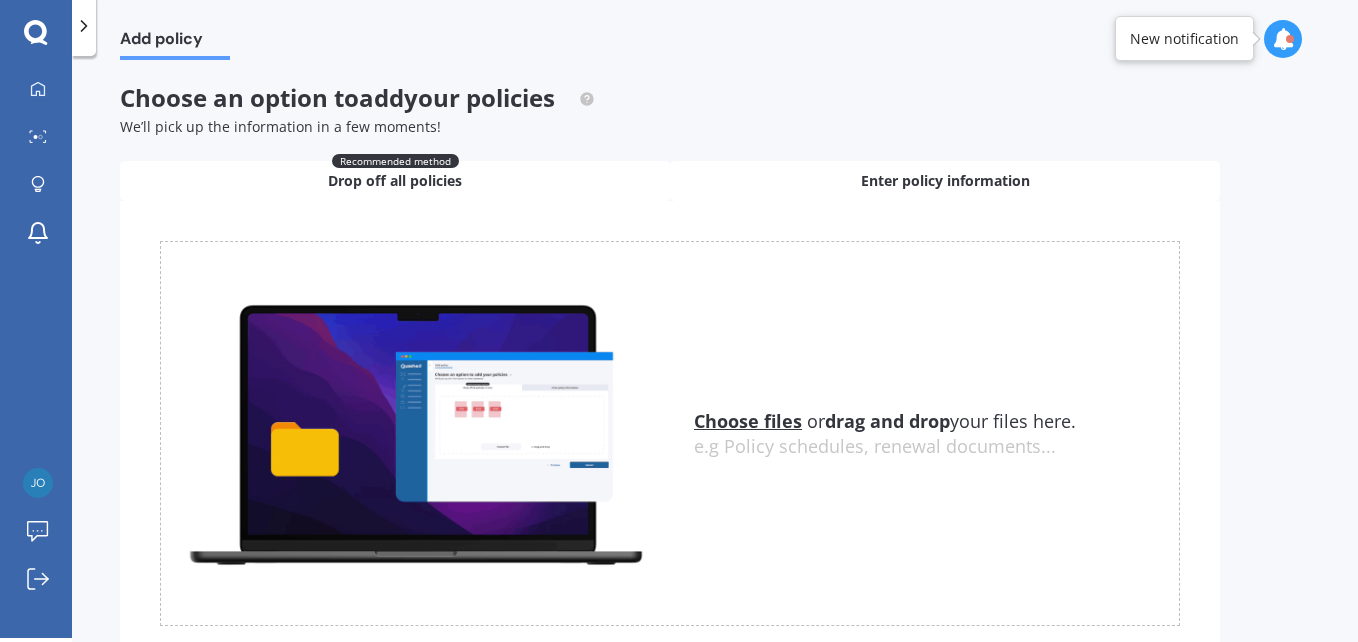 click on "Enter policy information" at bounding box center [945, 181] 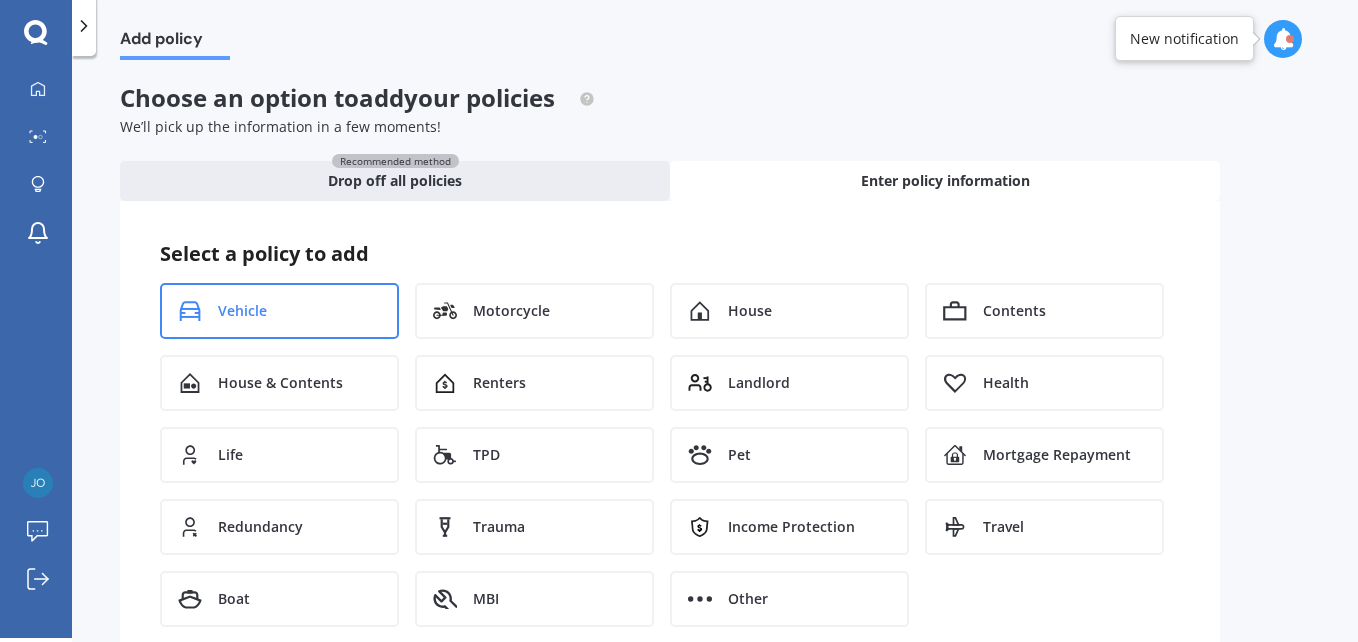 click on "Vehicle" at bounding box center [279, 311] 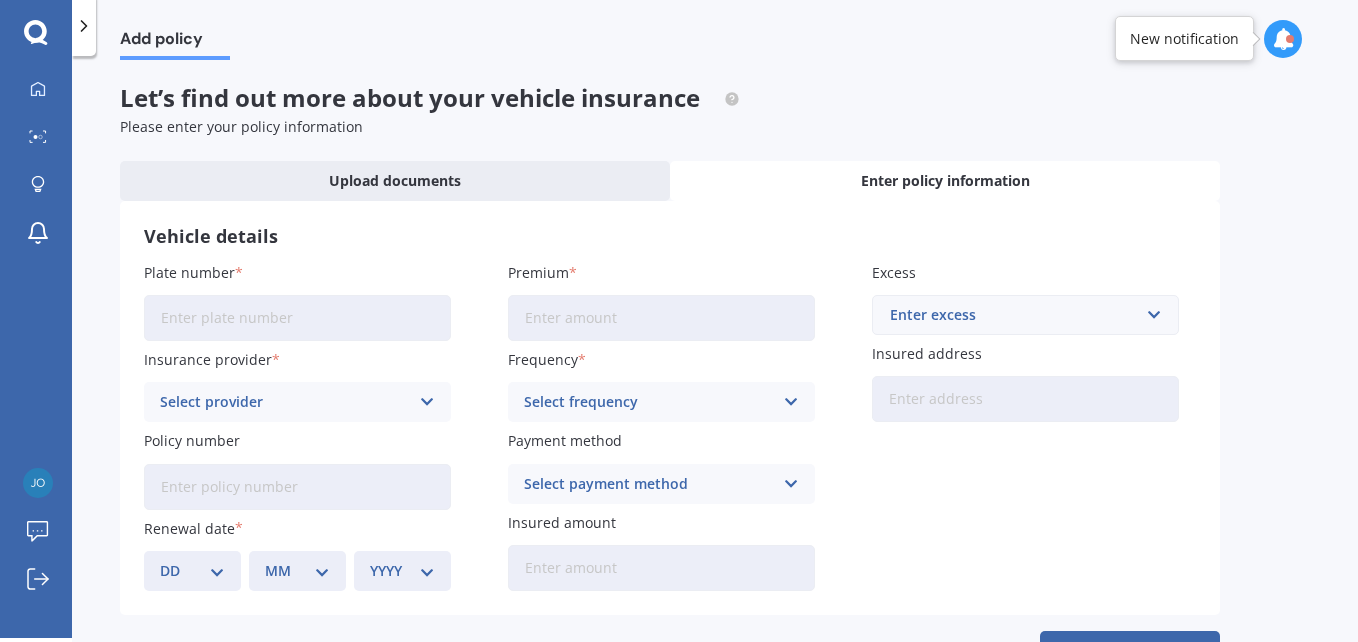 drag, startPoint x: 258, startPoint y: 313, endPoint x: 269, endPoint y: 315, distance: 11.18034 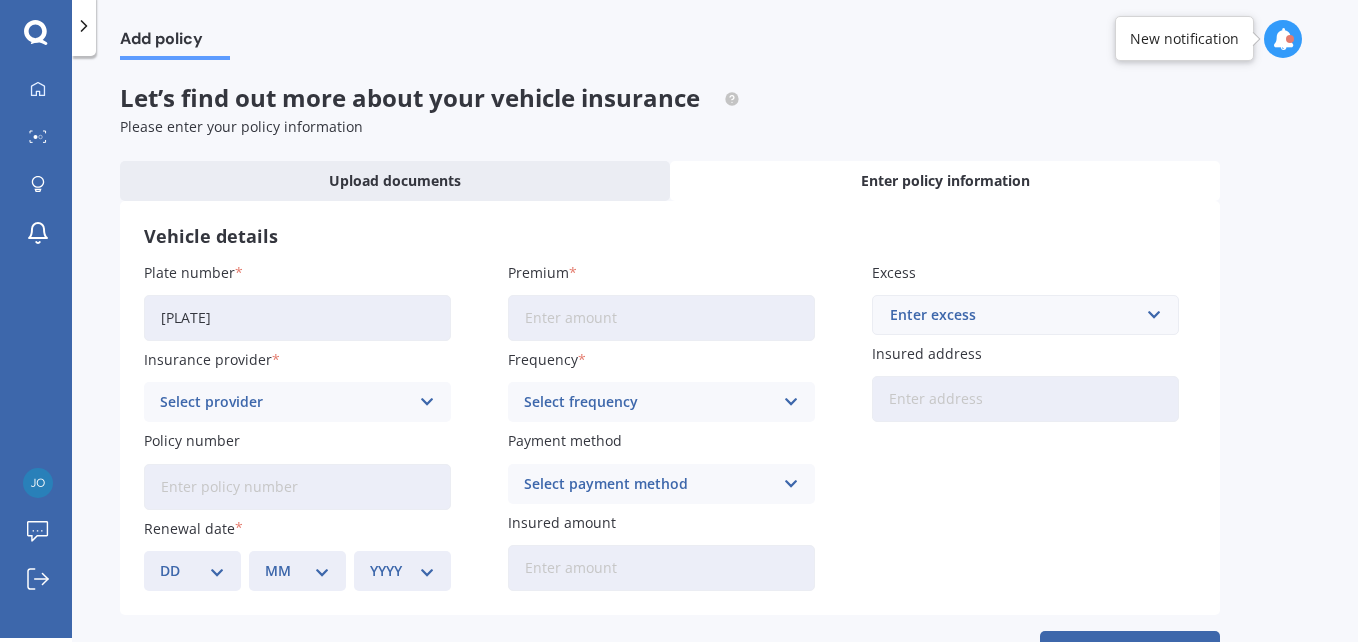 click on "Premium" at bounding box center (661, 318) 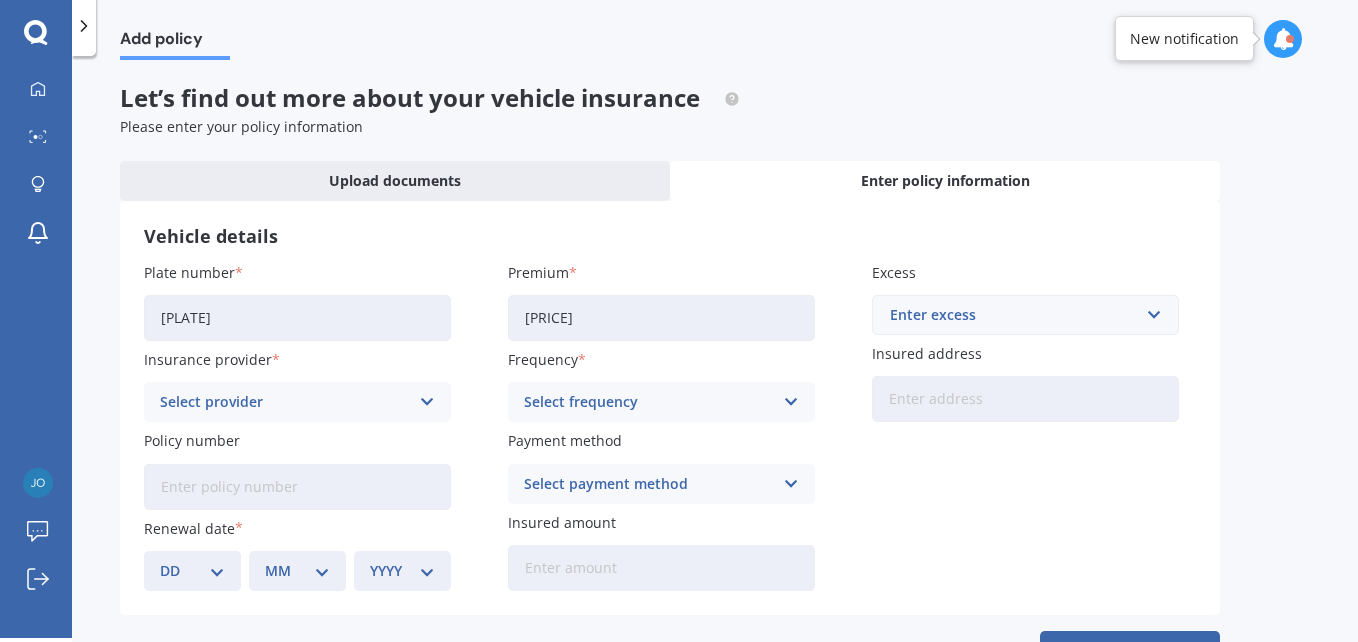 type on "[PRICE]" 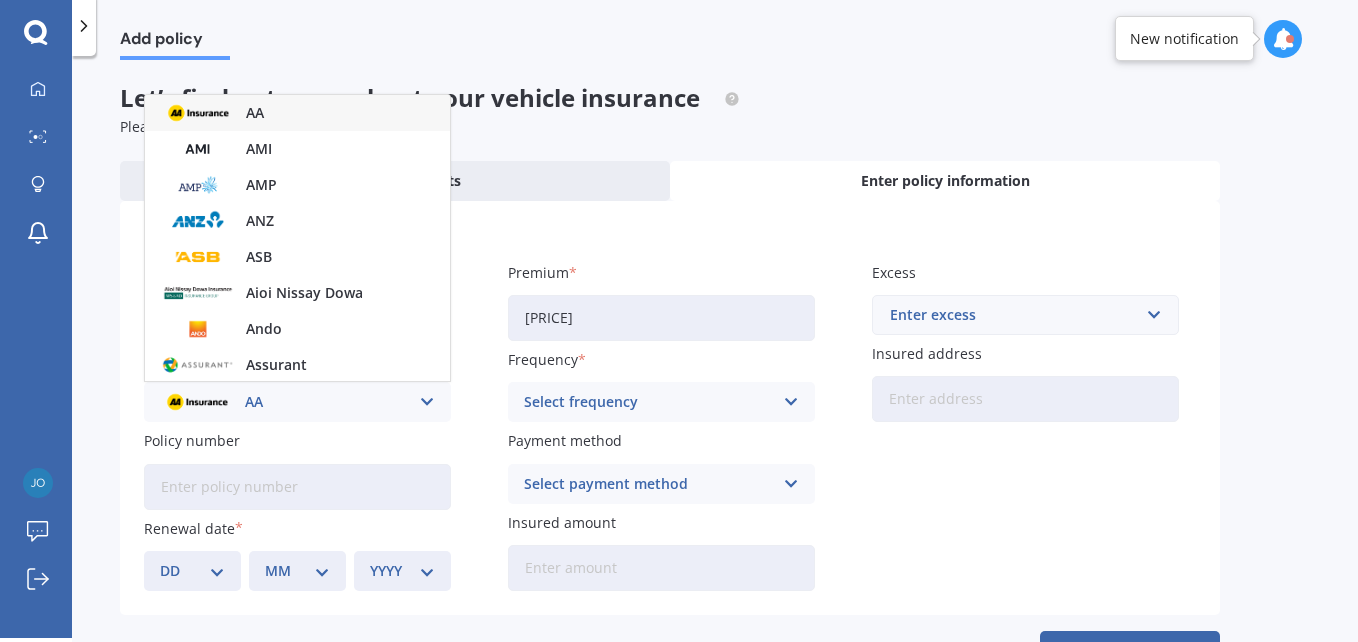click at bounding box center (427, 402) 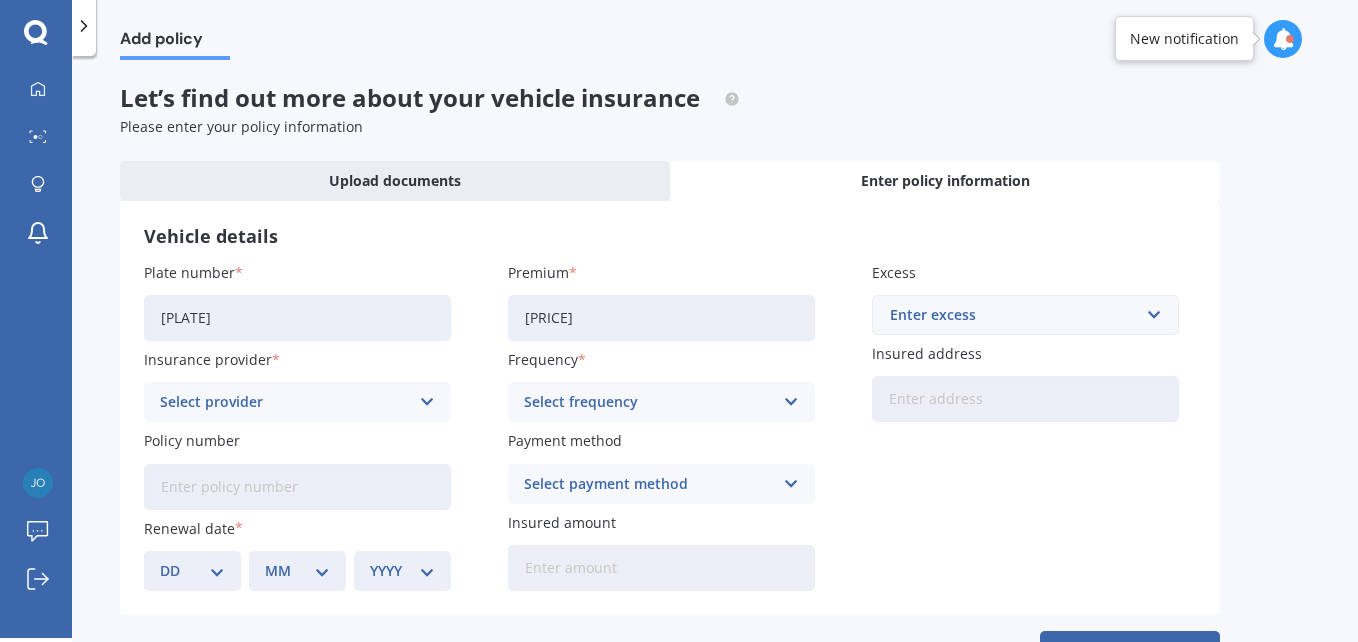 click at bounding box center [427, 402] 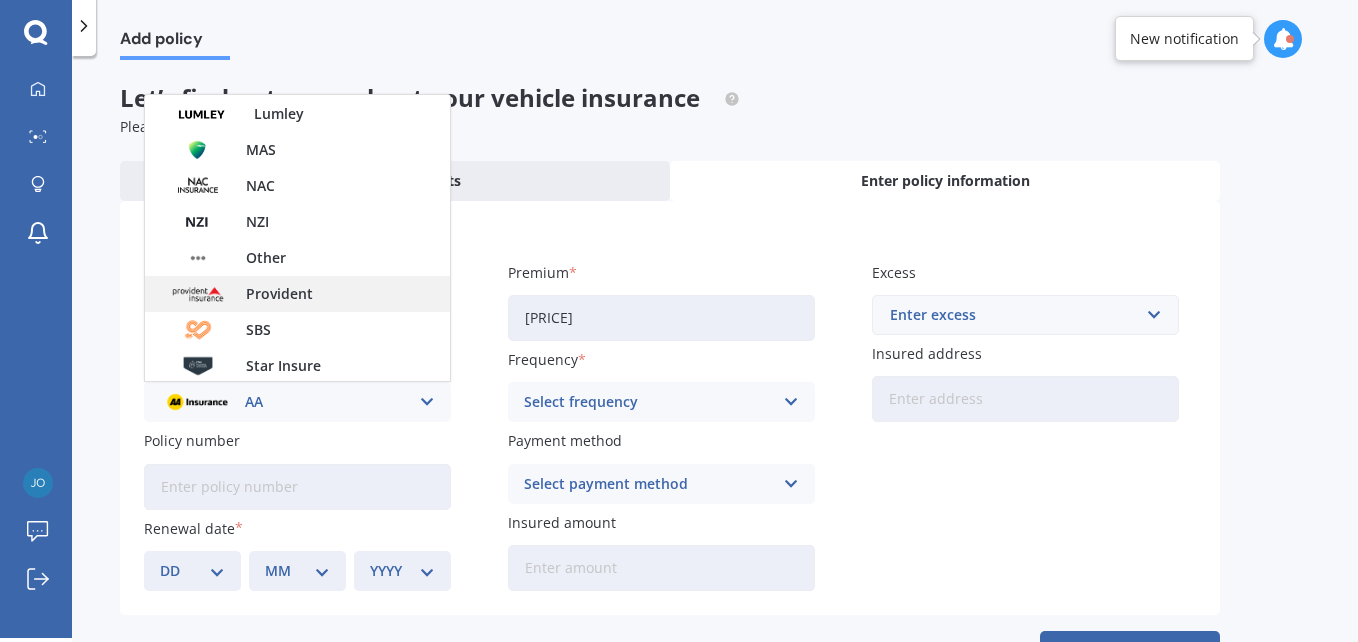 scroll, scrollTop: 600, scrollLeft: 0, axis: vertical 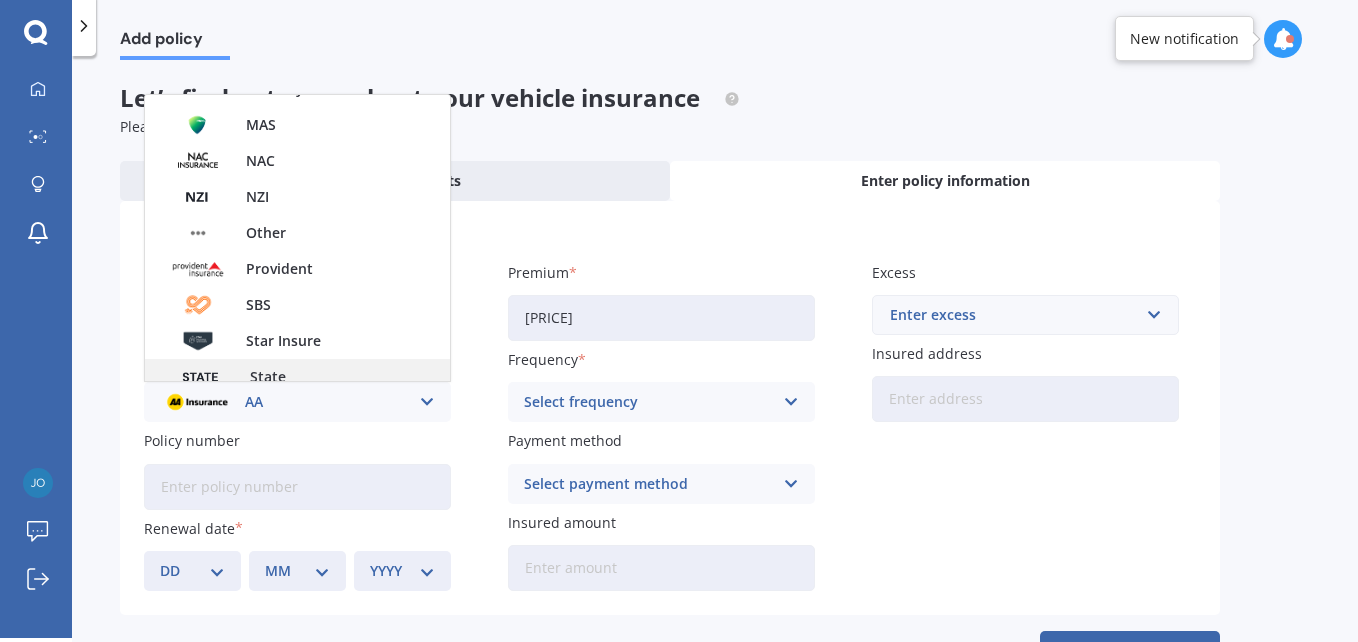 click on "State" at bounding box center [297, 377] 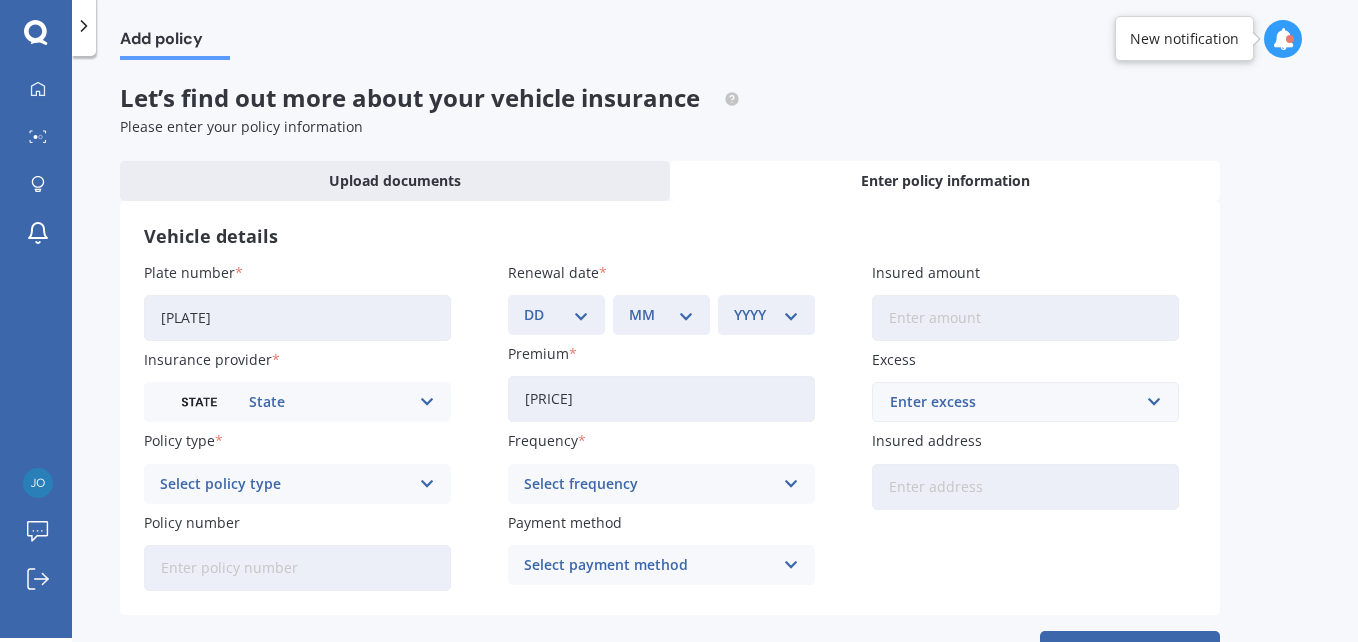 click on "DD 01 02 03 04 05 06 07 08 09 10 11 12 13 14 15 16 17 18 19 20 21 22 23 24 25 26 27 28 29 30 31" at bounding box center [556, 315] 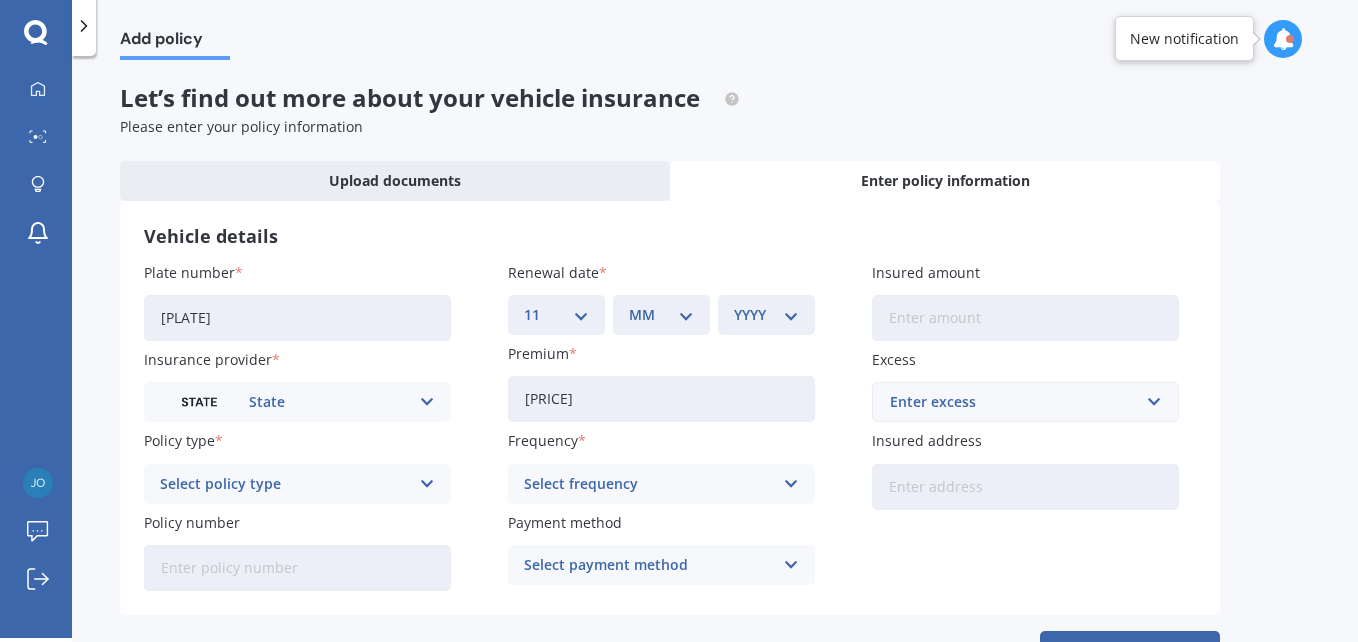 click on "MM 01 02 03 04 05 06 07 08 09 10 11 12" at bounding box center (661, 315) 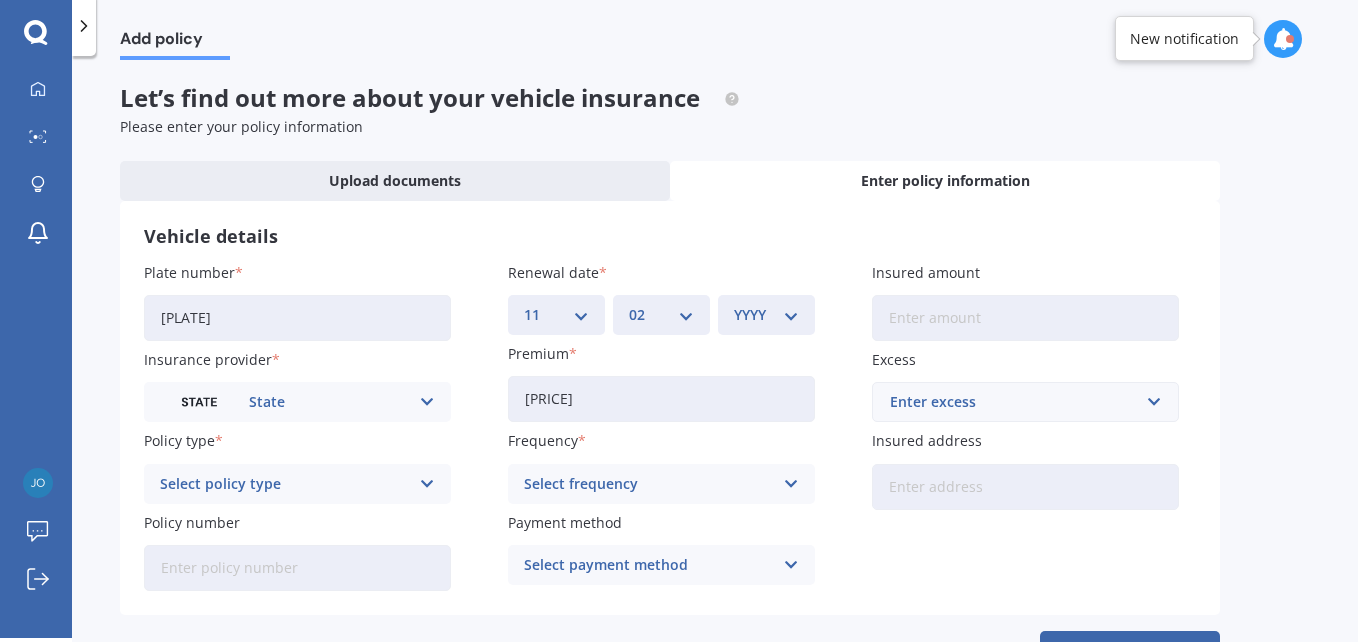 click on "YYYY 2027 2026 2025 2024 2023 2022 2021 2020 2019 2018 2017 2016 2015 2014 2013 2012 2011 2010 2009 2008 2007 2006 2005 2004 2003 2002 2001 2000 1999 1998 1997 1996 1995 1994 1993 1992 1991 1990 1989 1988 1987 1986 1985 1984 1983 1982 1981 1980 1979 1978 1977 1976 1975 1974 1973 1972 1971 1970 1969 1968 1967 1966 1965 1964 1963 1962 1961 1960 1959 1958 1957 1956 1955 1954 1953 1952 1951 1950 1949 1948 1947 1946 1945 1944 1943 1942 1941 1940 1939 1938 1937 1936 1935 1934 1933 1932 1931 1930 1929 1928" at bounding box center (766, 315) 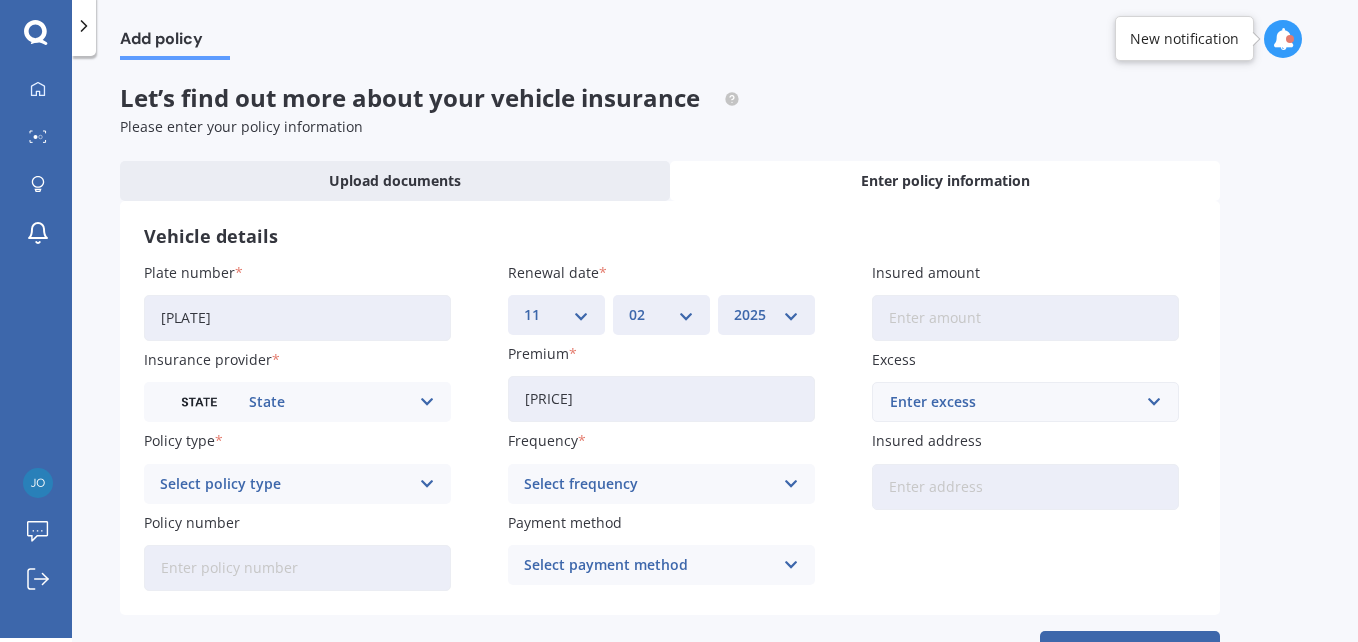 click on "Select policy type" at bounding box center (284, 484) 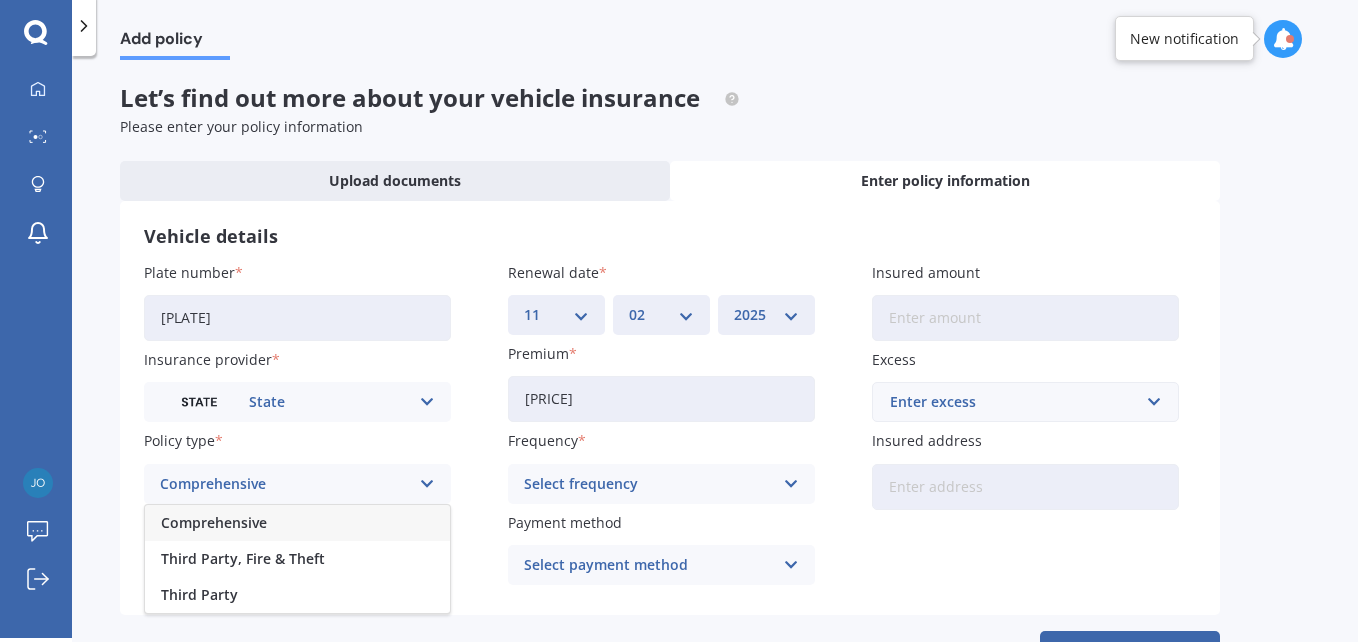 click on "Comprehensive" at bounding box center (214, 523) 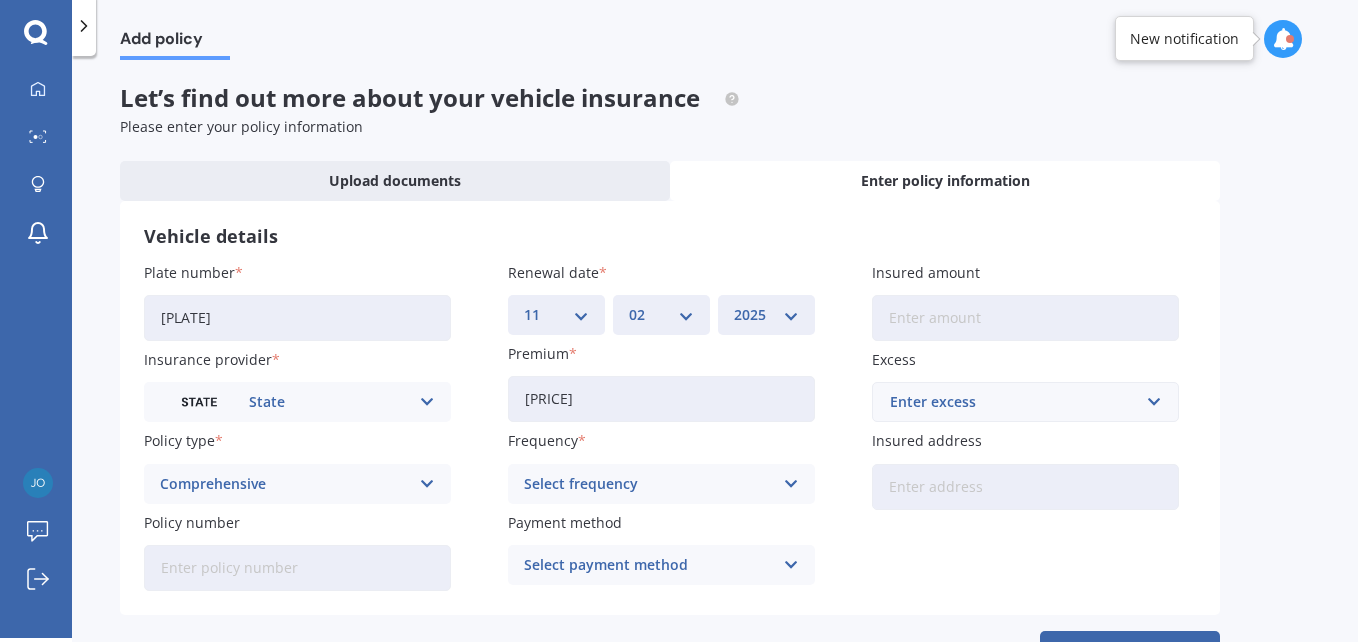 click on "Select frequency" at bounding box center (648, 484) 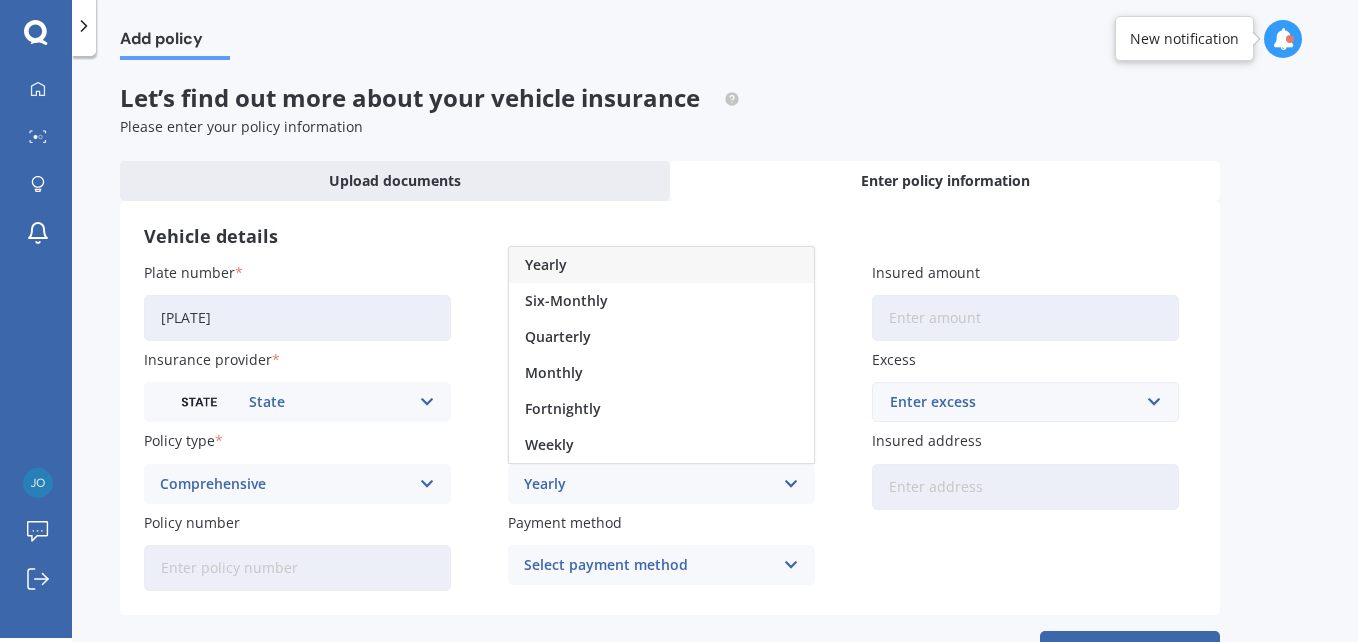 click on "Yearly" at bounding box center (546, 265) 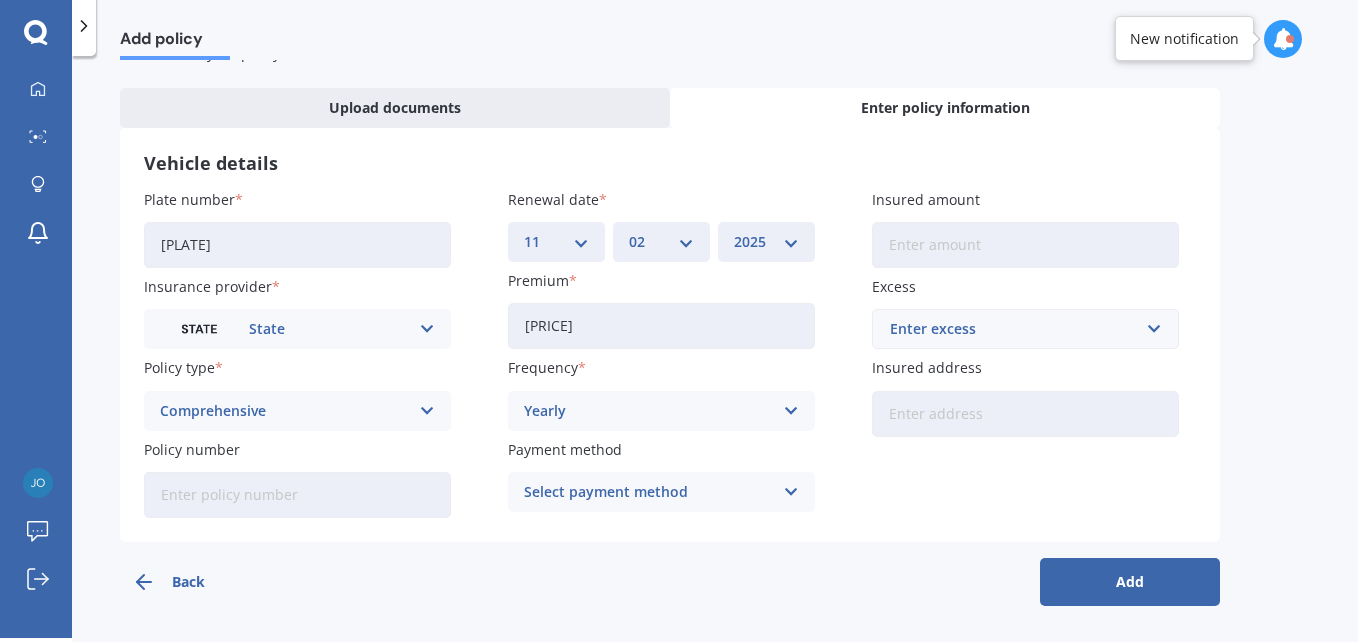 scroll, scrollTop: 77, scrollLeft: 0, axis: vertical 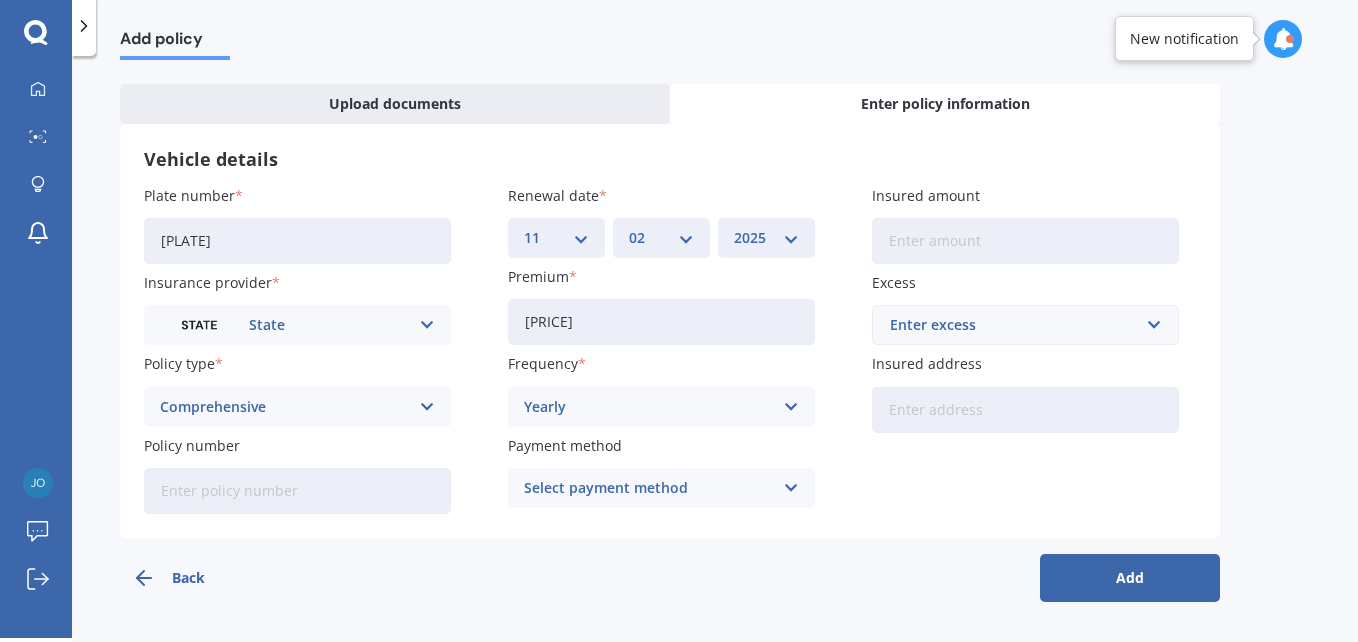 click on "Policy number" at bounding box center [297, 491] 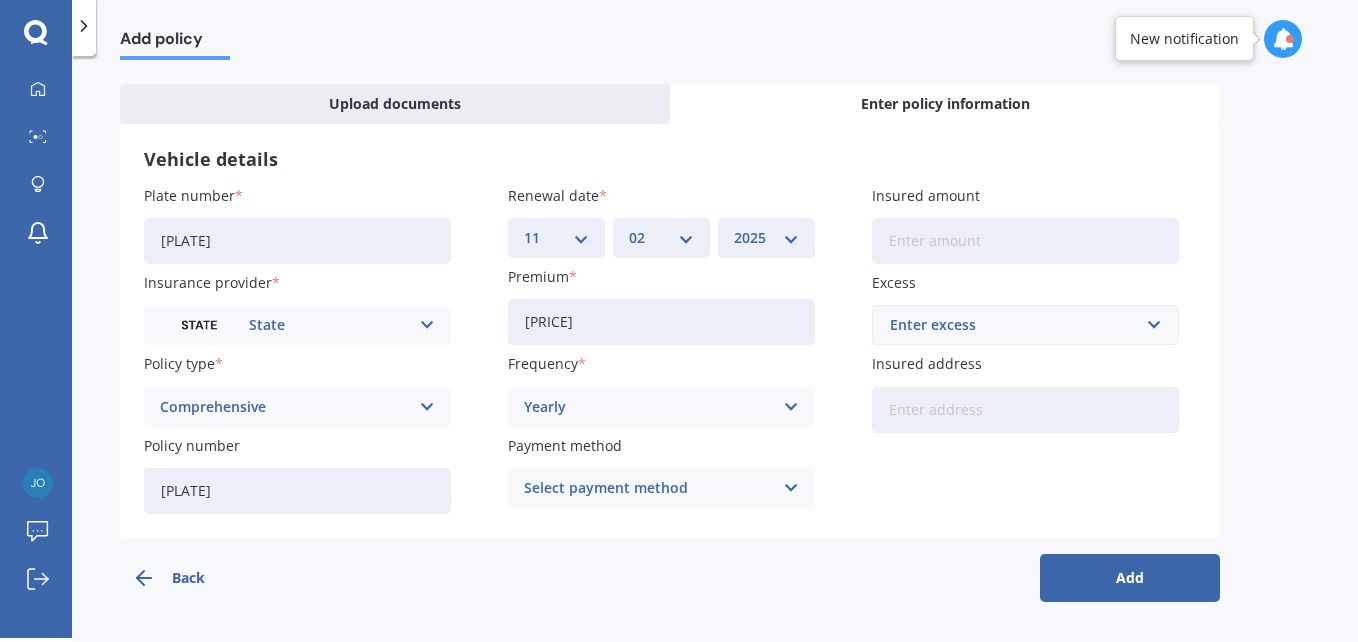 type on "[PLATE]" 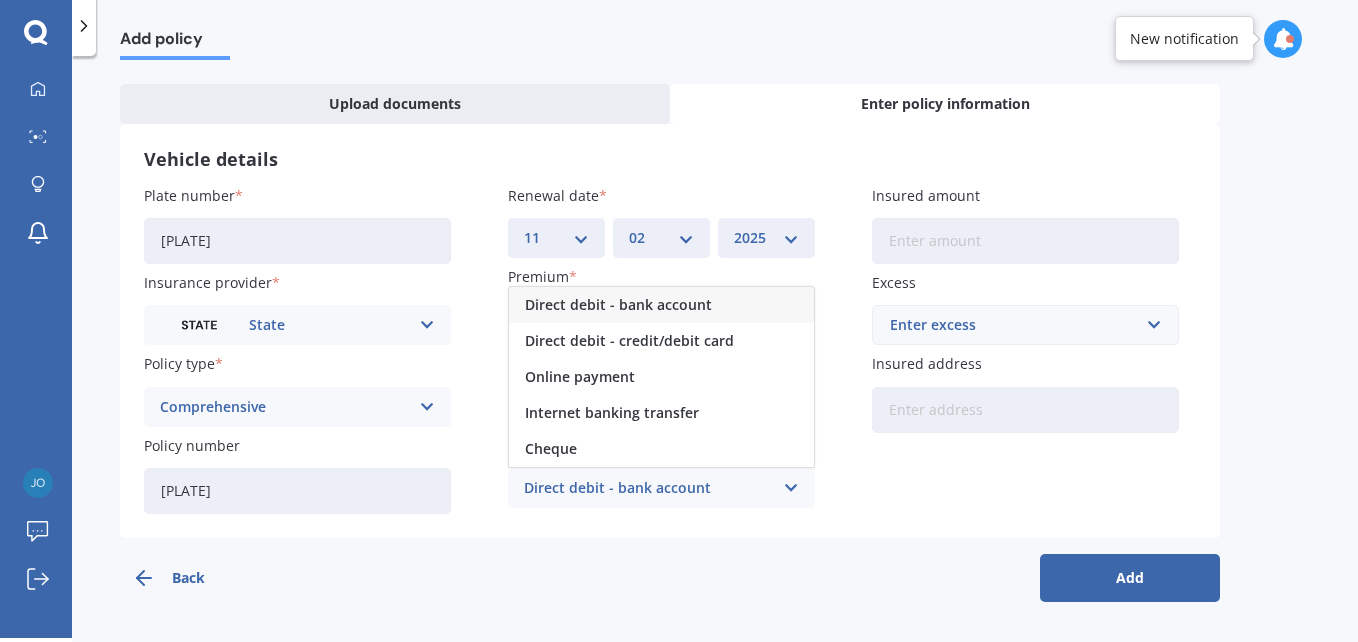 click on "Direct debit - bank account" at bounding box center (618, 305) 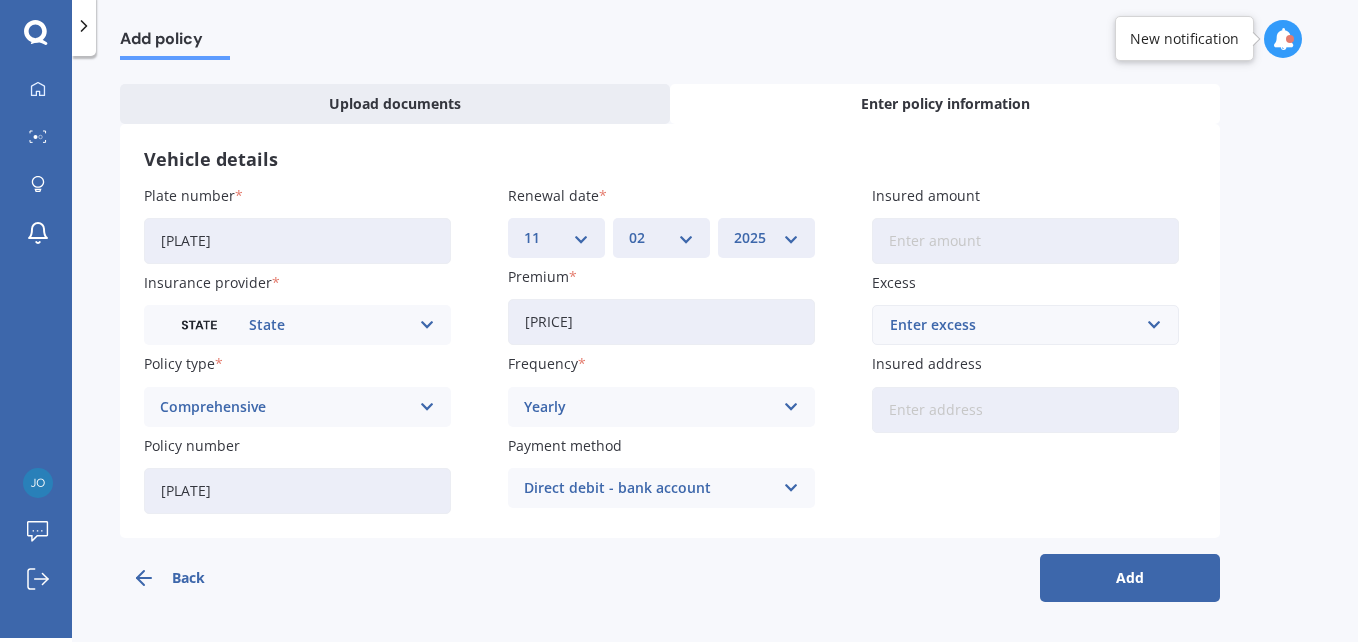 click on "Insured amount" at bounding box center [1025, 241] 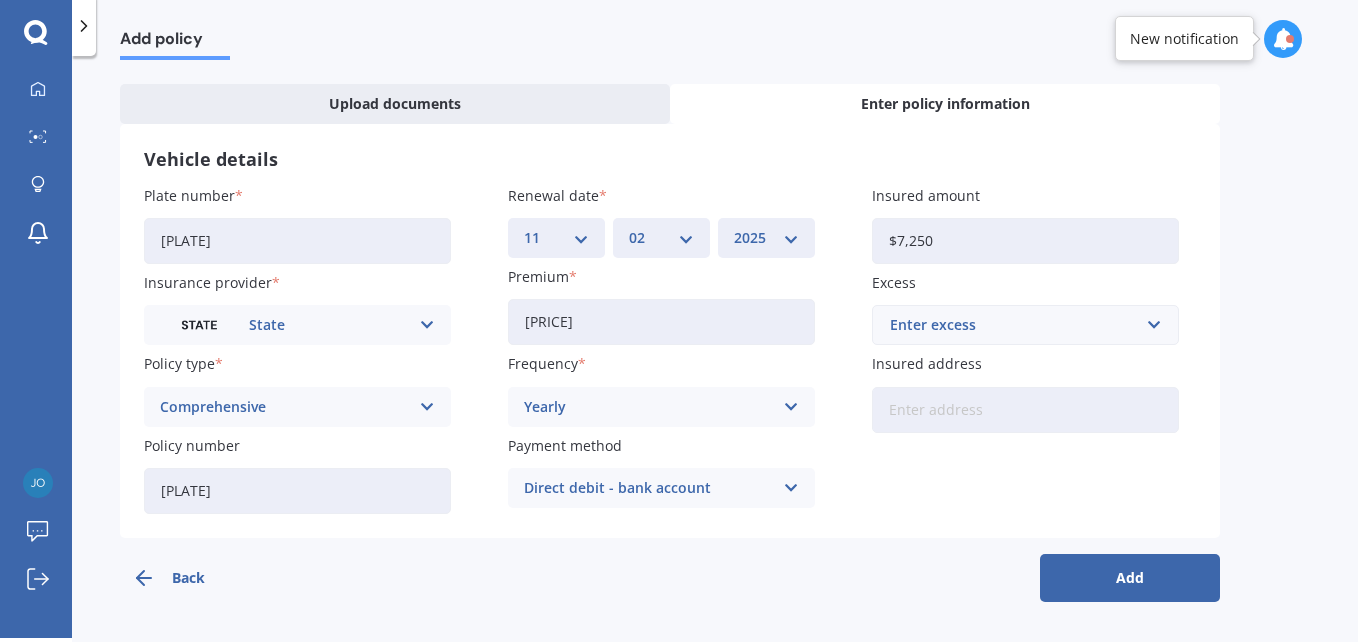 type on "$7,250" 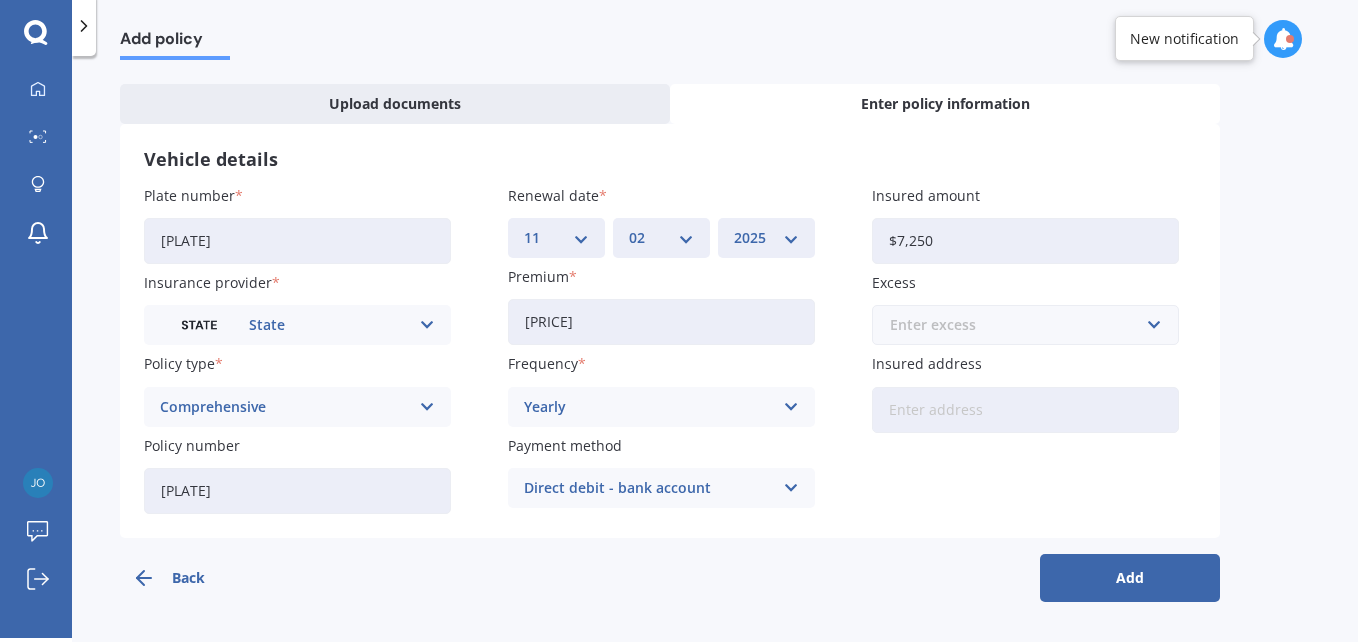 click at bounding box center [1018, 325] 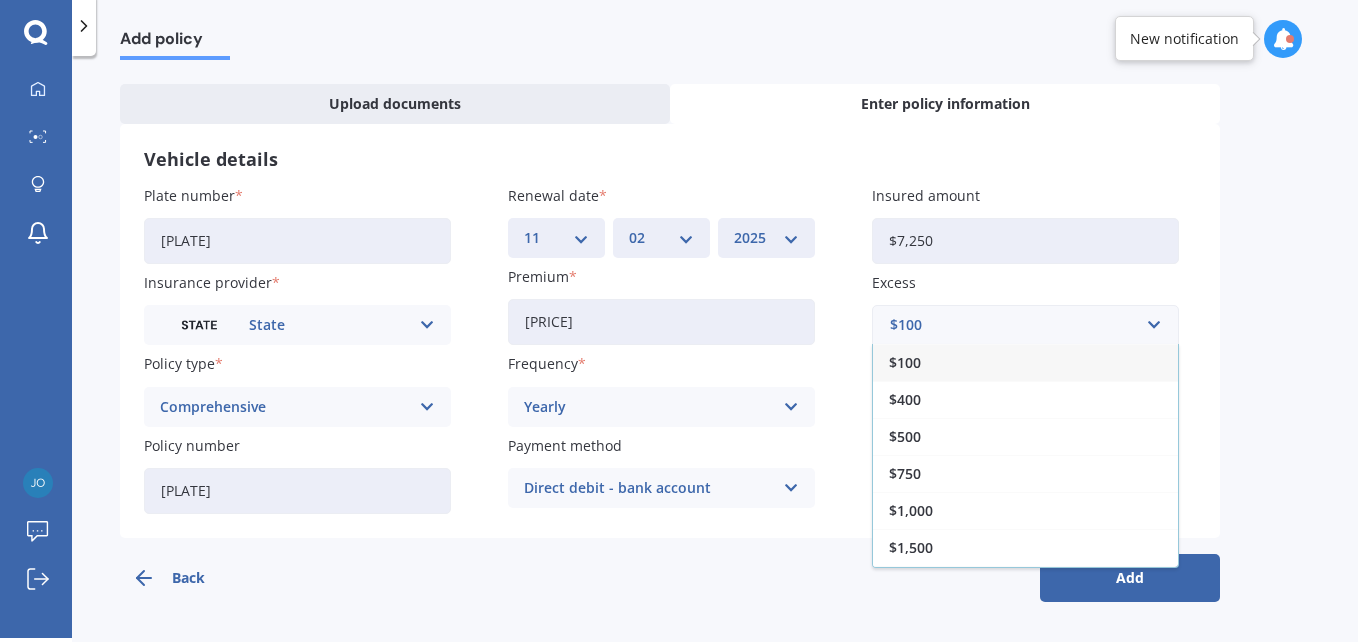 click on "$400" at bounding box center [1025, 399] 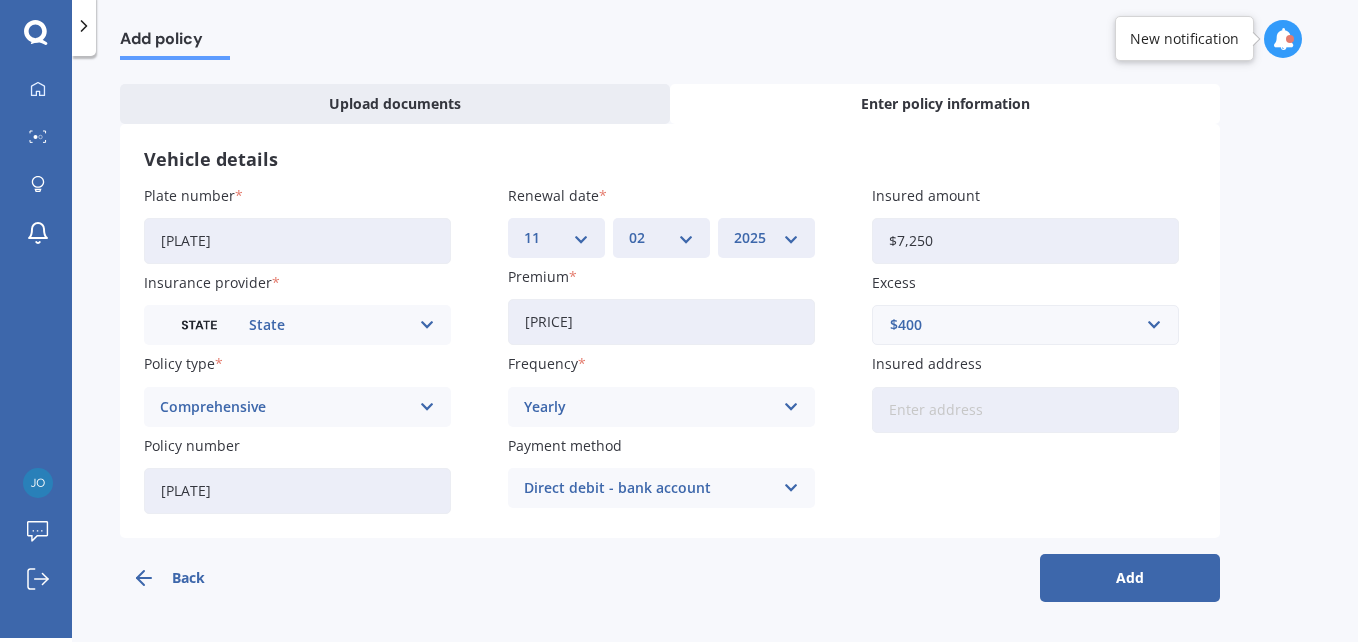 click on "Insured address" at bounding box center [1025, 410] 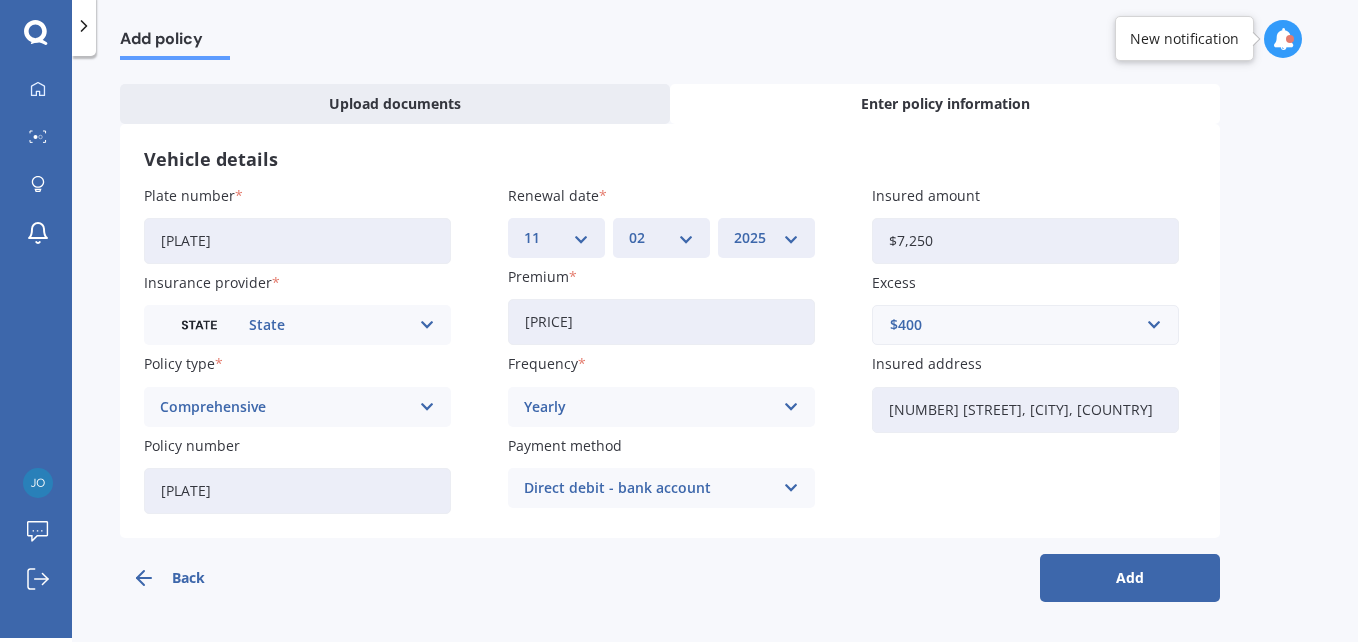 type on "[NUMBER] [STREET], [CITY] [POSTAL_CODE]" 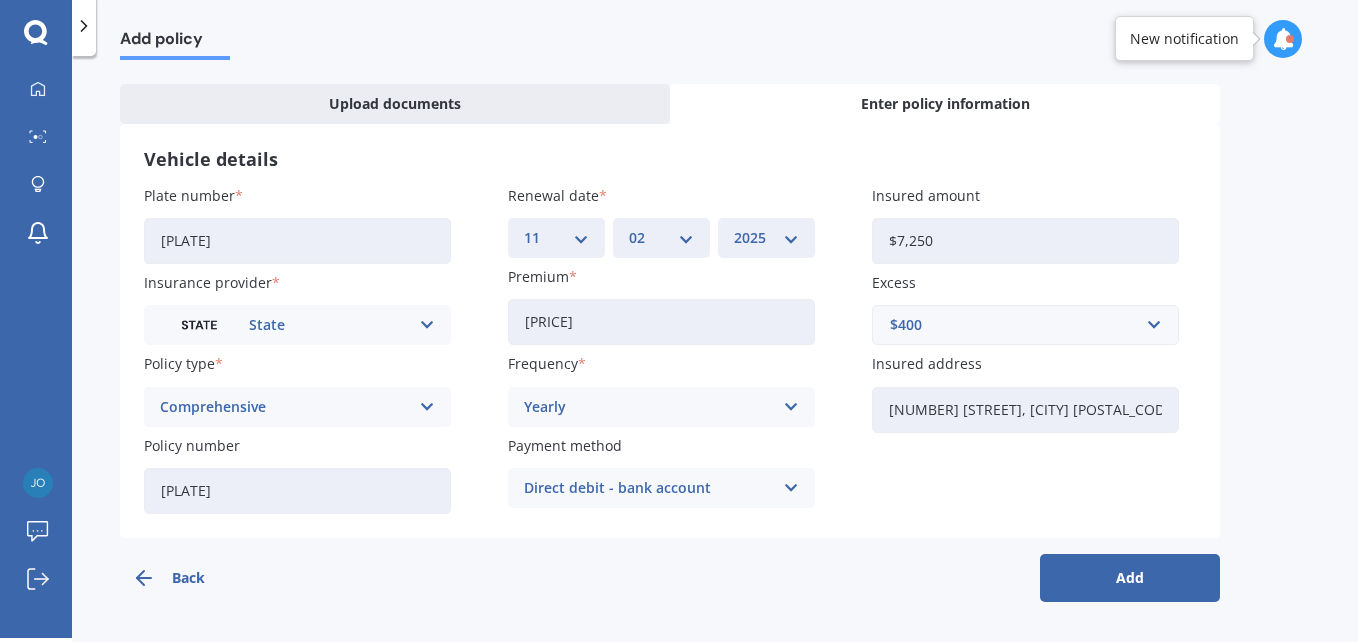 click on "Add" at bounding box center (1130, 578) 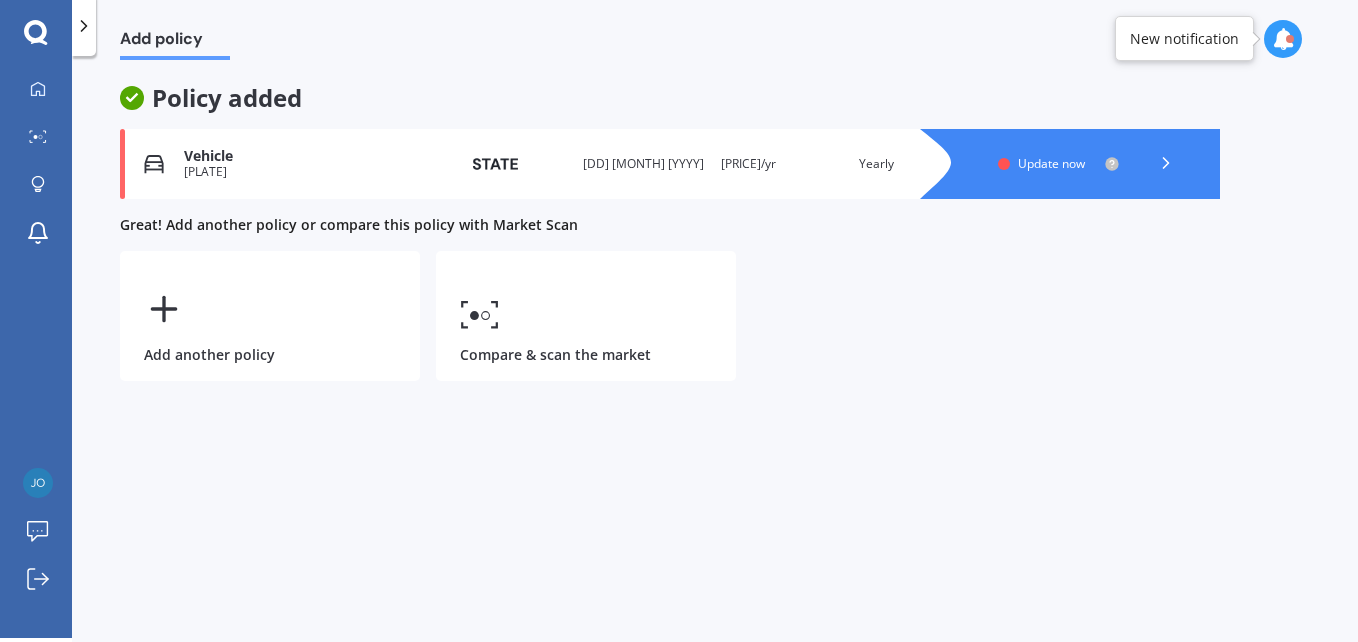 scroll, scrollTop: 0, scrollLeft: 0, axis: both 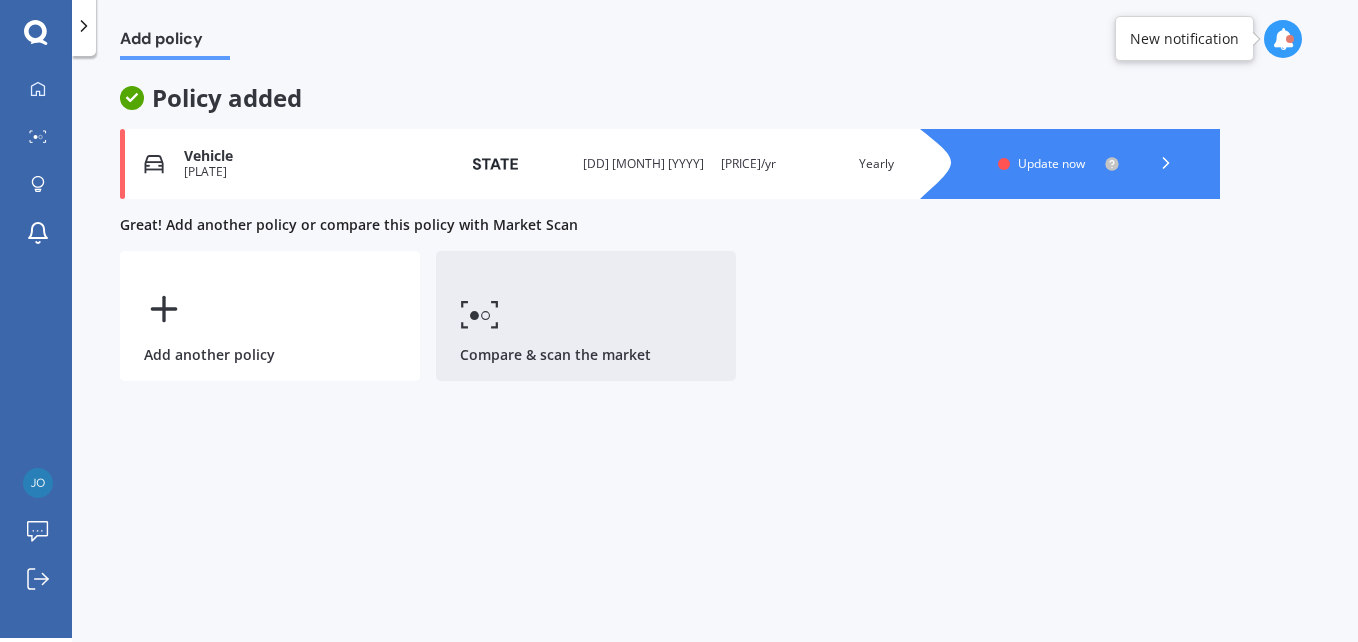 click on "Compare & scan the market" at bounding box center [586, 316] 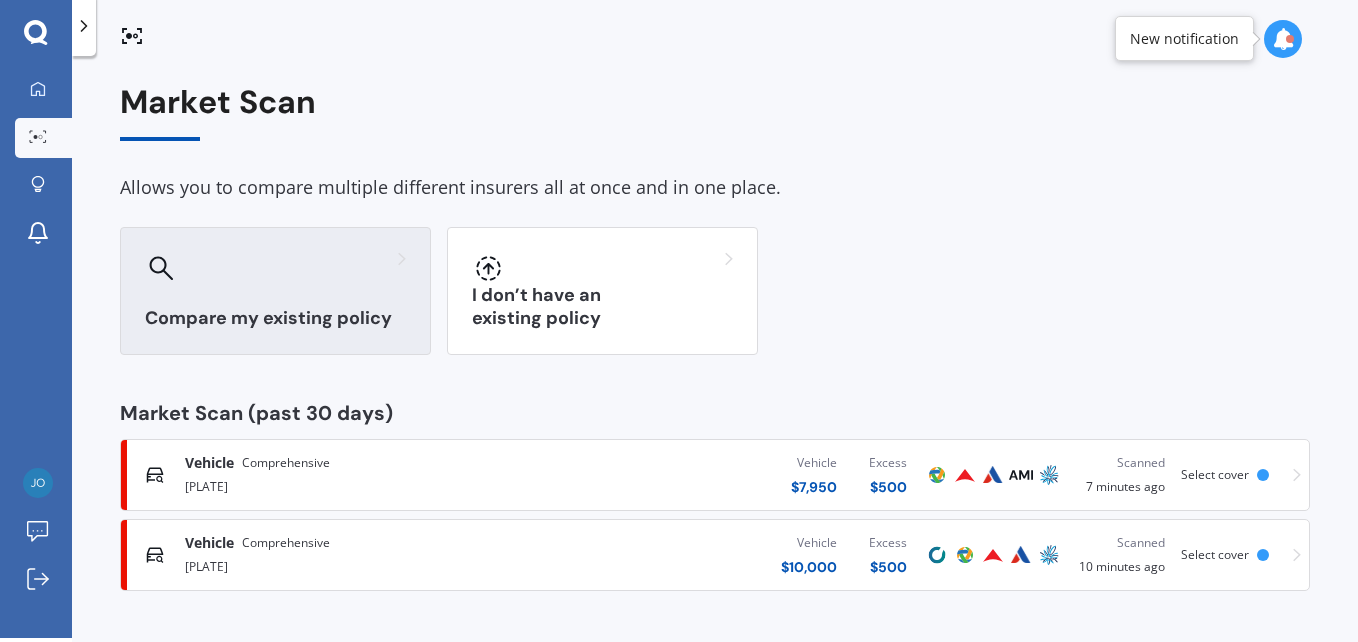 click on "Compare my existing policy" at bounding box center [275, 291] 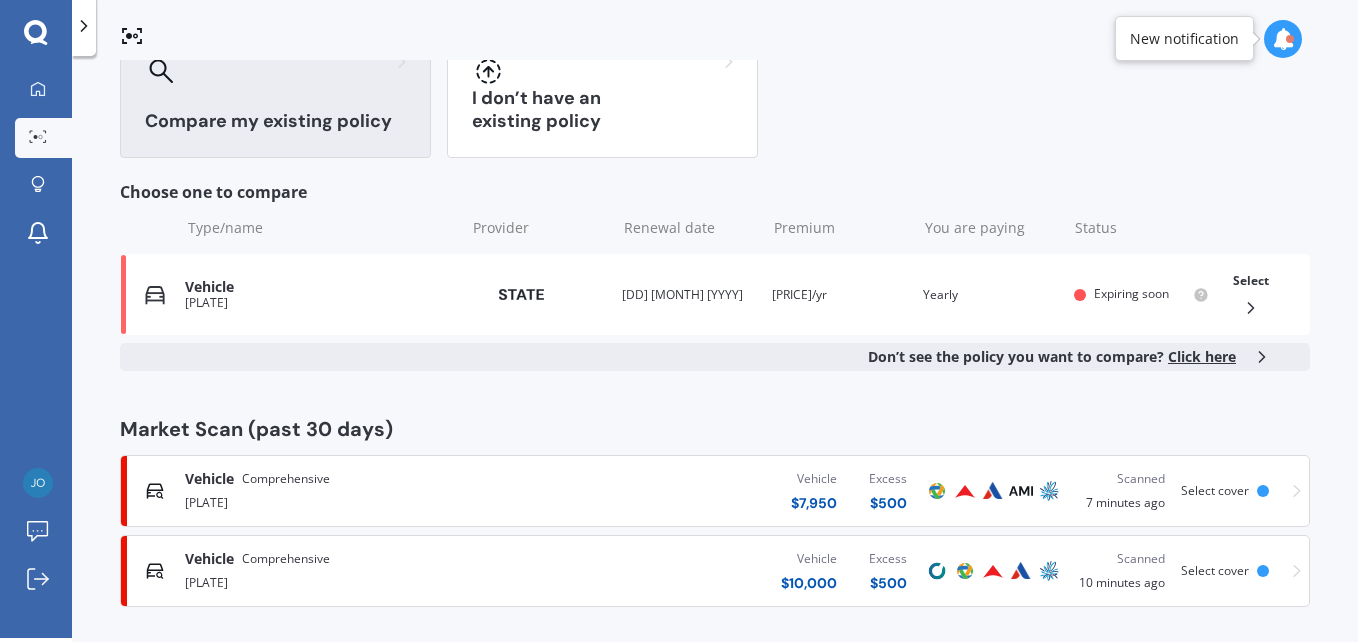 scroll, scrollTop: 210, scrollLeft: 0, axis: vertical 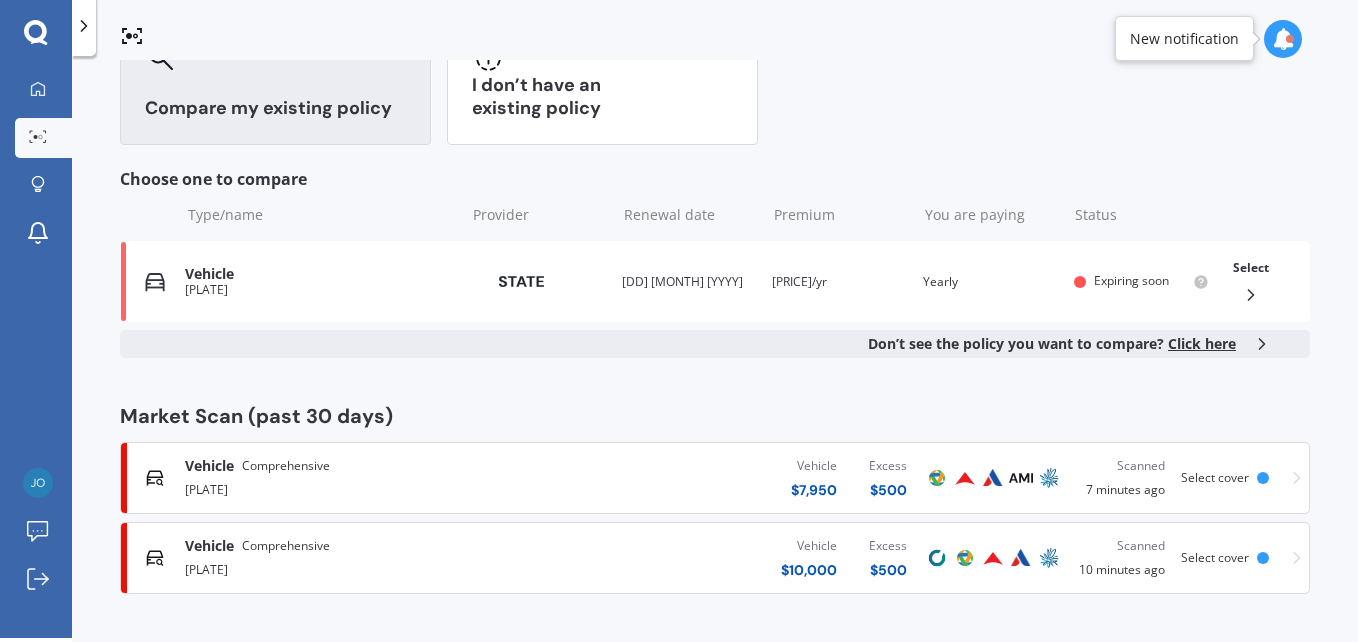 drag, startPoint x: 627, startPoint y: 564, endPoint x: 566, endPoint y: 557, distance: 61.400326 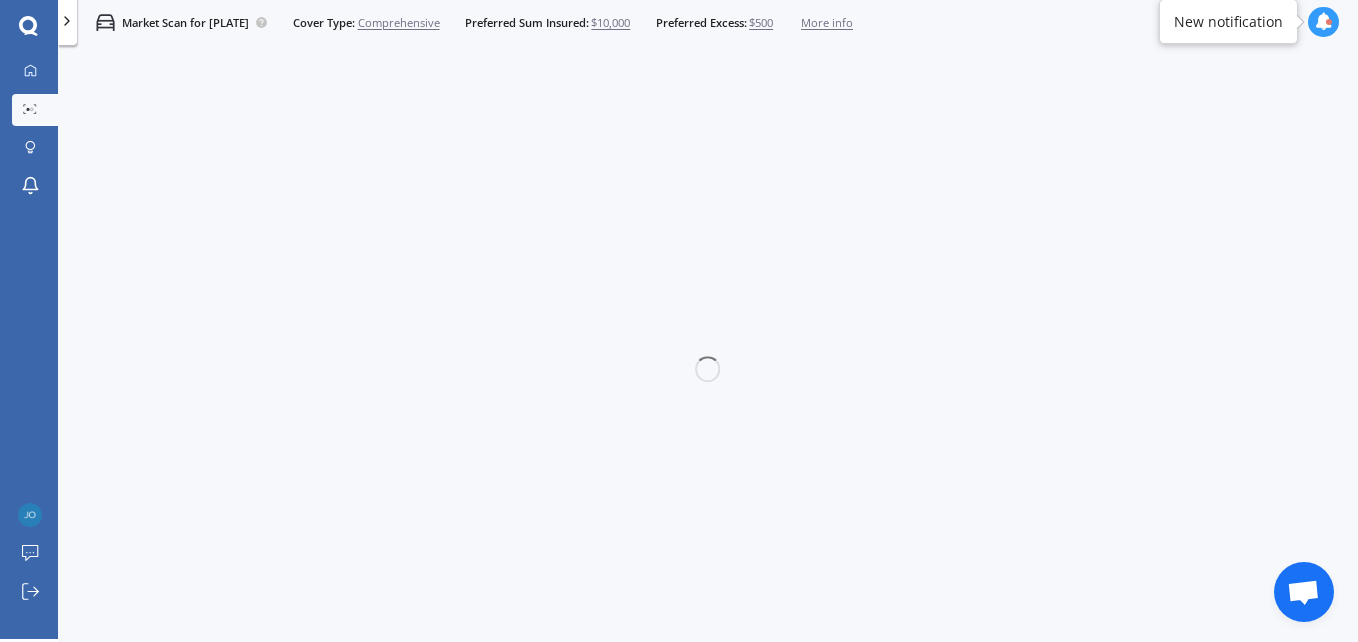 scroll, scrollTop: 3, scrollLeft: 0, axis: vertical 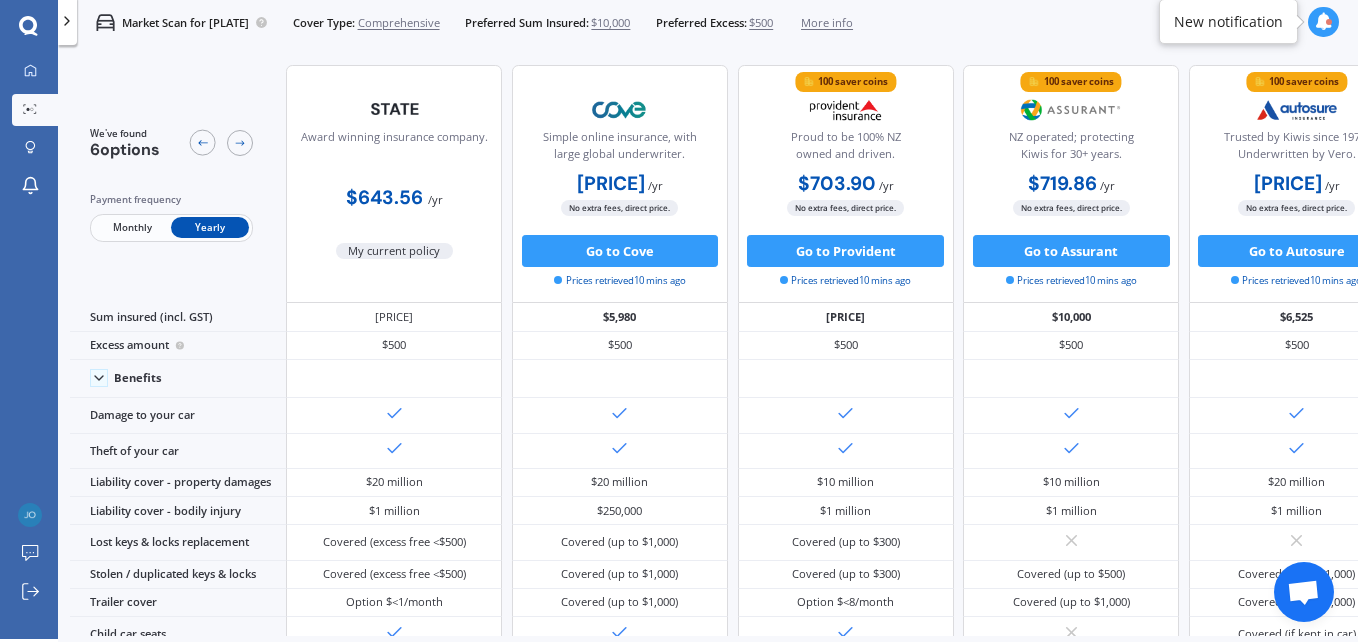 click on "More info" at bounding box center (827, 23) 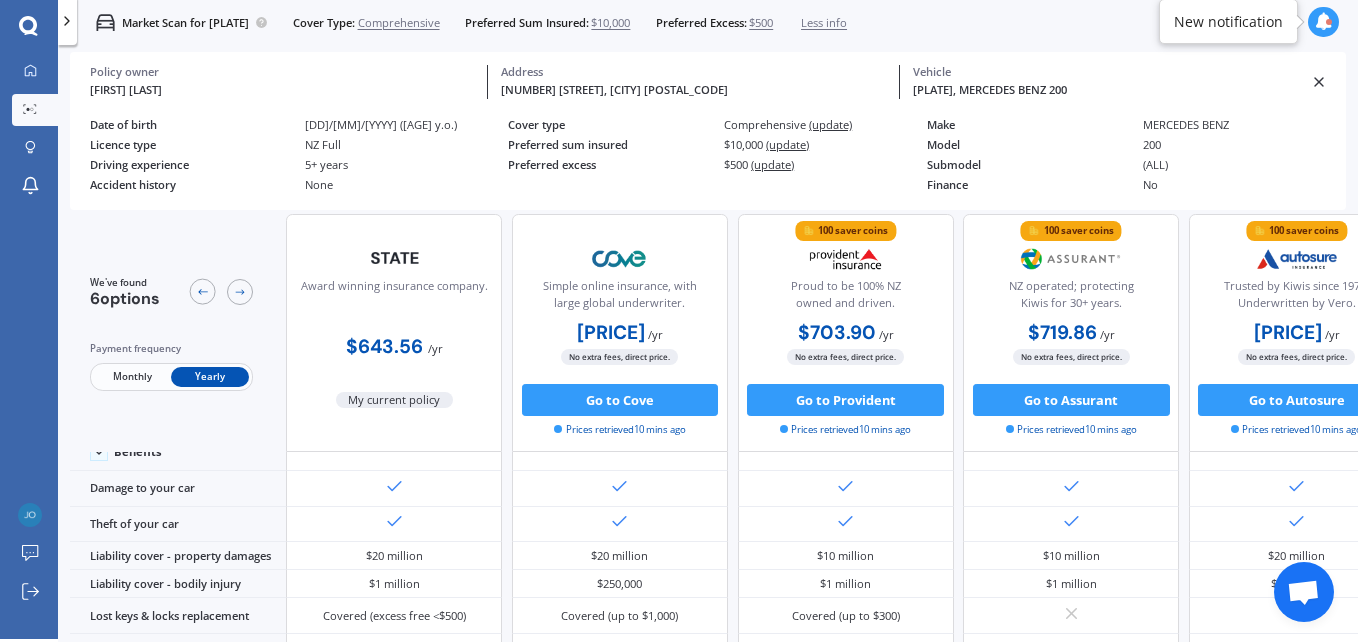 scroll, scrollTop: 125, scrollLeft: 0, axis: vertical 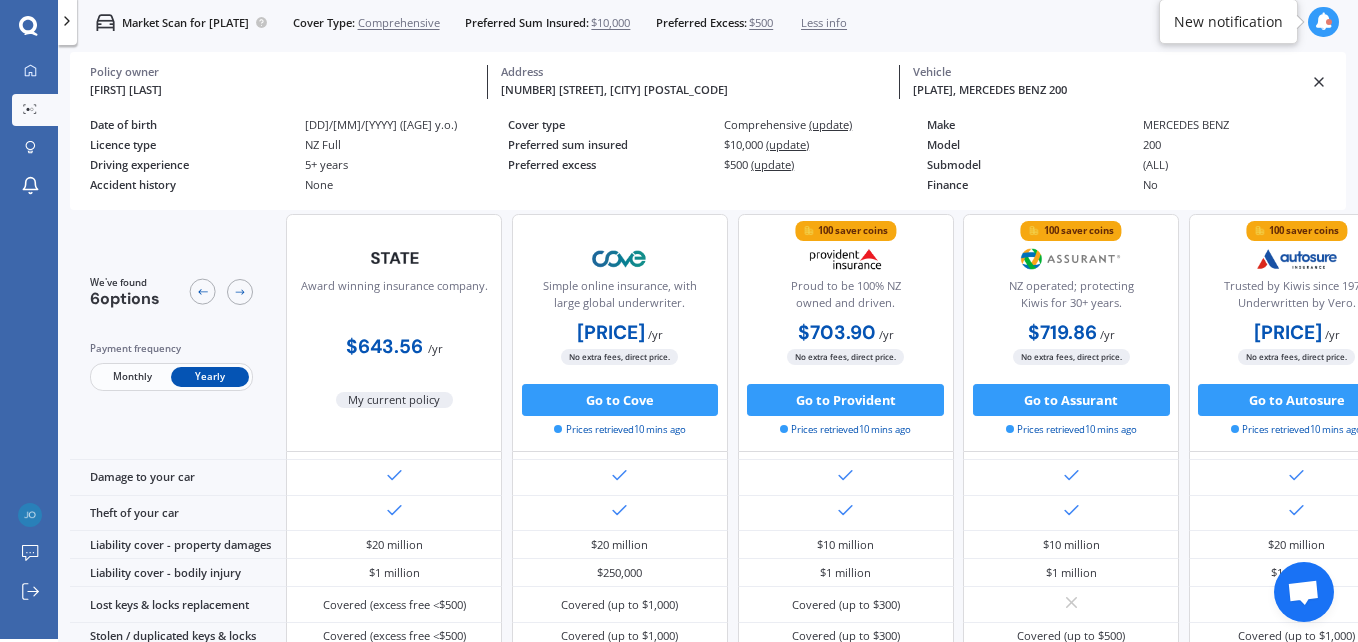 click 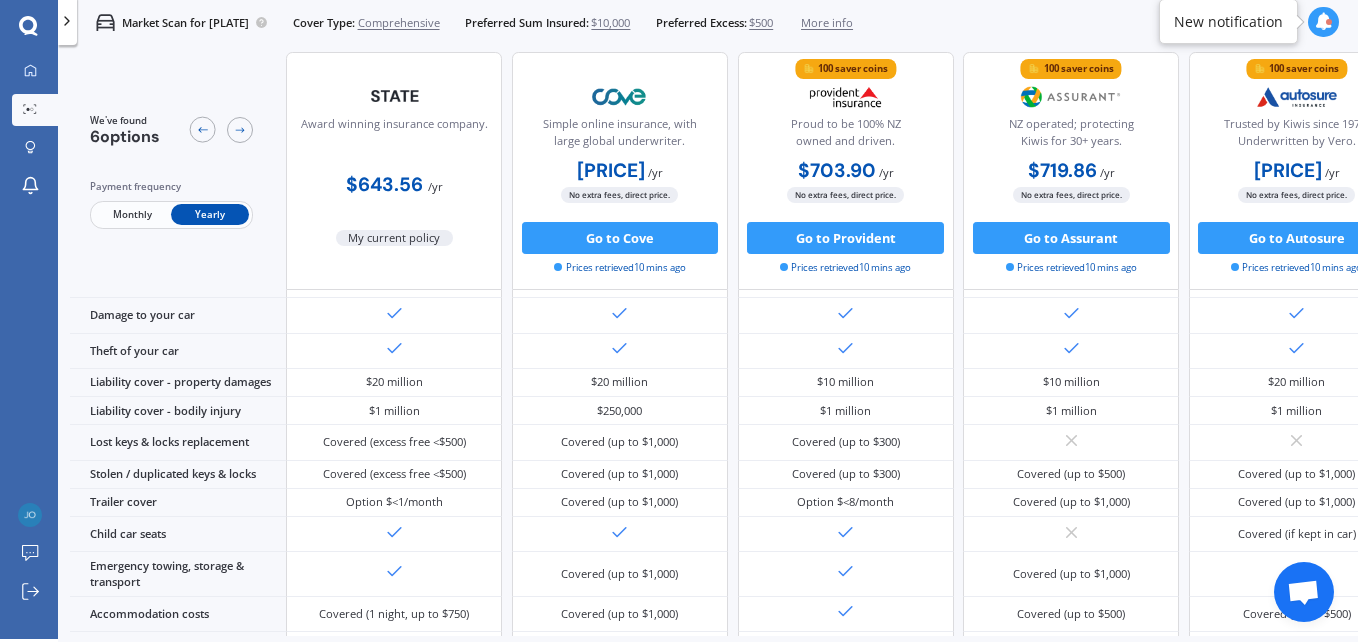 click 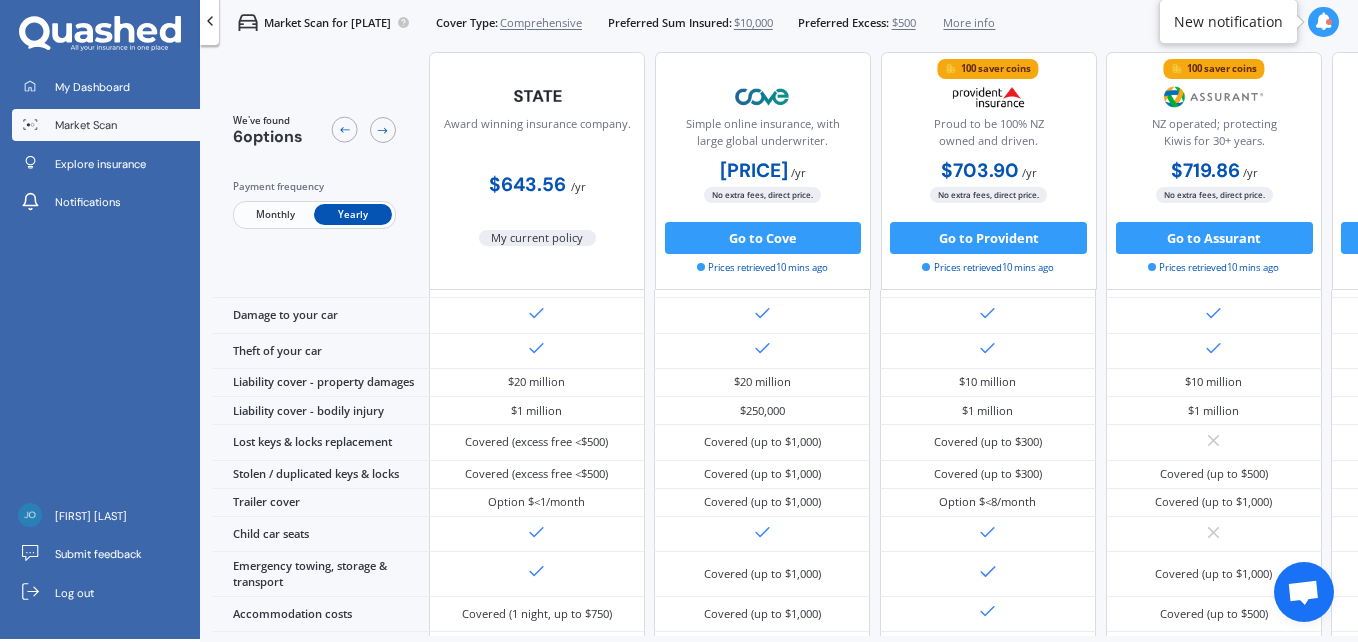click on "Market Scan" at bounding box center [86, 125] 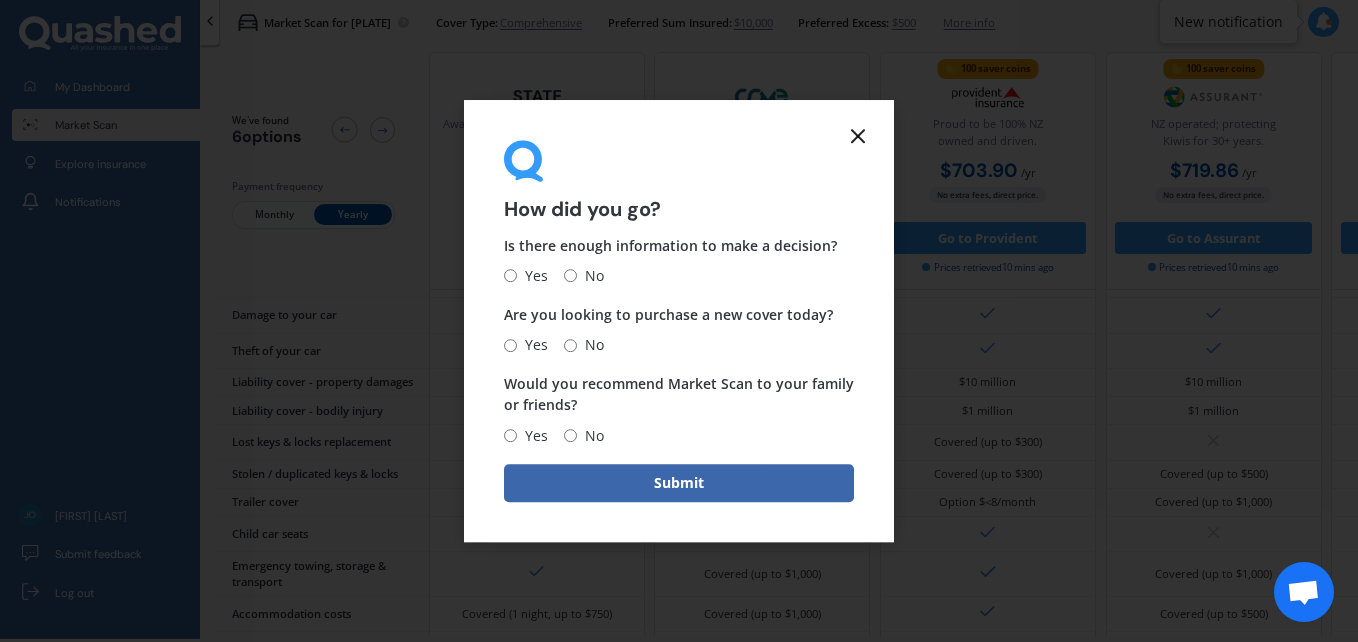 click 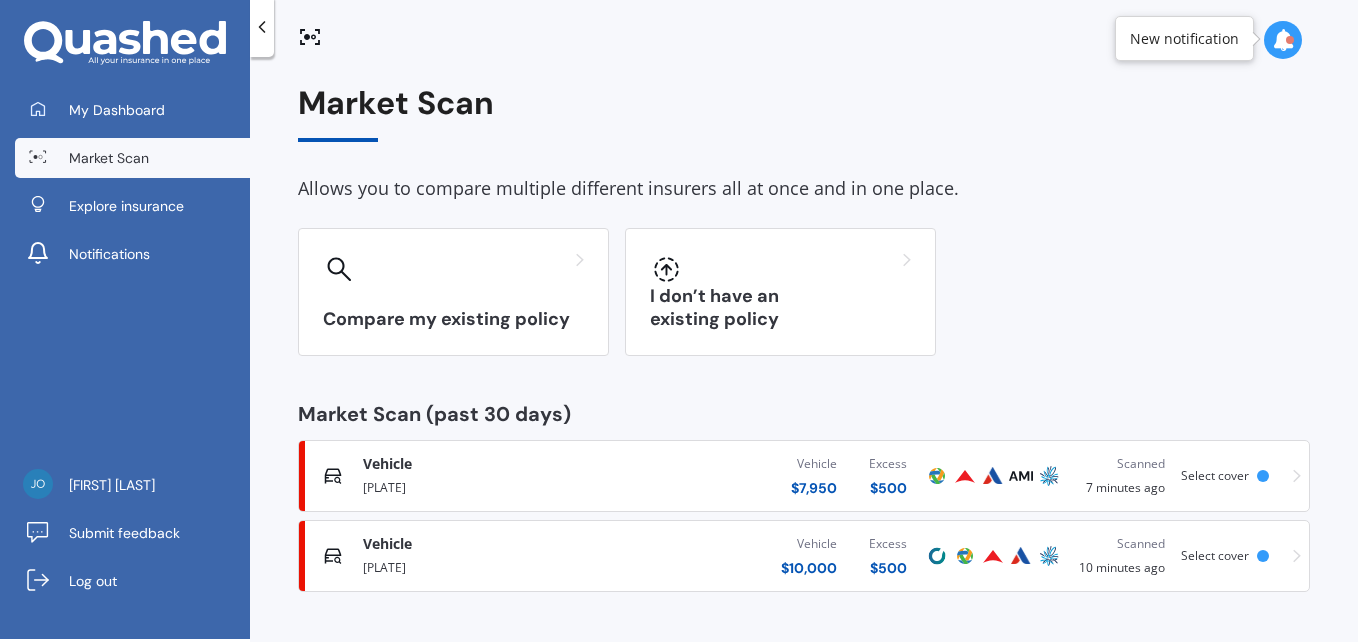 scroll, scrollTop: 4, scrollLeft: 0, axis: vertical 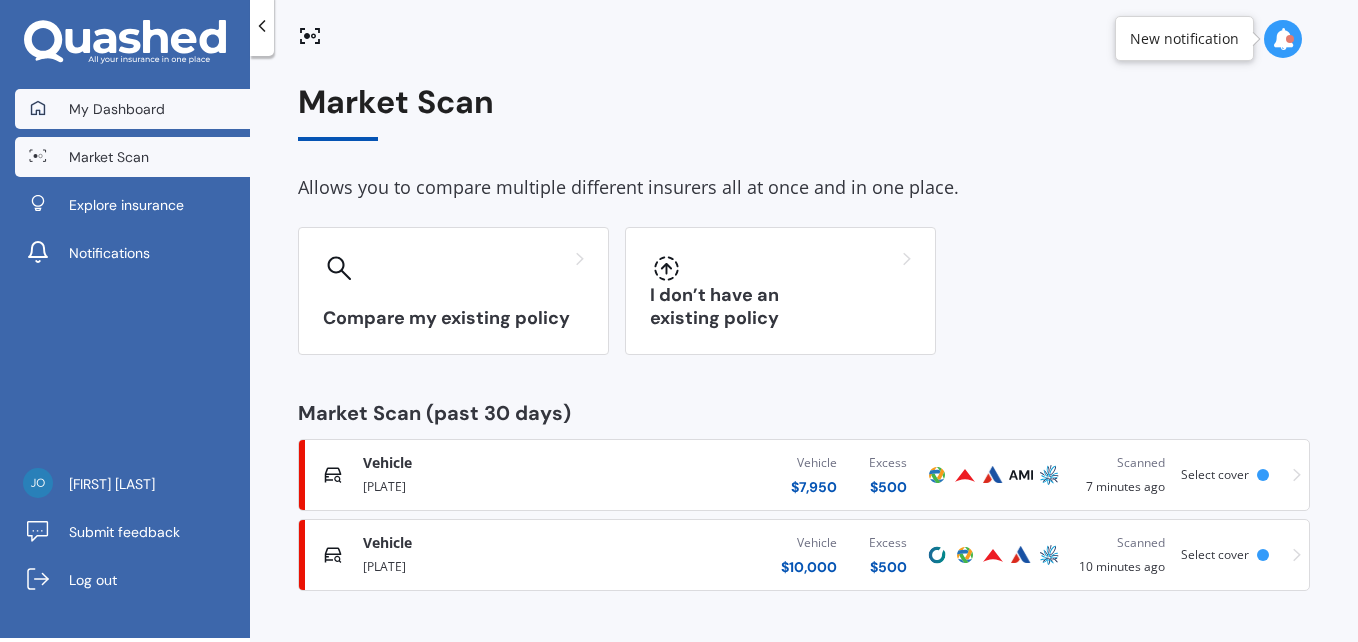 click on "My Dashboard" at bounding box center [117, 109] 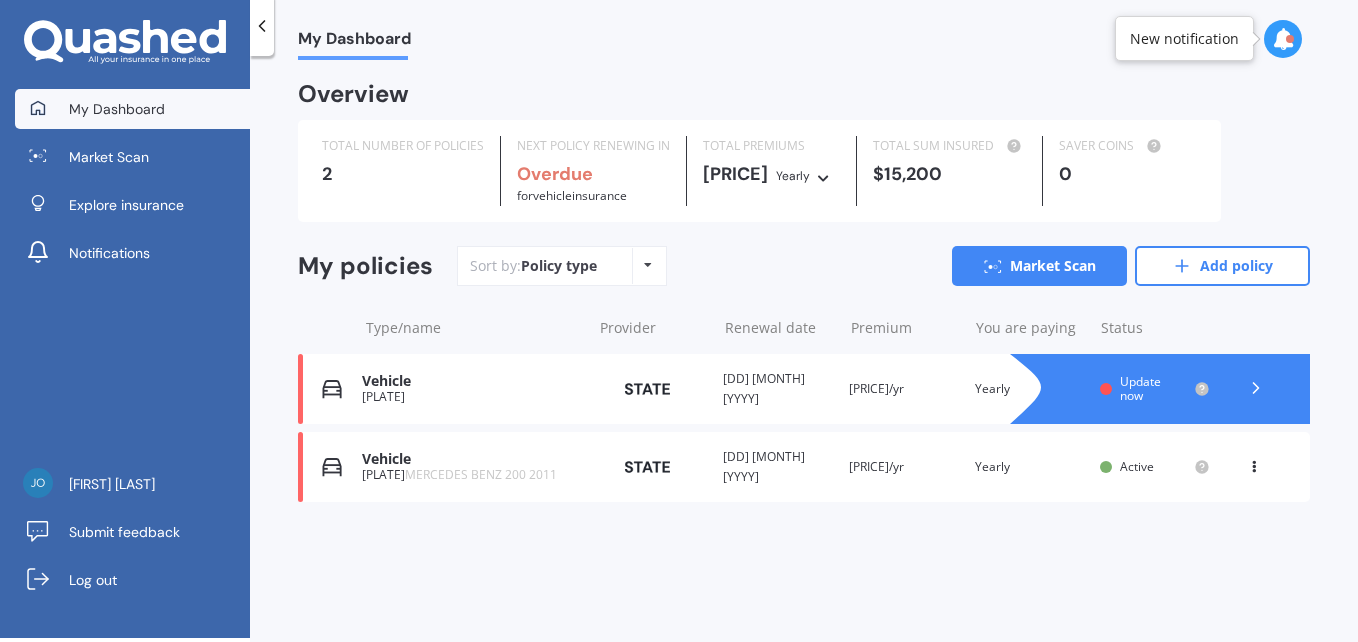 click on "Vehicle" at bounding box center (471, 381) 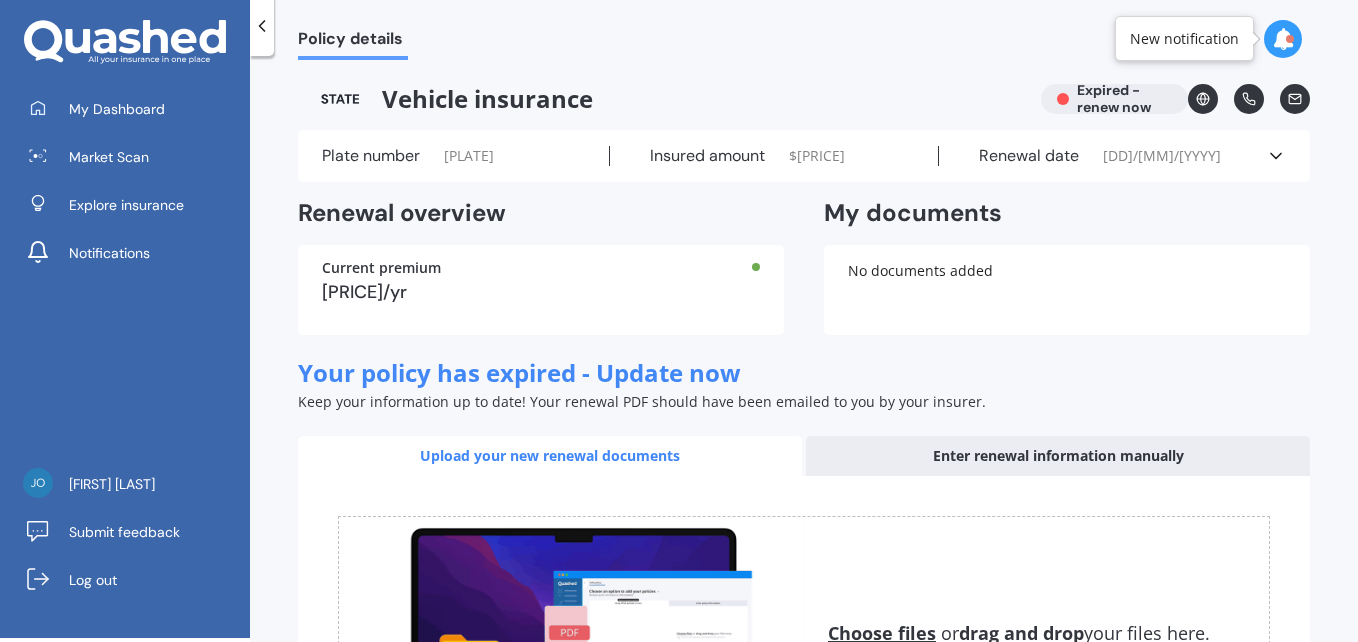 click on "Enter renewal information manually" at bounding box center [1058, 456] 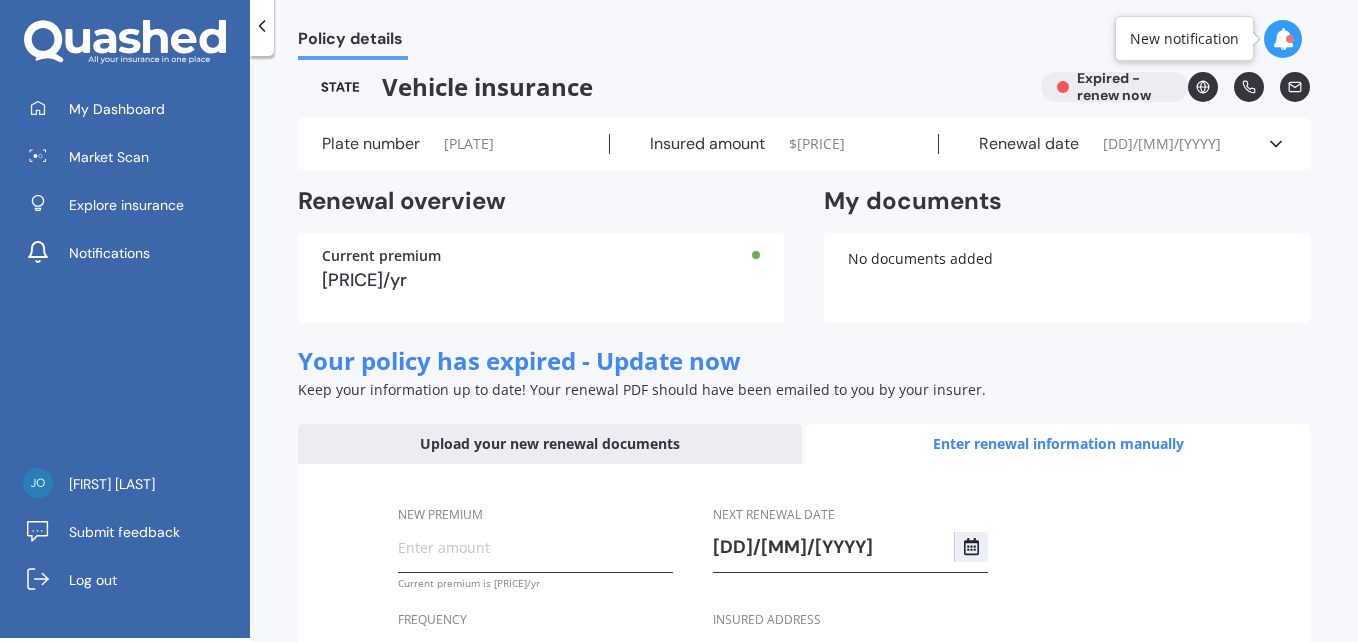 scroll, scrollTop: 0, scrollLeft: 0, axis: both 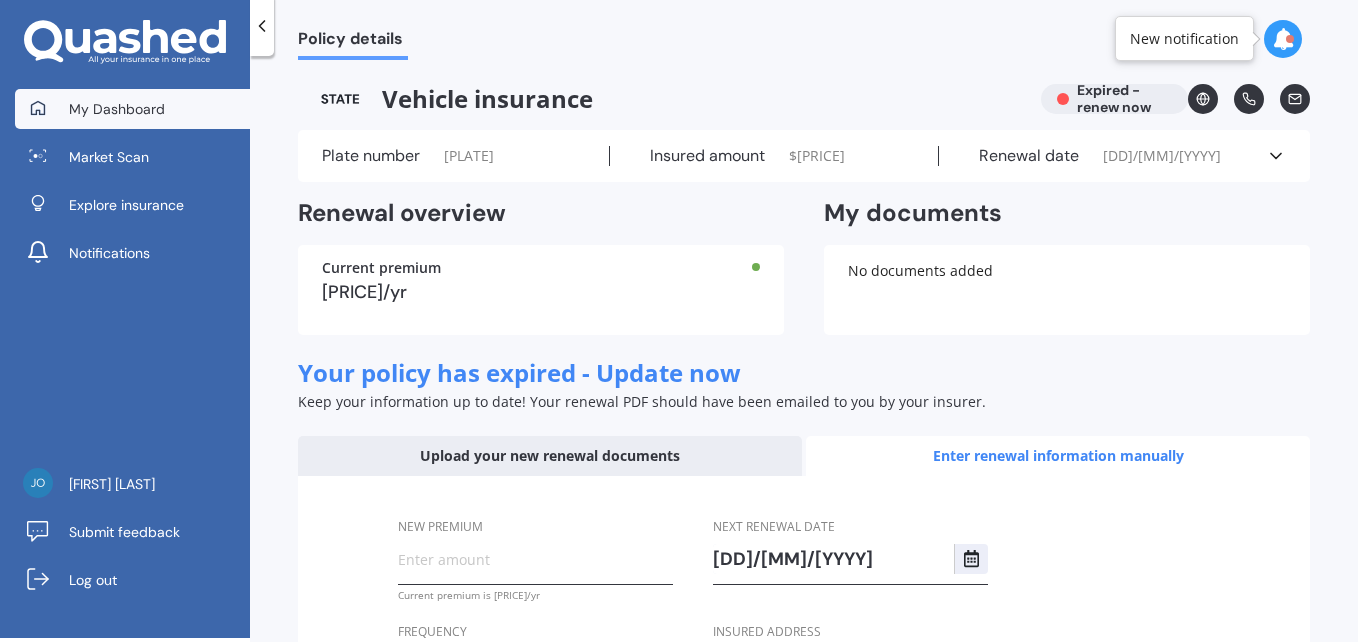 click on "My Dashboard" at bounding box center [132, 109] 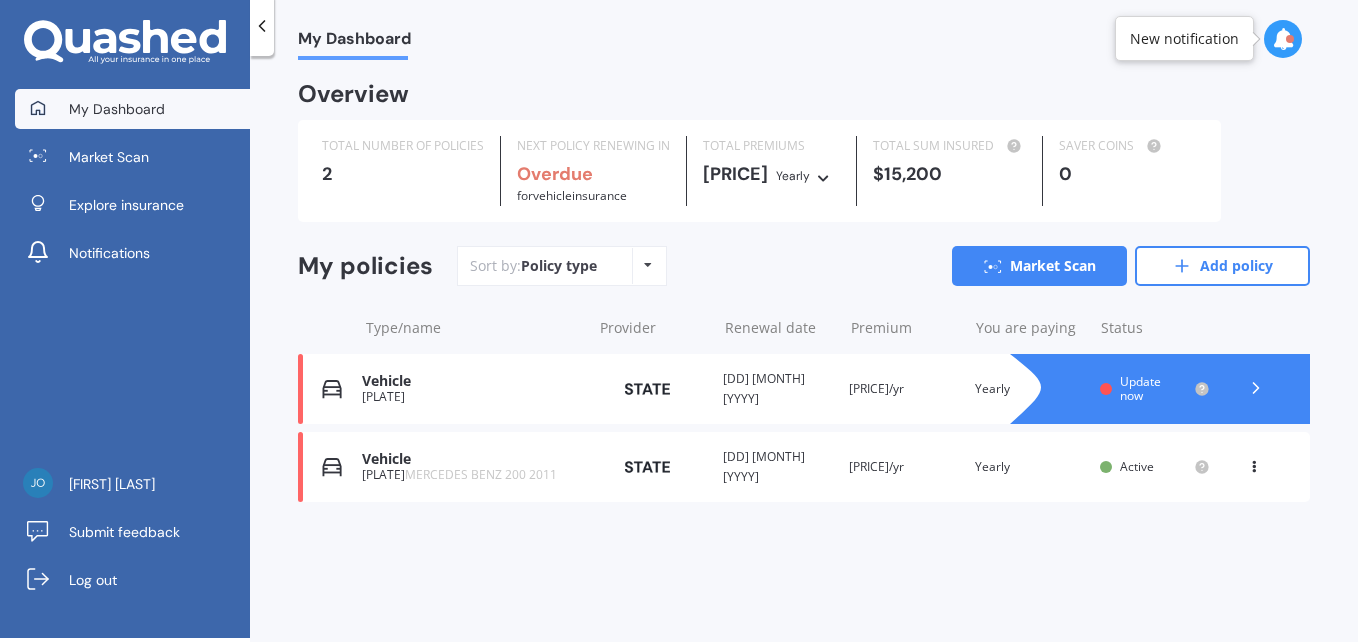click 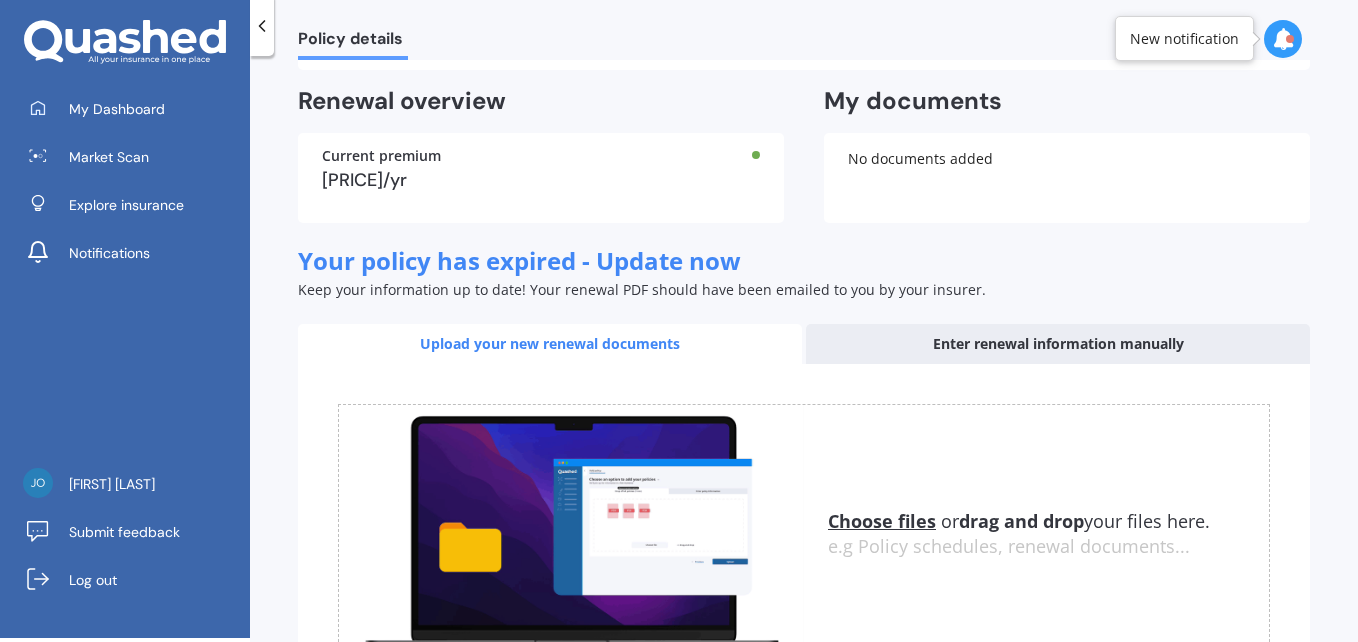 scroll, scrollTop: 273, scrollLeft: 0, axis: vertical 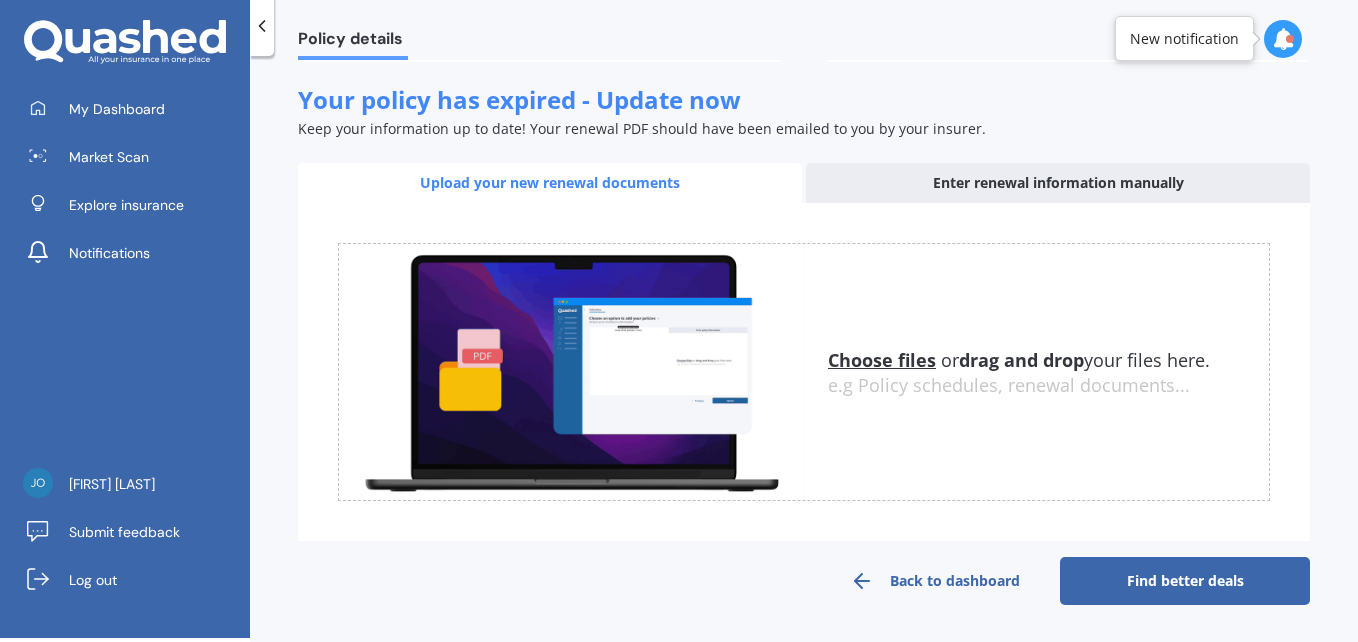 click on "Enter renewal information manually" at bounding box center (1058, 183) 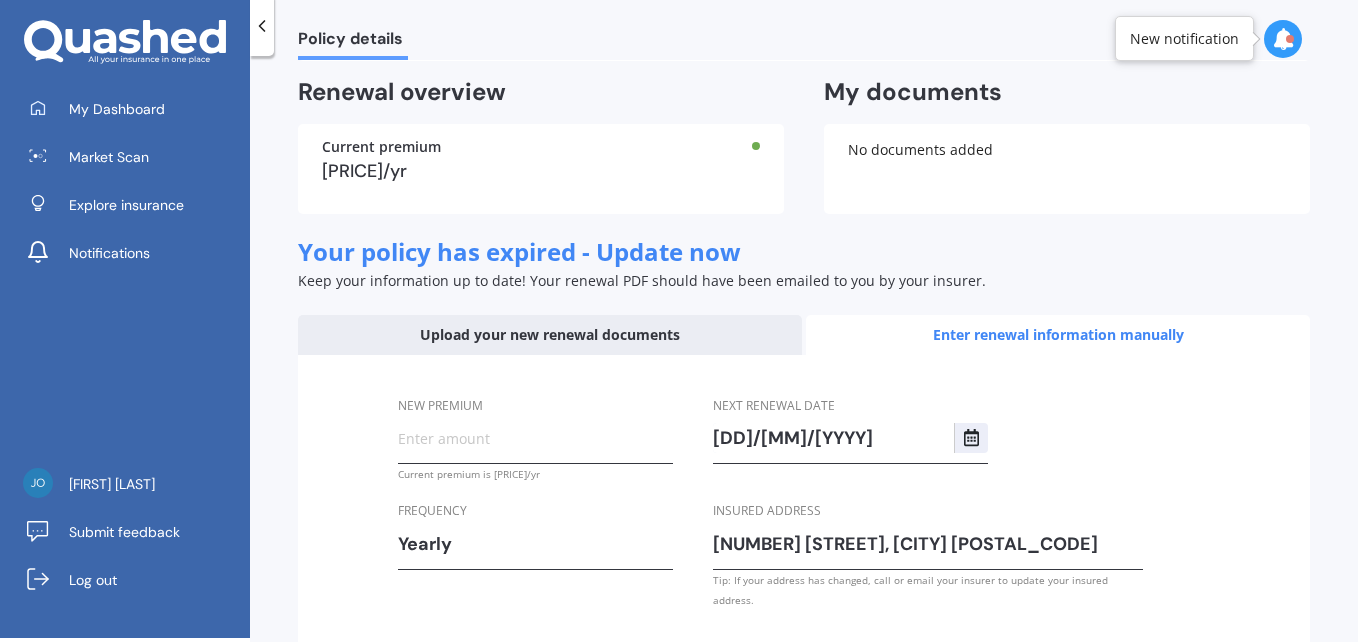 scroll, scrollTop: 200, scrollLeft: 0, axis: vertical 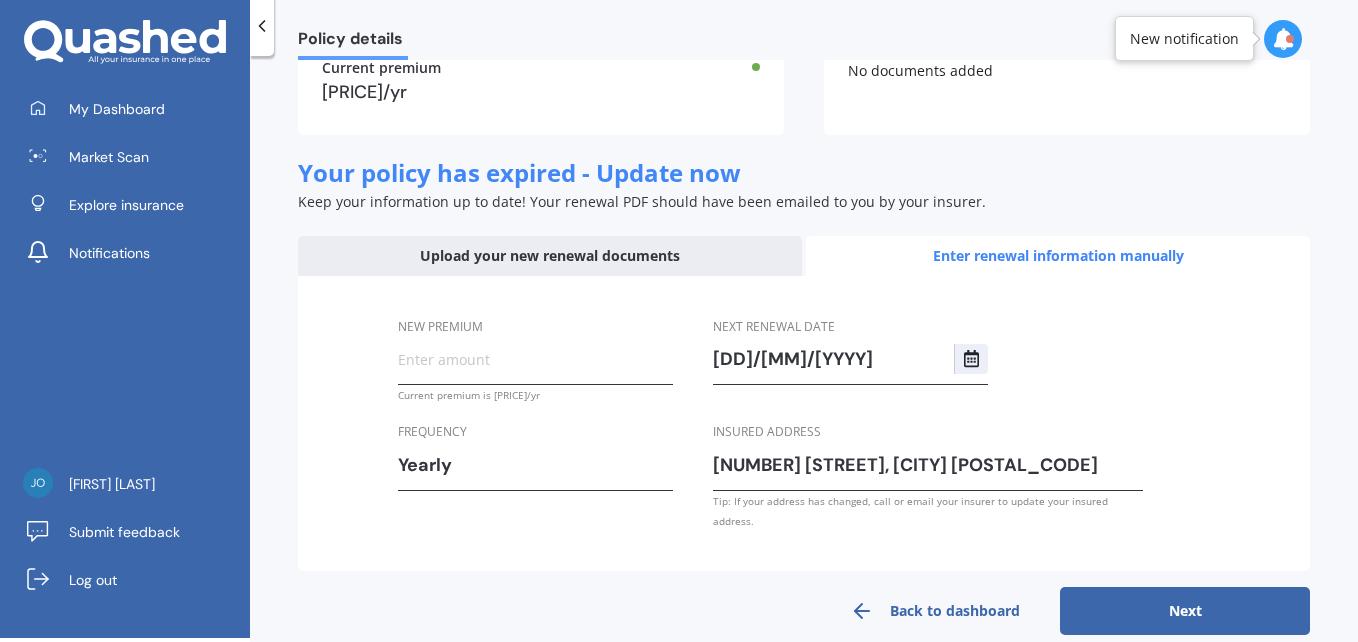 click on "New premium" at bounding box center [535, 359] 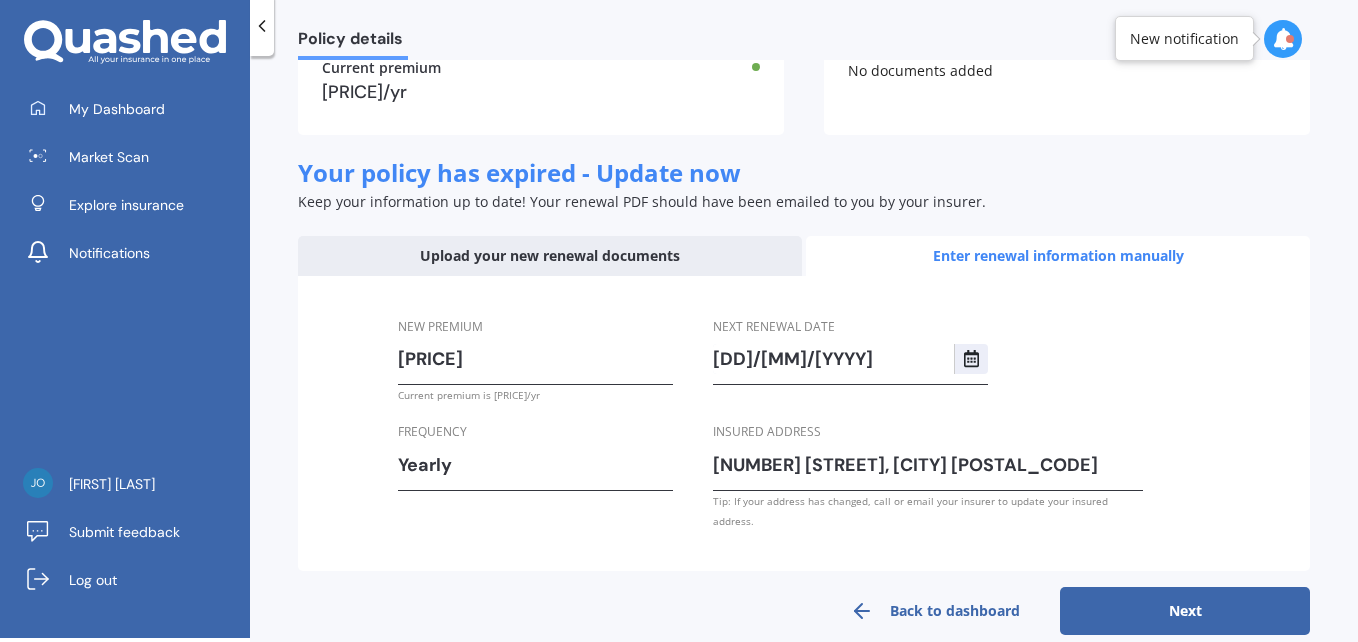 click on "Next" at bounding box center (1185, 611) 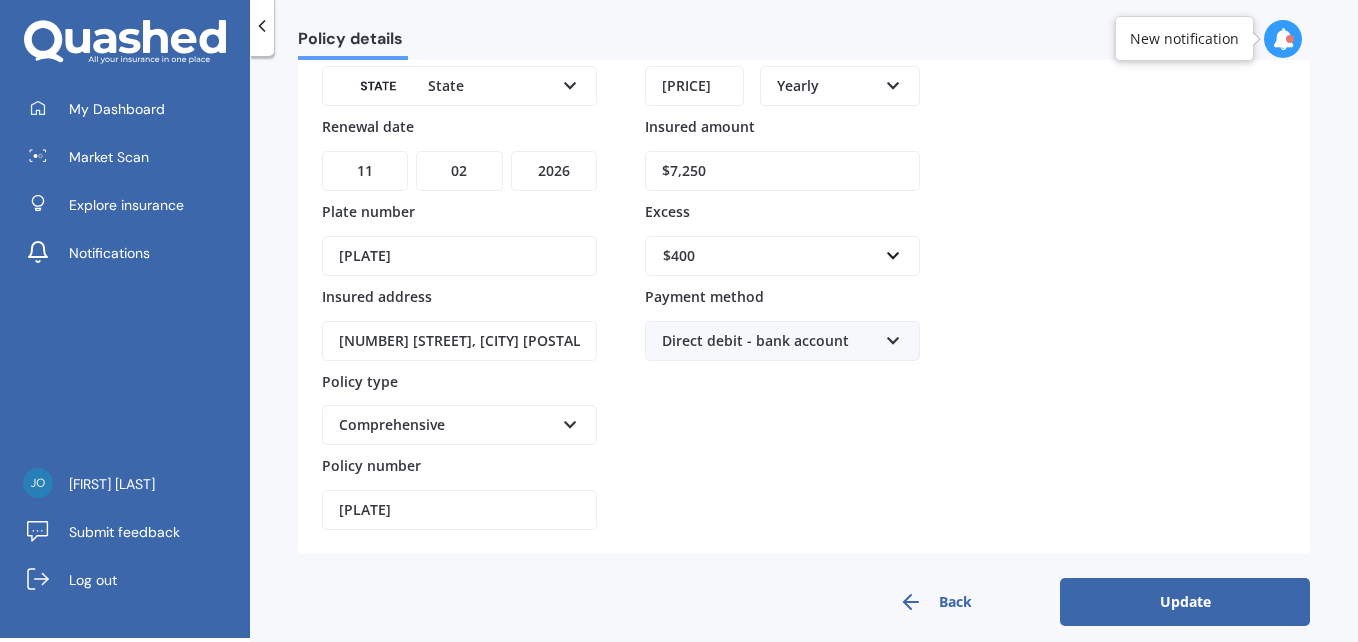 scroll, scrollTop: 200, scrollLeft: 0, axis: vertical 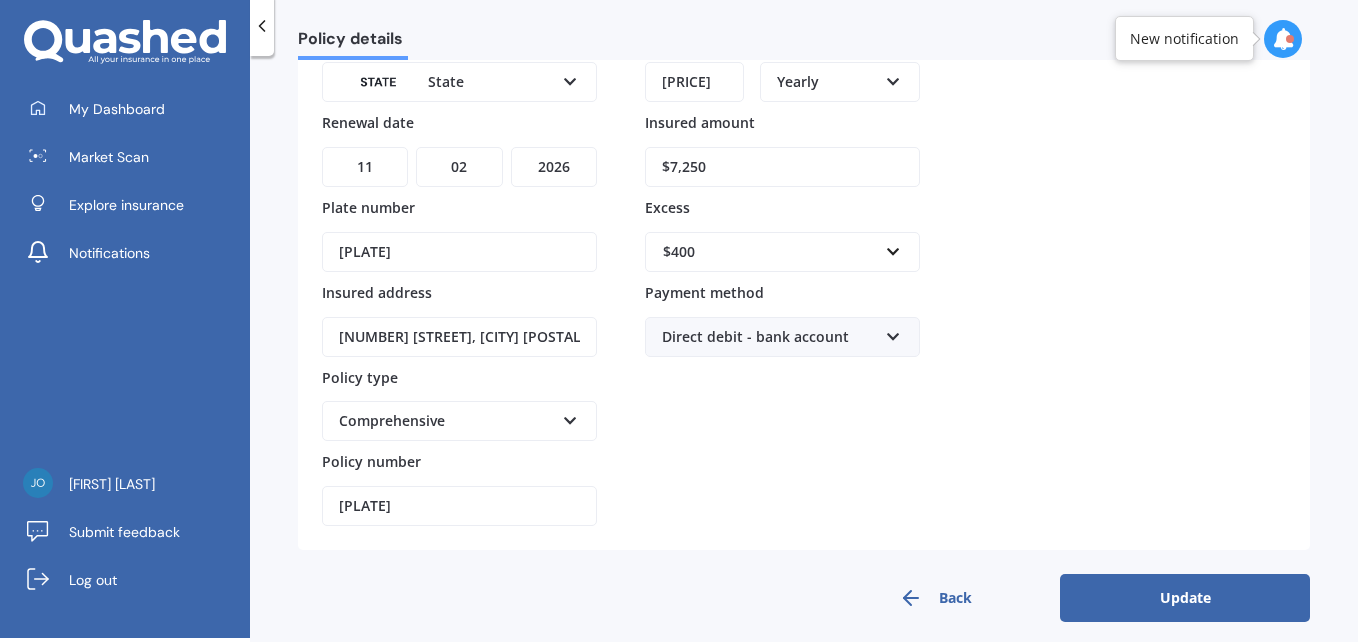click on "Update" at bounding box center (1185, 598) 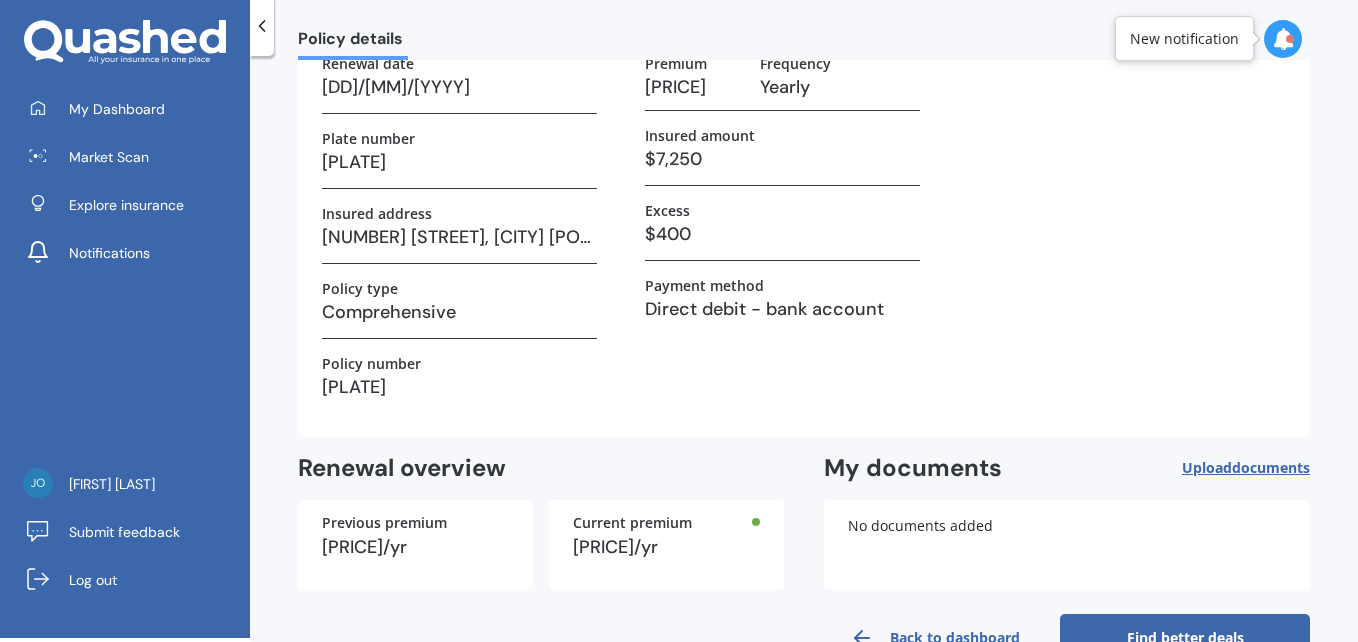 scroll, scrollTop: 201, scrollLeft: 0, axis: vertical 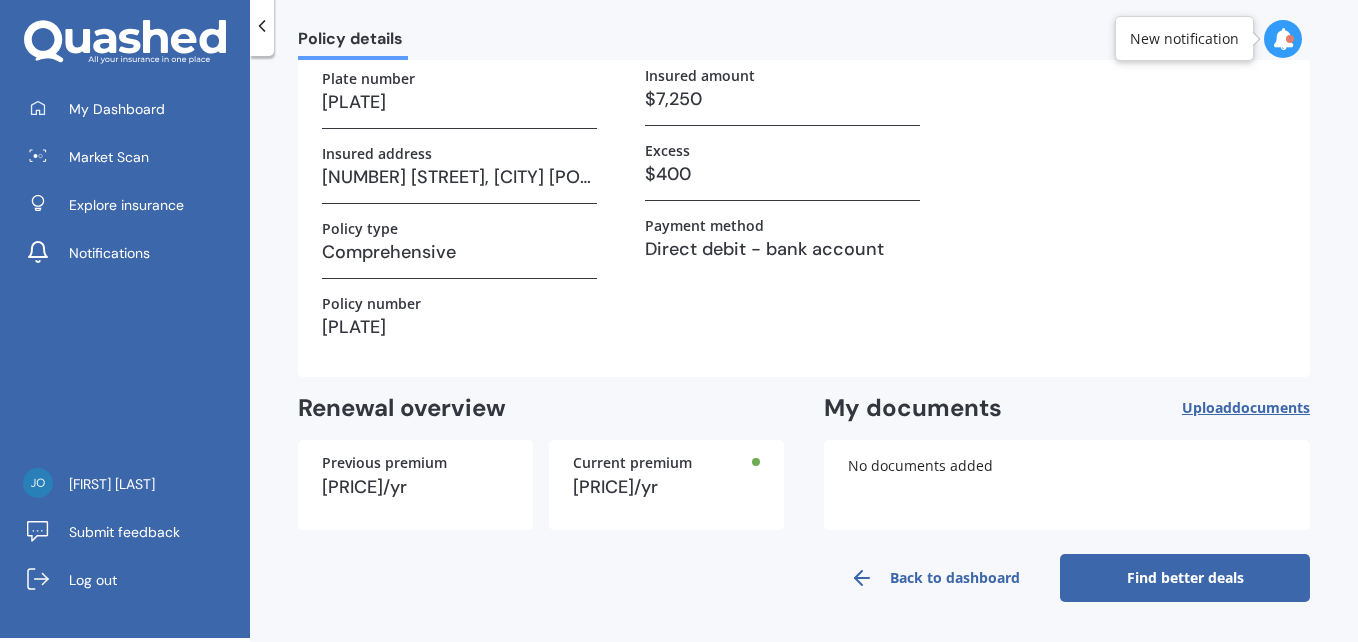 click on "Find better deals" at bounding box center [1185, 578] 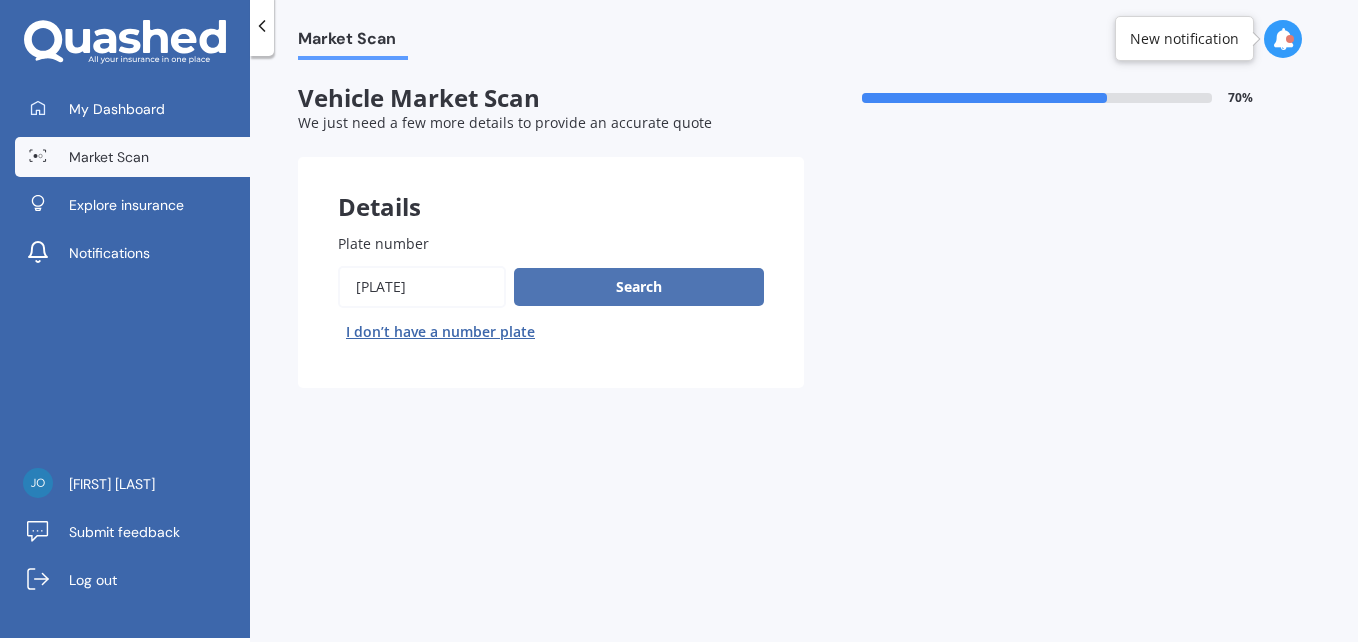 click on "Search" at bounding box center [639, 287] 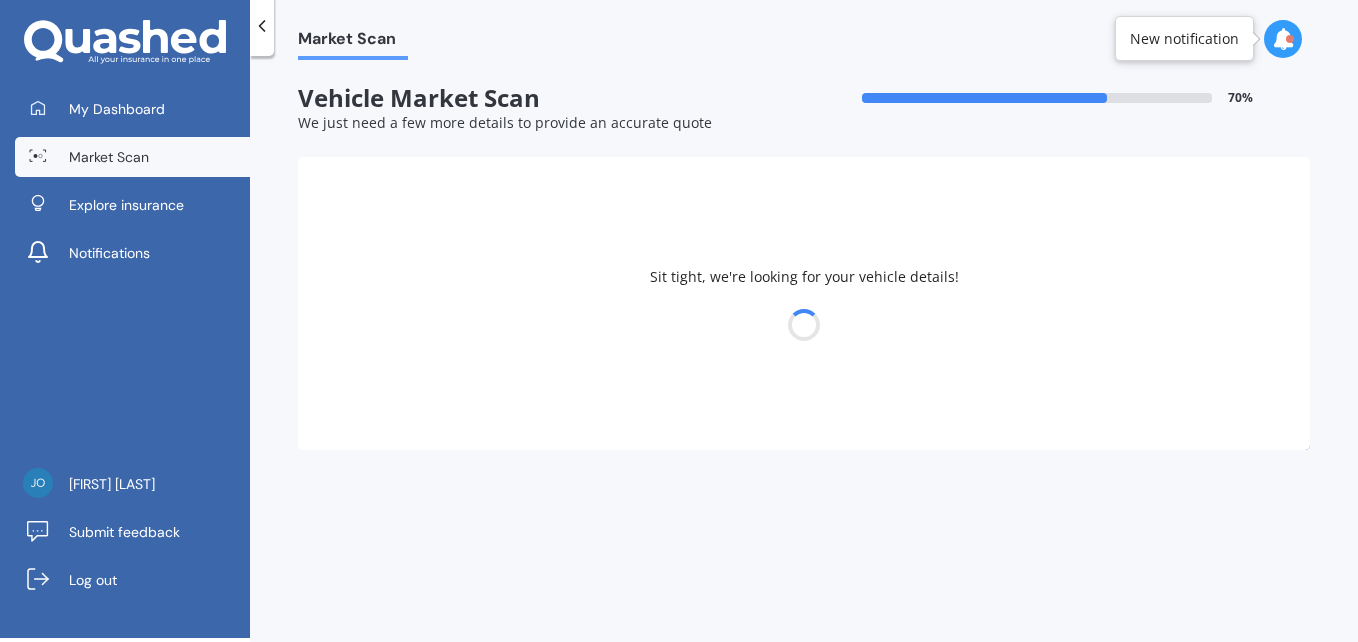 select on "NISSAN" 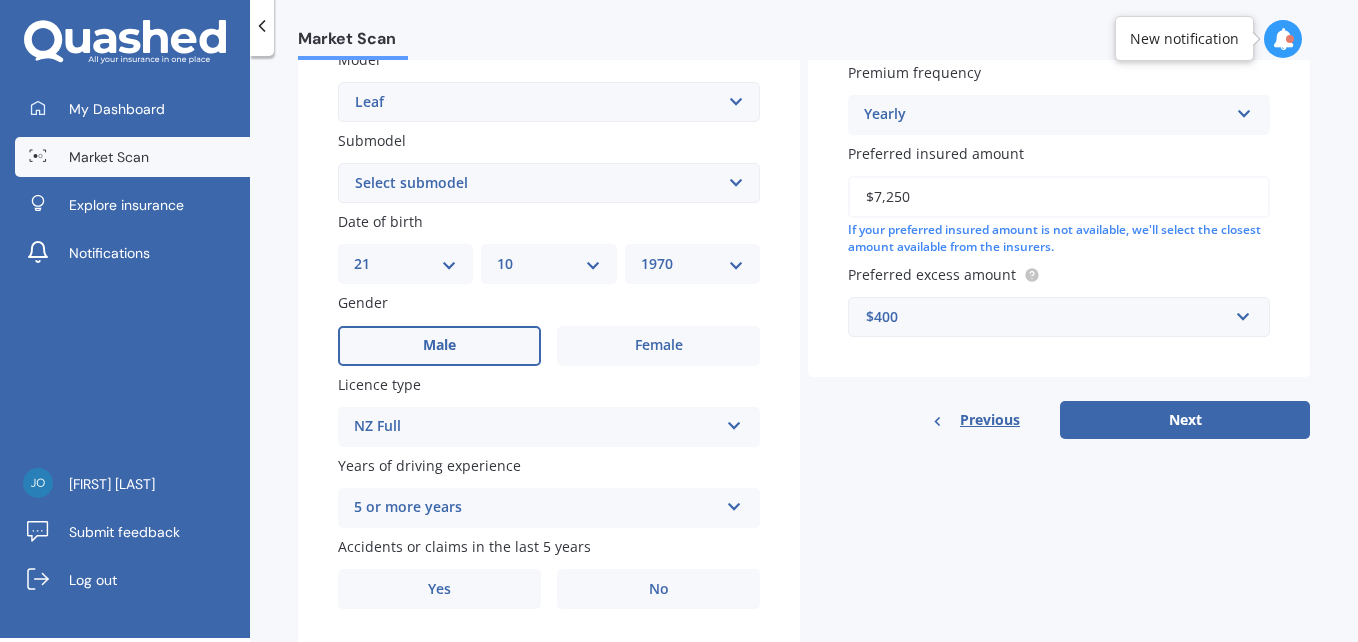 scroll, scrollTop: 235, scrollLeft: 0, axis: vertical 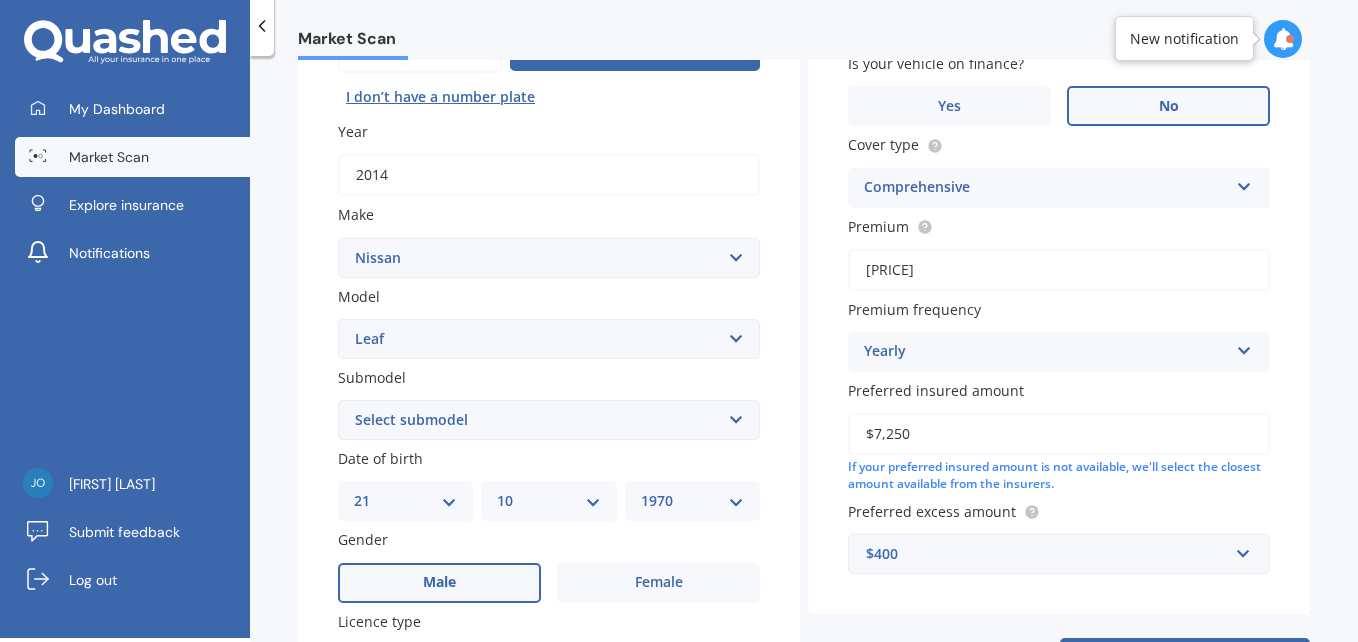 click on "No" at bounding box center [1168, 106] 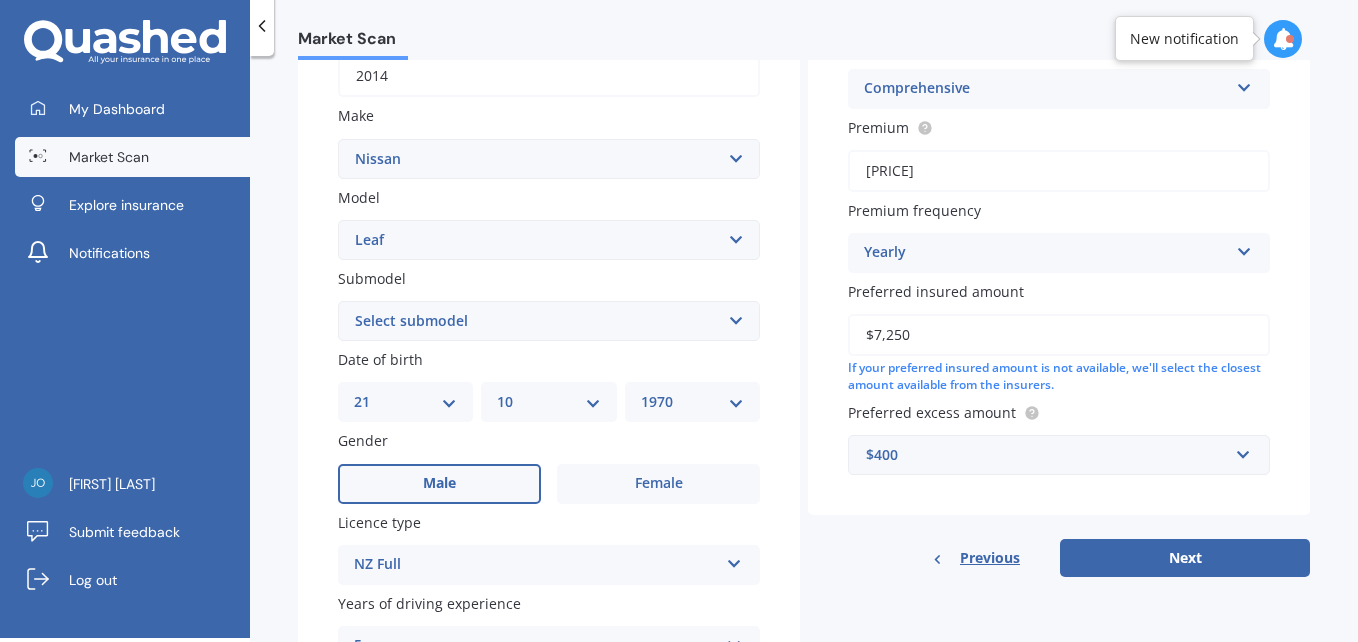 scroll, scrollTop: 535, scrollLeft: 0, axis: vertical 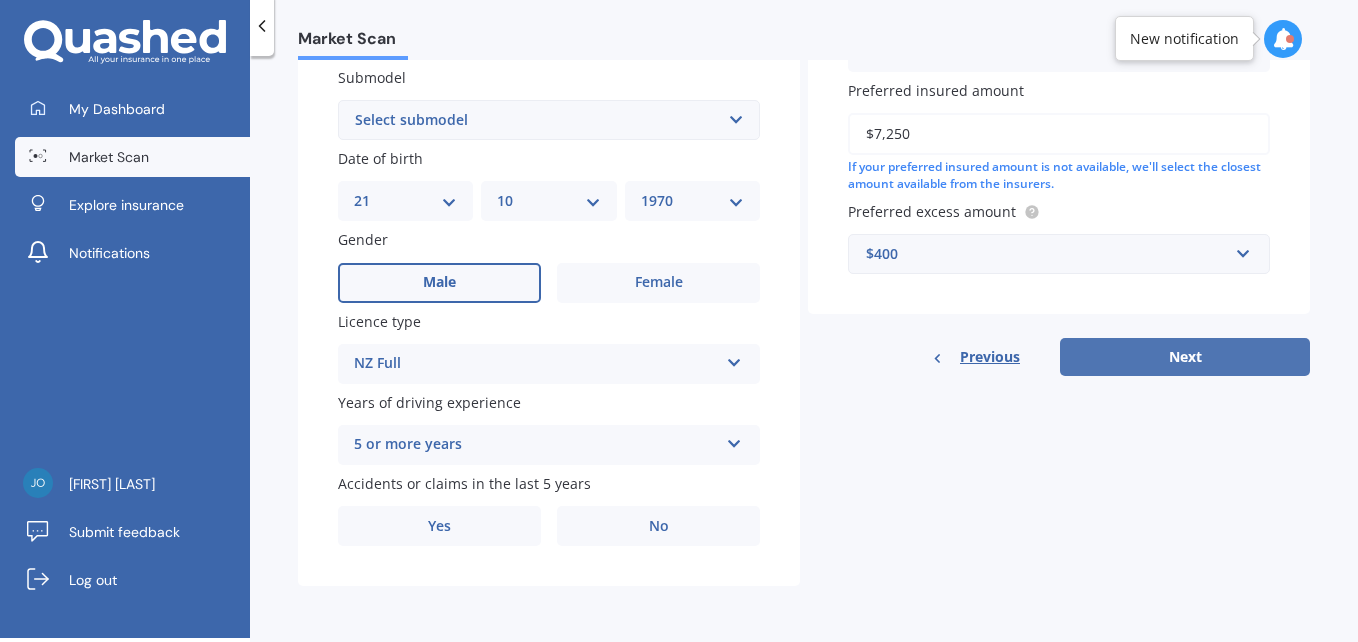 click on "Next" at bounding box center [1185, 357] 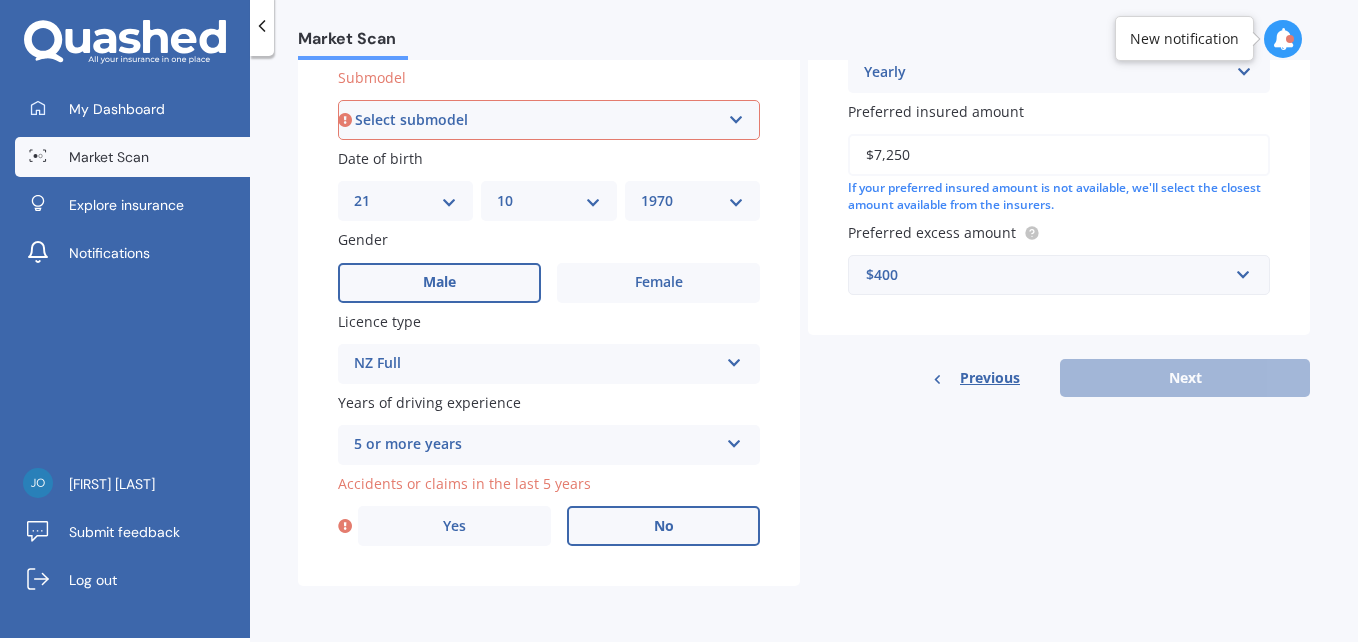 click on "No" at bounding box center (664, 526) 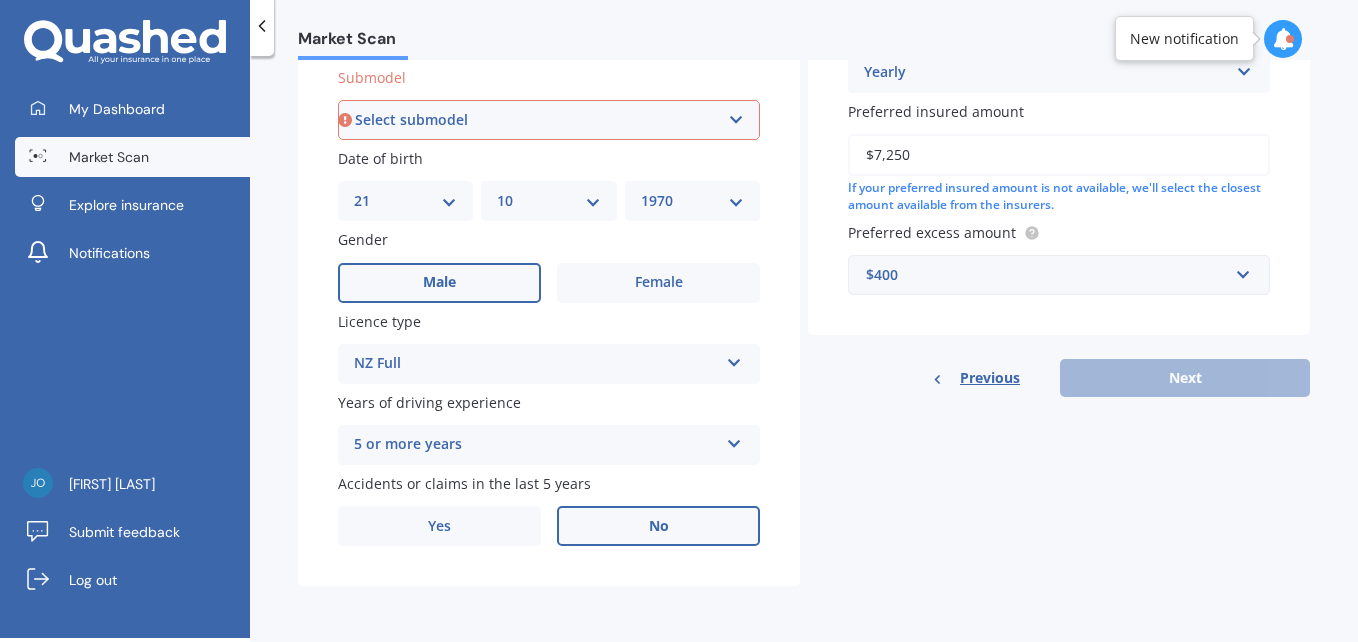 click on "Previous Next" at bounding box center [1059, 378] 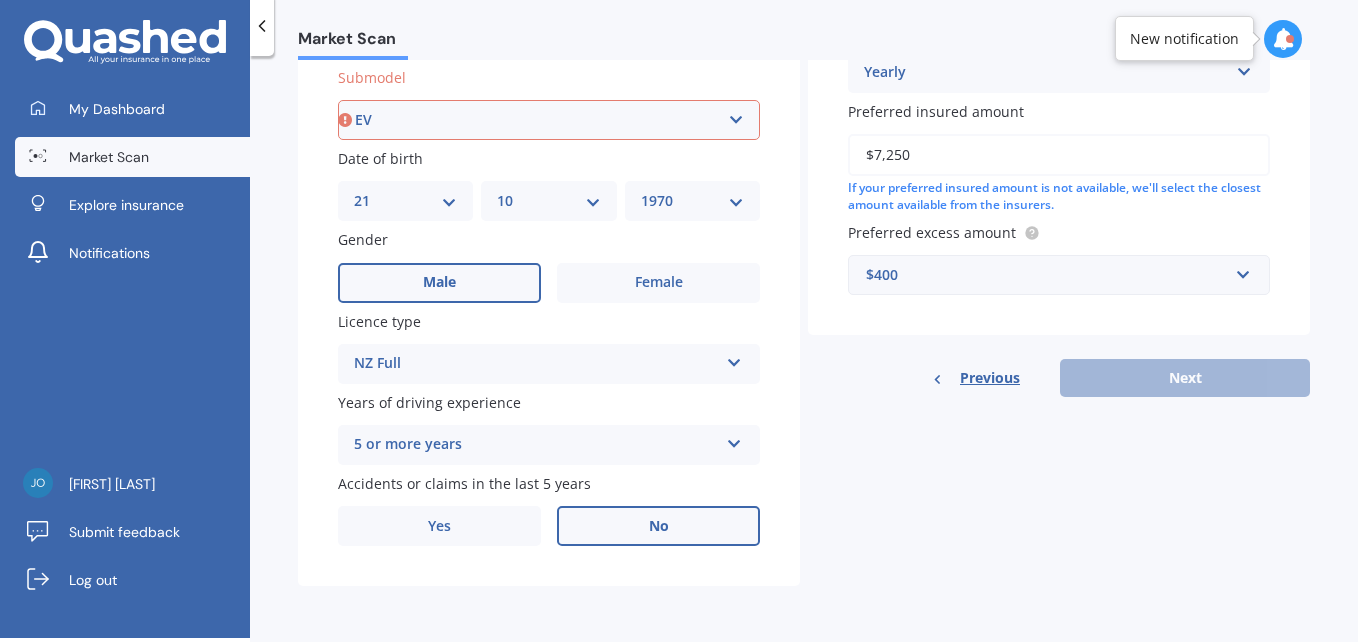 click on "Select submodel EV Hybrid" at bounding box center [549, 120] 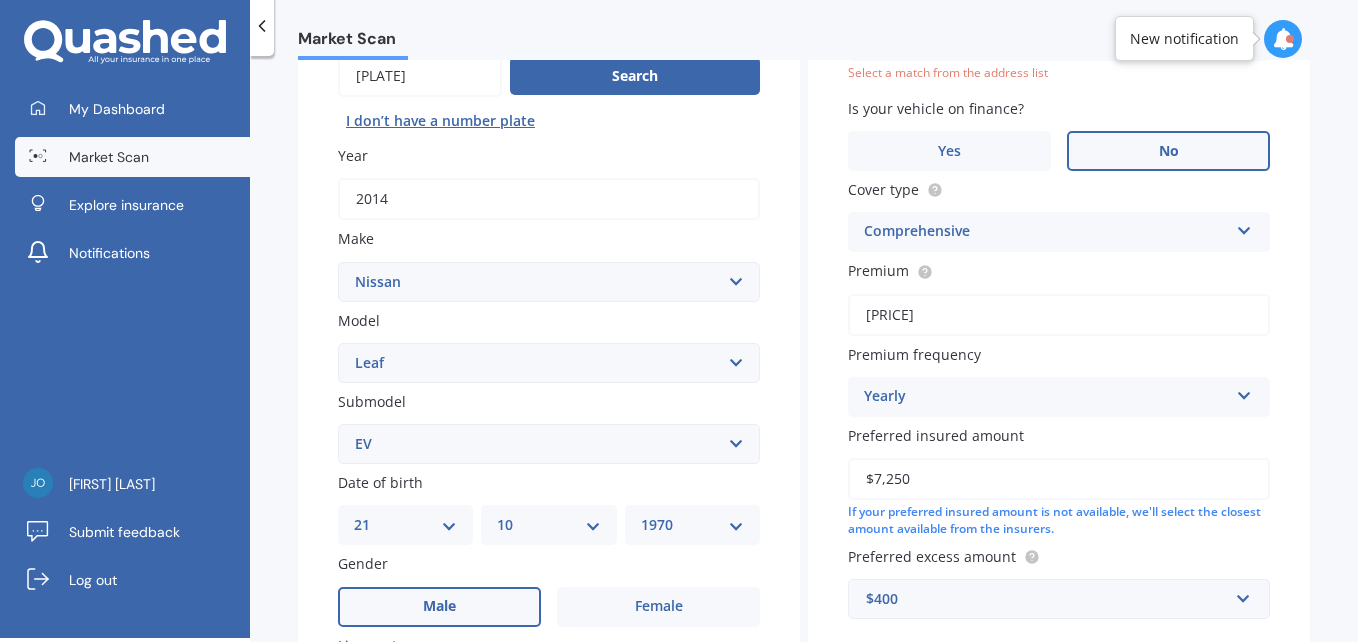 scroll, scrollTop: 137, scrollLeft: 0, axis: vertical 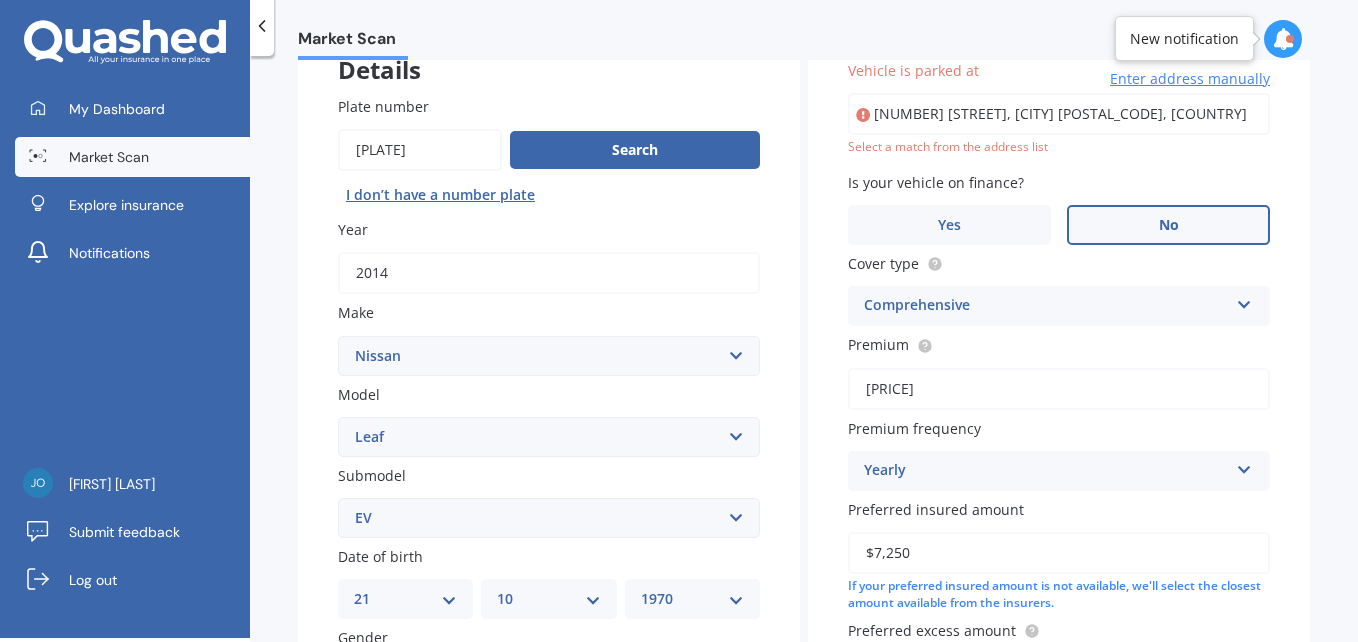 type on "[NUMBER] [STREET], [CITY] [POSTAL_CODE]" 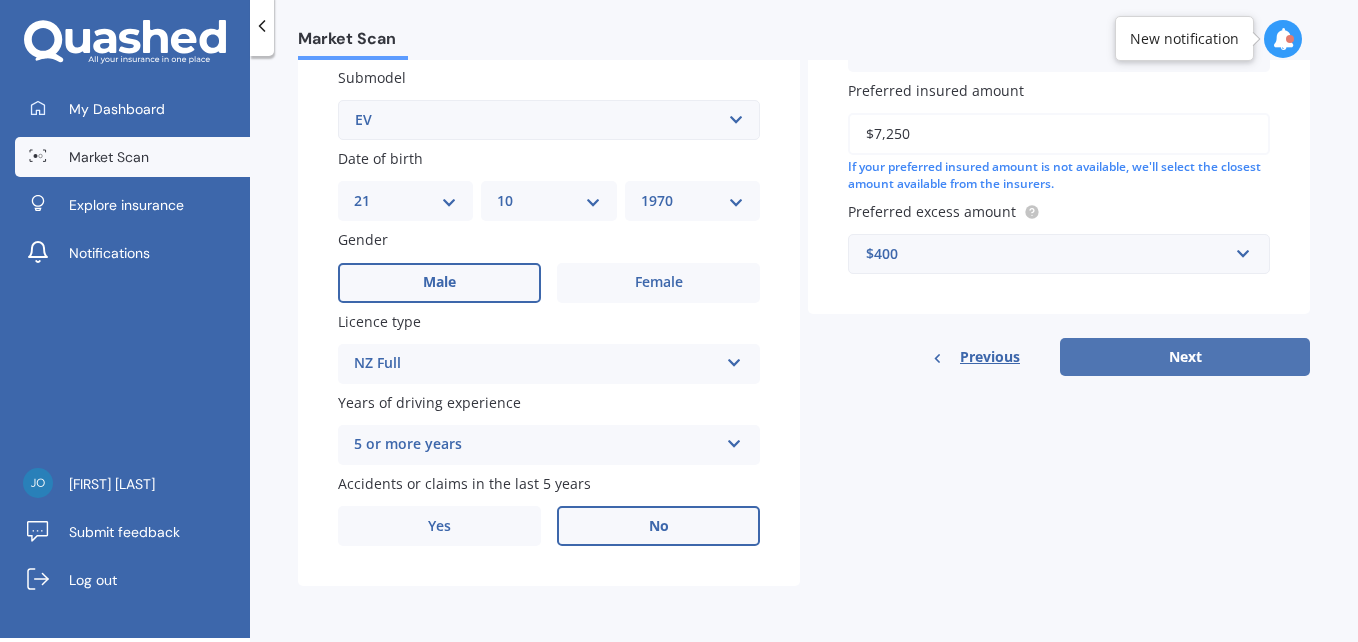 click on "Next" at bounding box center (1185, 357) 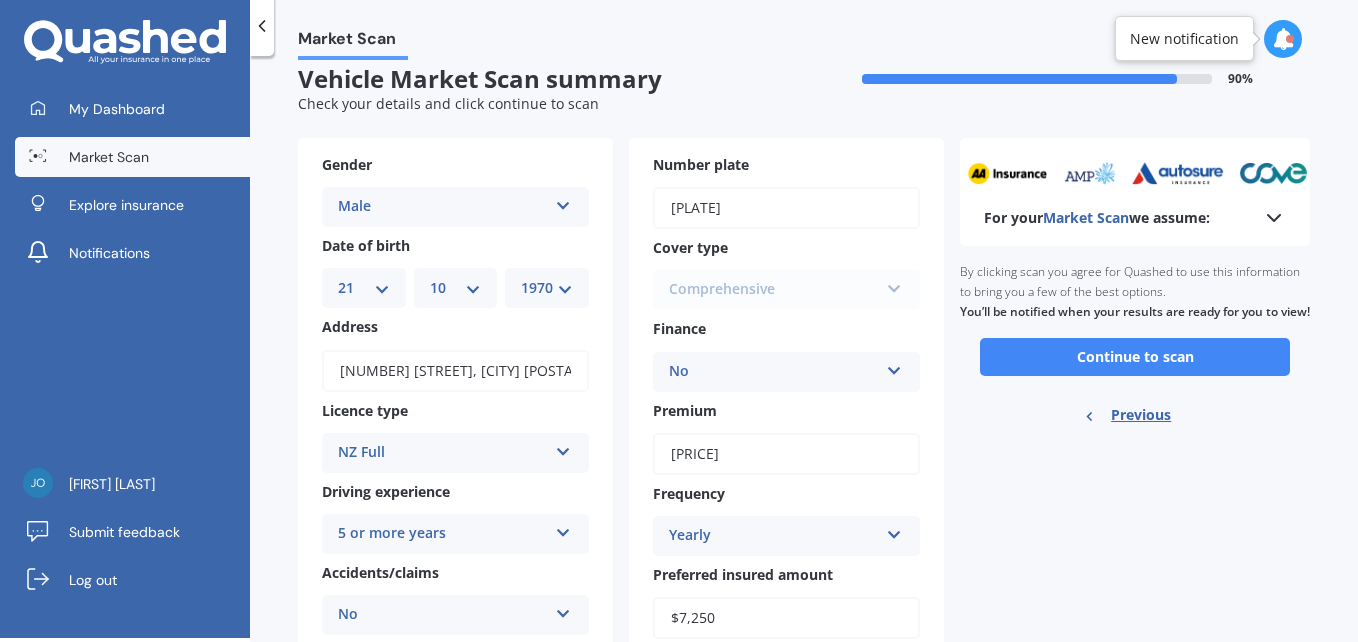 scroll, scrollTop: 0, scrollLeft: 0, axis: both 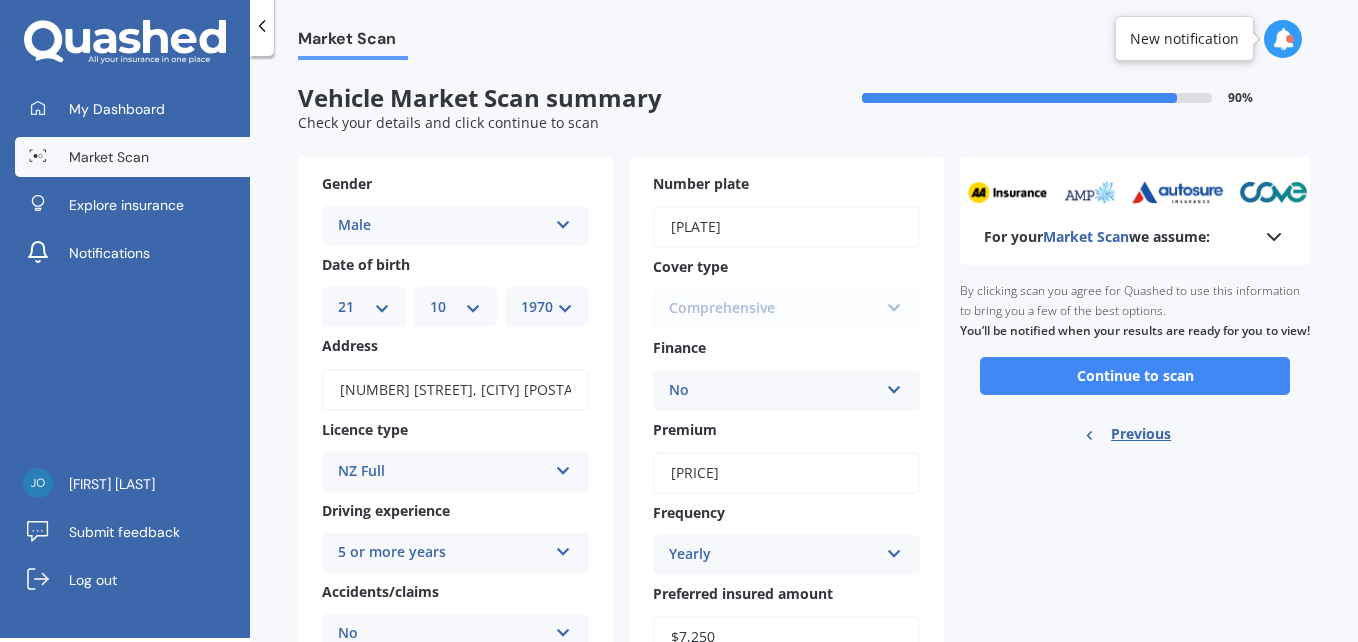 click on "Continue to scan" at bounding box center [1135, 376] 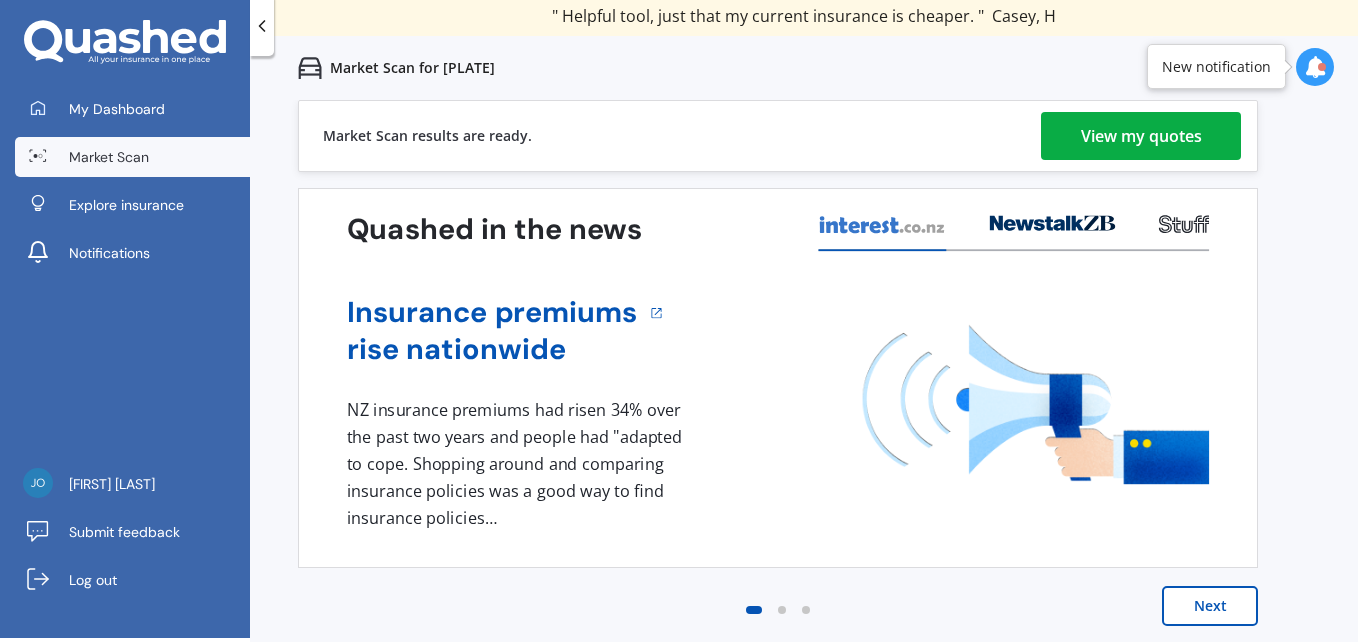 click on "View my quotes" at bounding box center (1141, 136) 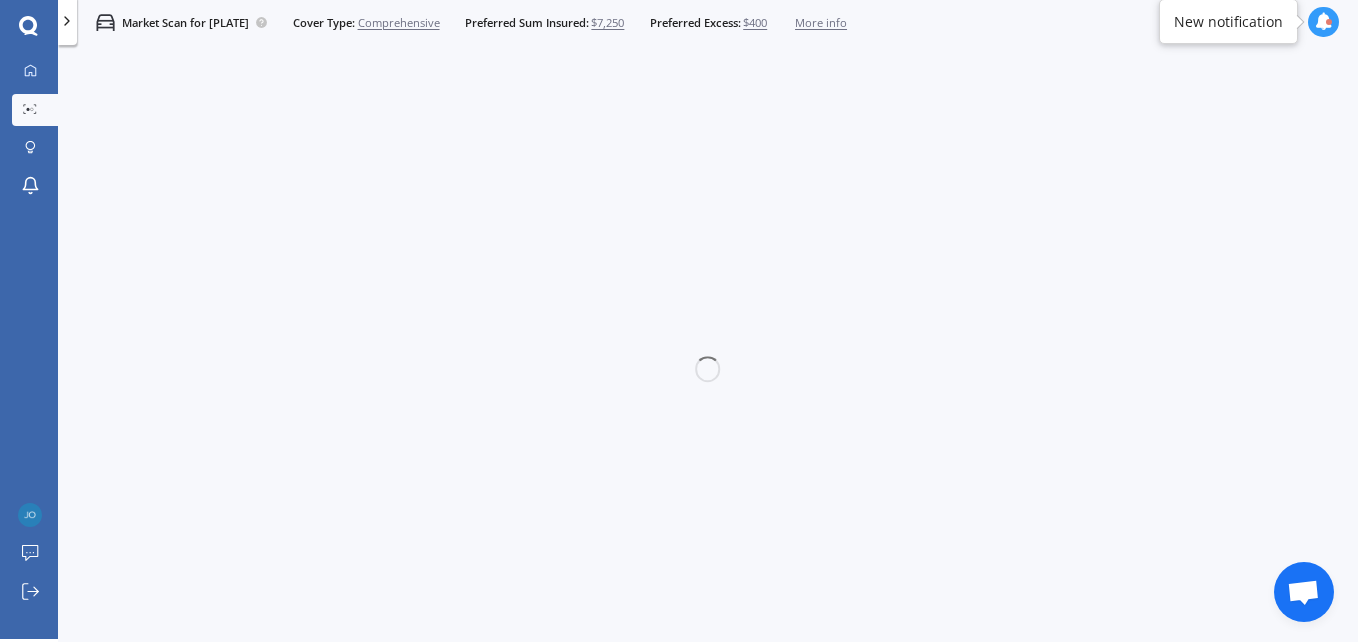 scroll, scrollTop: 3, scrollLeft: 0, axis: vertical 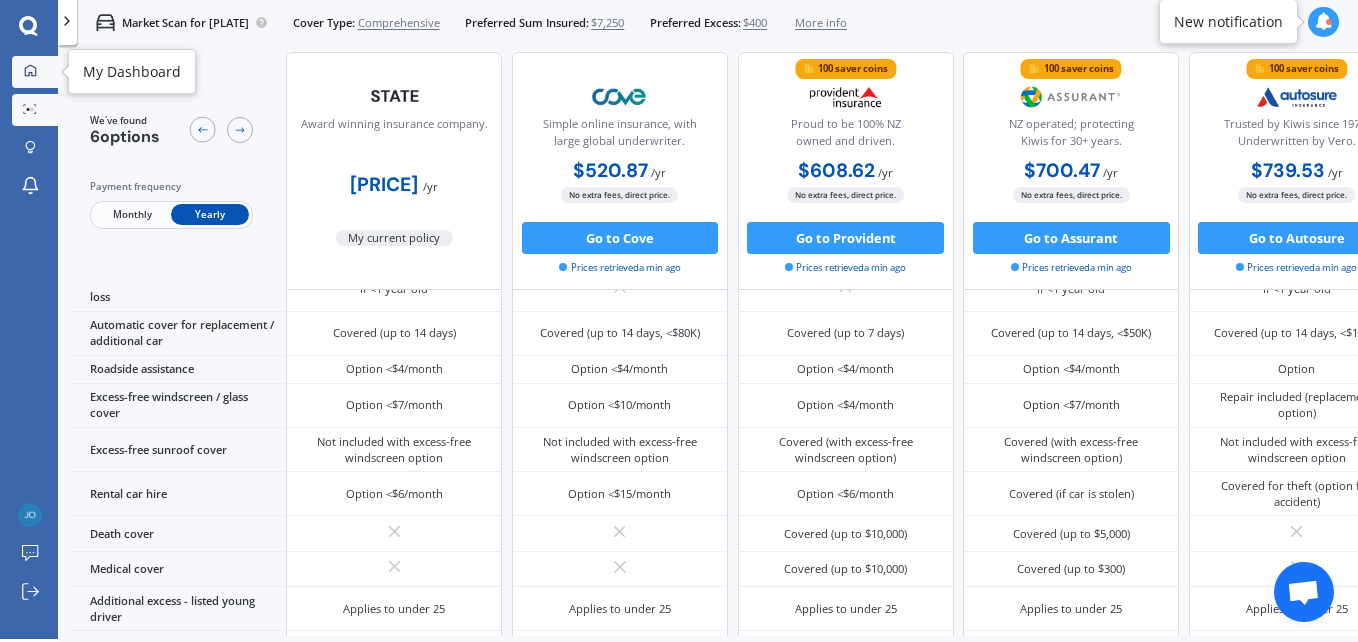 click 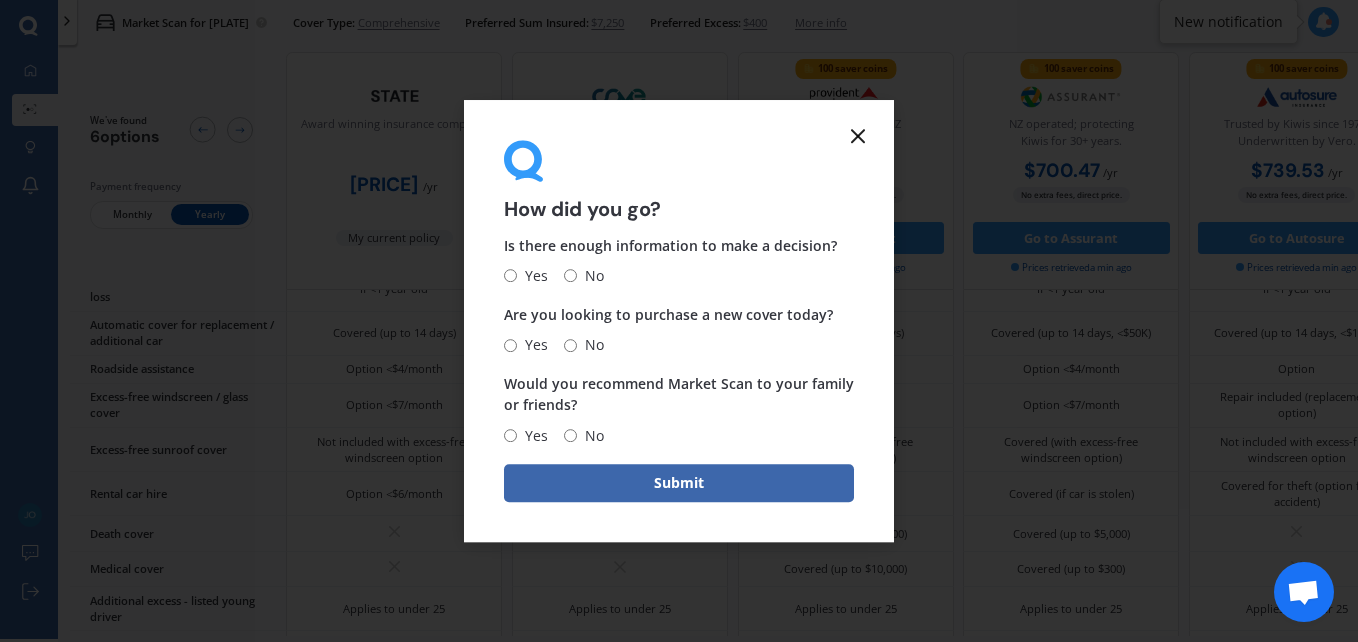 click 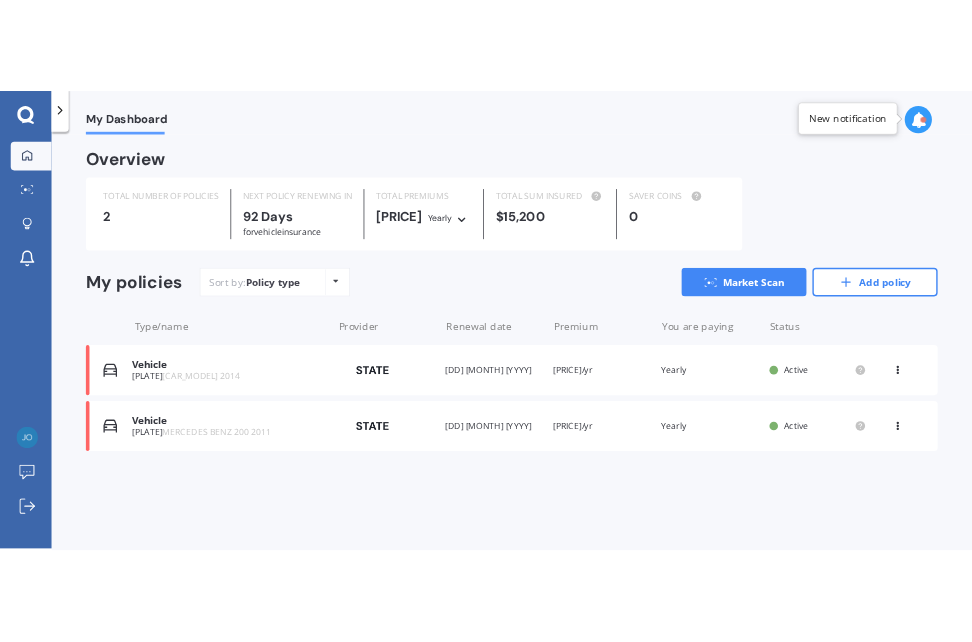scroll, scrollTop: 4, scrollLeft: 0, axis: vertical 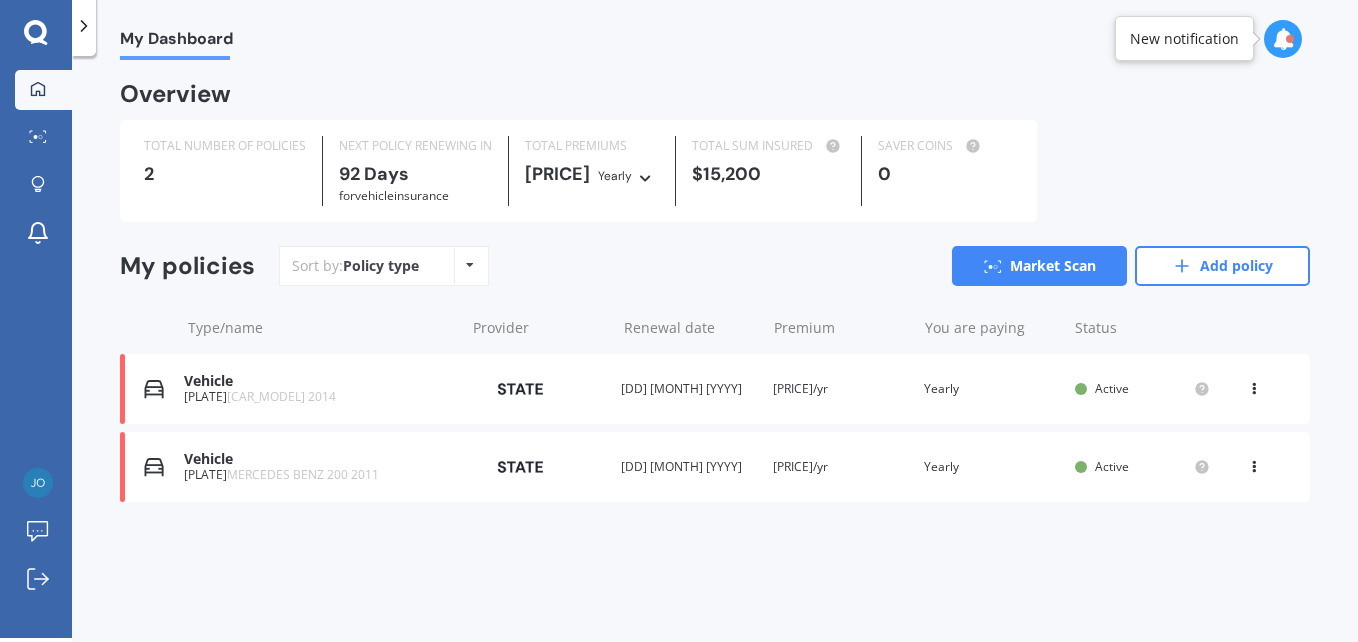 click at bounding box center (1254, 385) 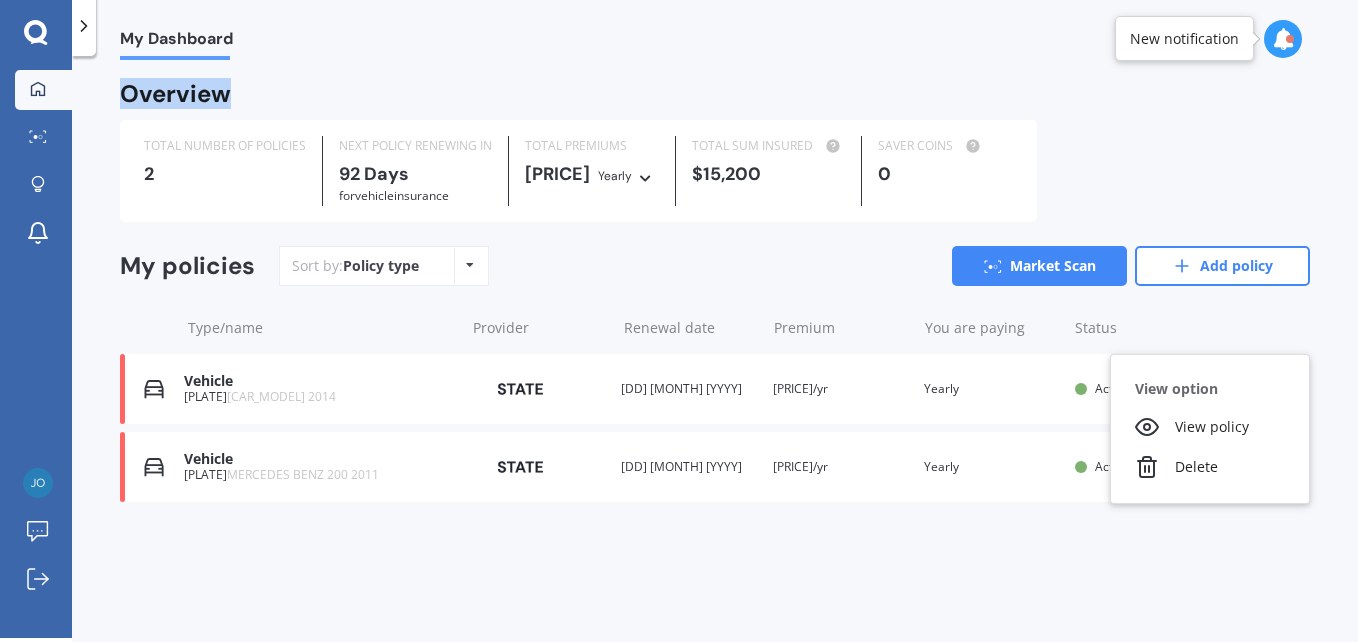 click on "My Dashboard Overview TOTAL NUMBER OF POLICIES 2 NEXT POLICY RENEWING IN 92 Days   for  Vehicle  insurance TOTAL PREMIUMS [PRICE] Yearly Yearly Six-Monthly Quarterly Monthly Fortnightly Weekly TOTAL SUM INSURED [PRICE] SAVER COINS 0 My policies Sort by:  Policy type Policy type Alphabetical Date added Renewing next Market Scan Add policy Type/name Provider Renewal date Premium You are paying Status Vehicle [PLATE]  NISSAN LEAF 2014 Provider Renewal date [DD] [MONTH] [YYYY] Premium [PRICE]/yr You are paying Yearly Status Active View option View policy Delete Vehicle [PLATE]  NISSAN LEAF 2014 Provider Renewal date [DD] [MONTH] [YYYY] Premium [PRICE]/yr You are paying Yearly Status Active View option View policy Delete Vehicle [PLATE]  MERCEDES BENZ 200 2011 Provider Renewal date [DD] [MONTH] [YYYY] Premium [PRICE]/yr You are paying Yearly Status Active View option View policy Delete Vehicle [PLATE]  MERCEDES BENZ 200 2011 Provider Renewal date [DD] [MONTH] [YYYY] Premium [PRICE]/yr You are paying Yearly Status Active View option" at bounding box center (715, 317) 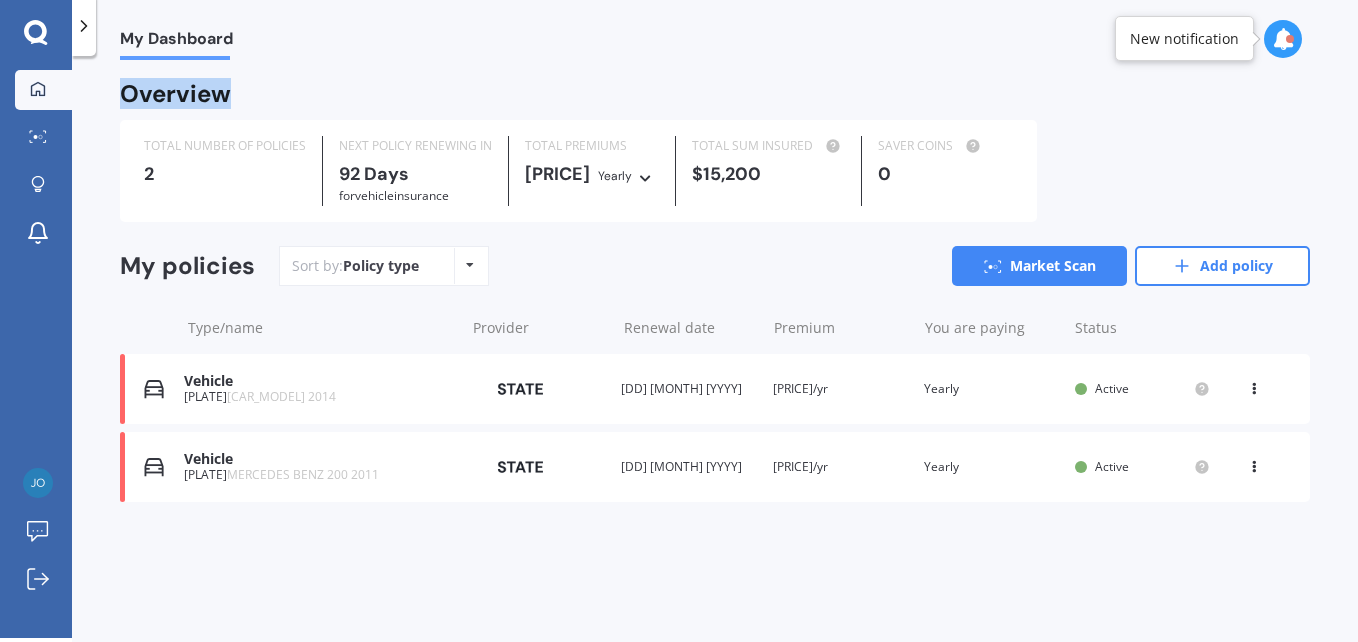 drag, startPoint x: 606, startPoint y: 59, endPoint x: 408, endPoint y: 29, distance: 200.25983 